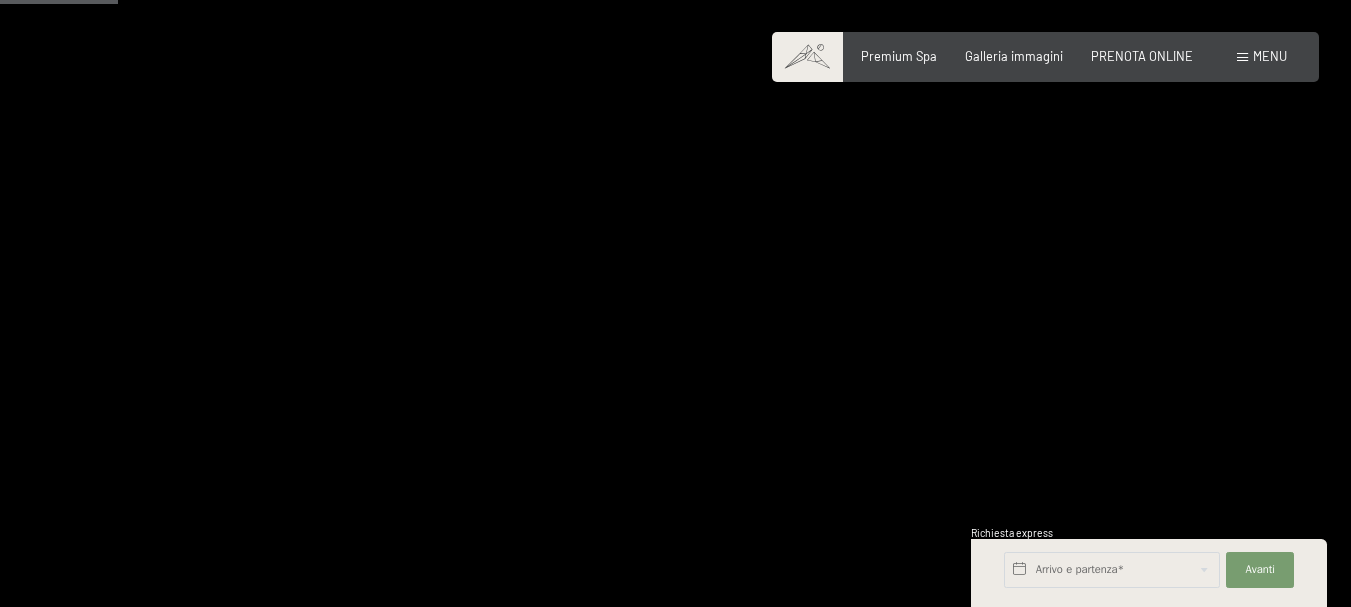 scroll, scrollTop: 1000, scrollLeft: 0, axis: vertical 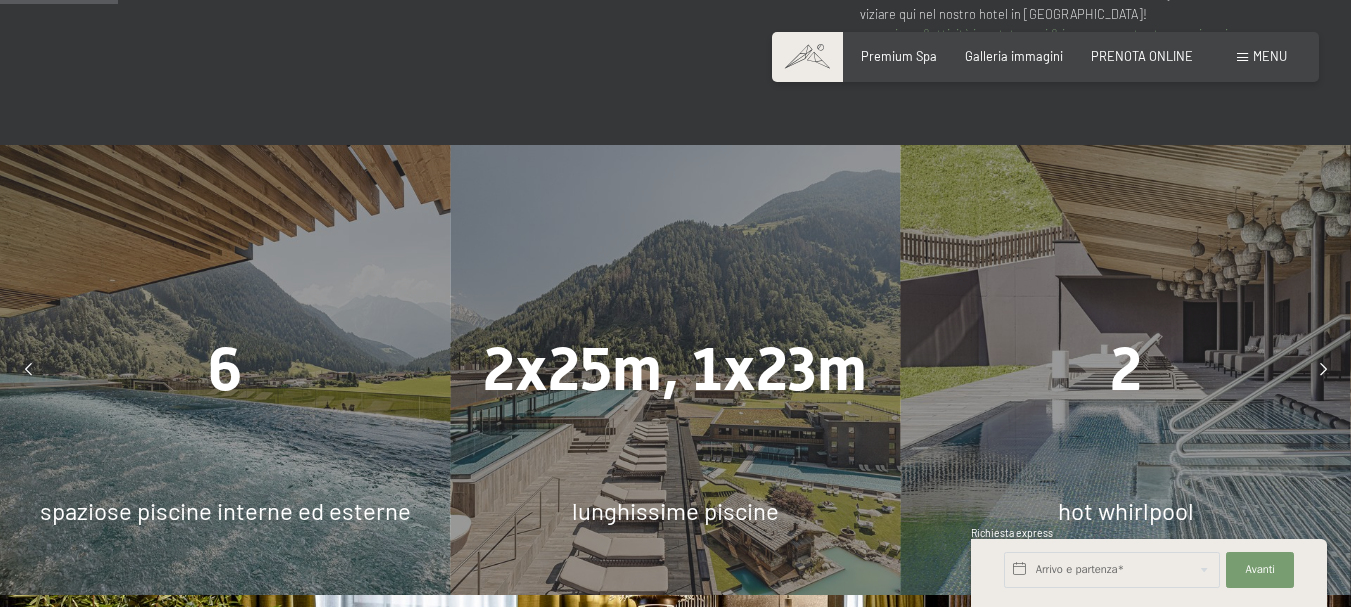 click at bounding box center [1323, 370] 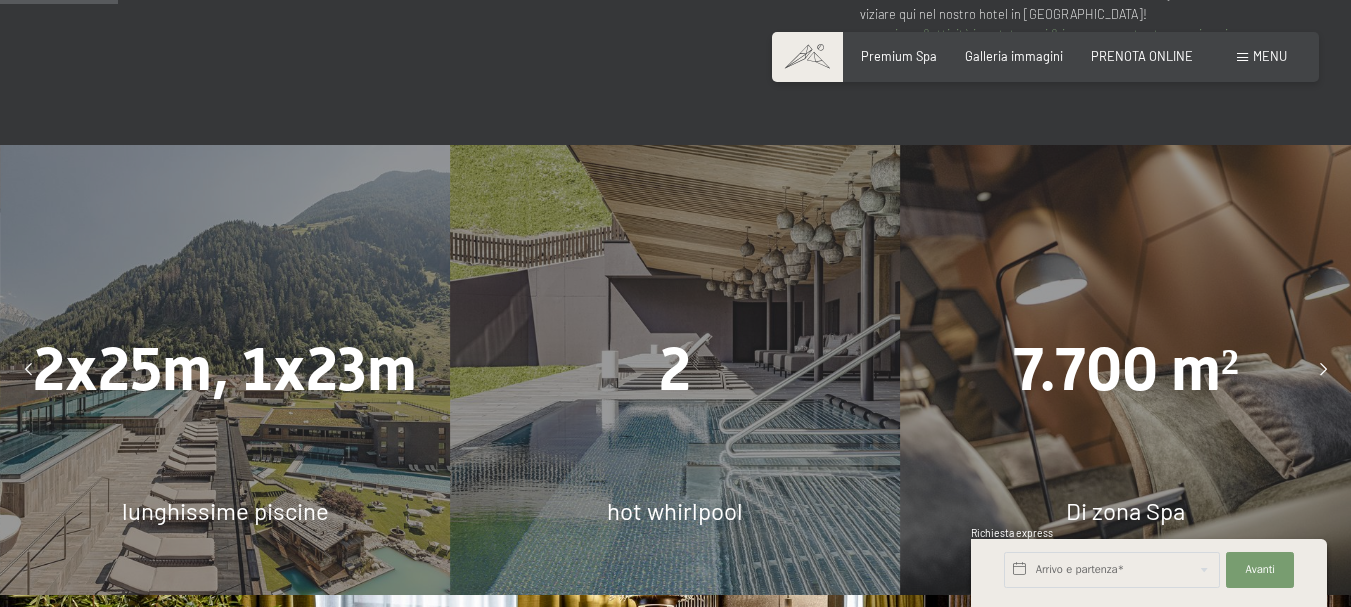 click on "2         hot whirlpool" at bounding box center [675, 370] 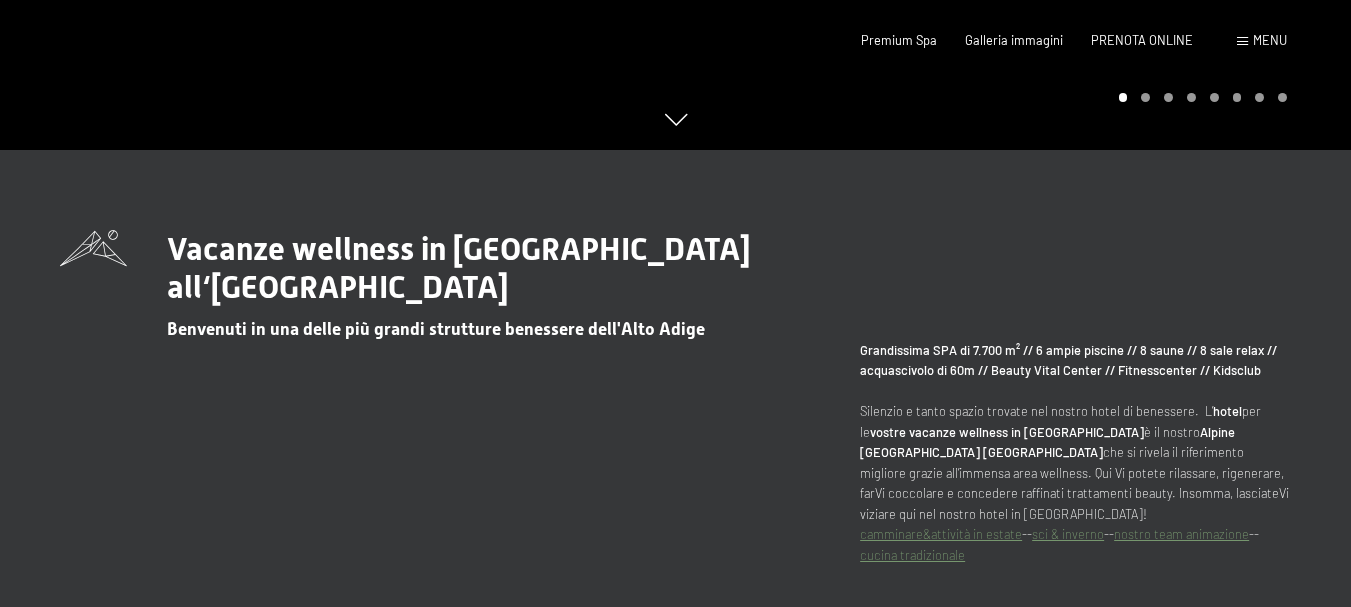 scroll, scrollTop: 0, scrollLeft: 0, axis: both 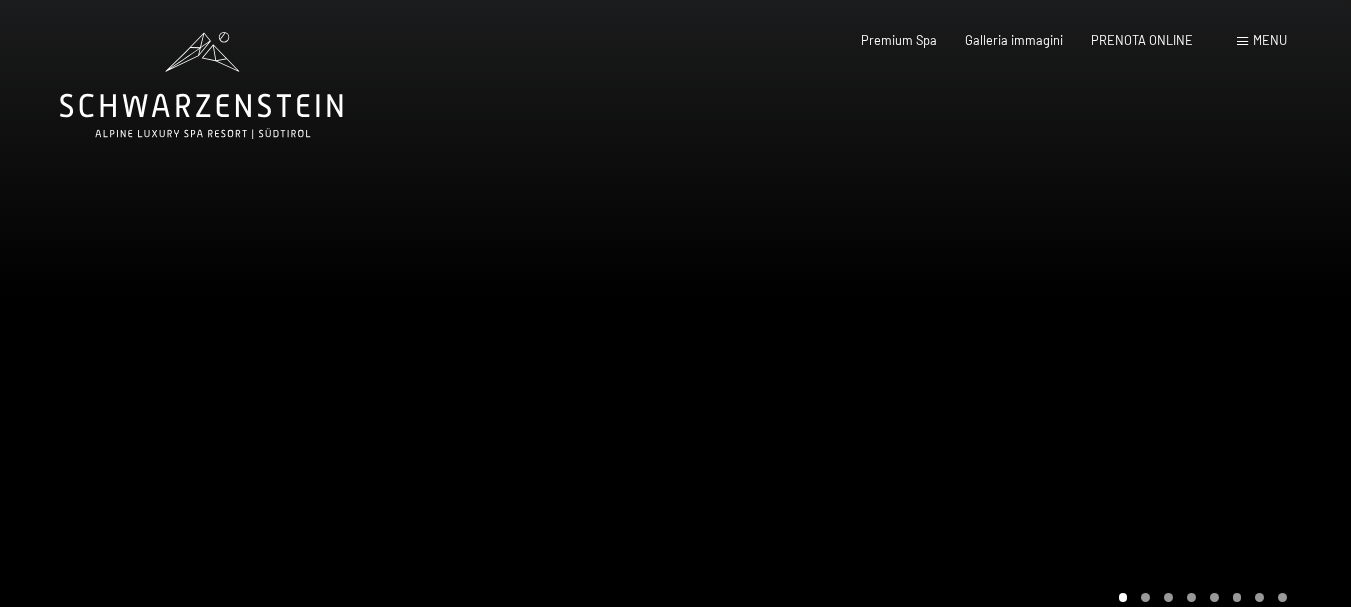 click 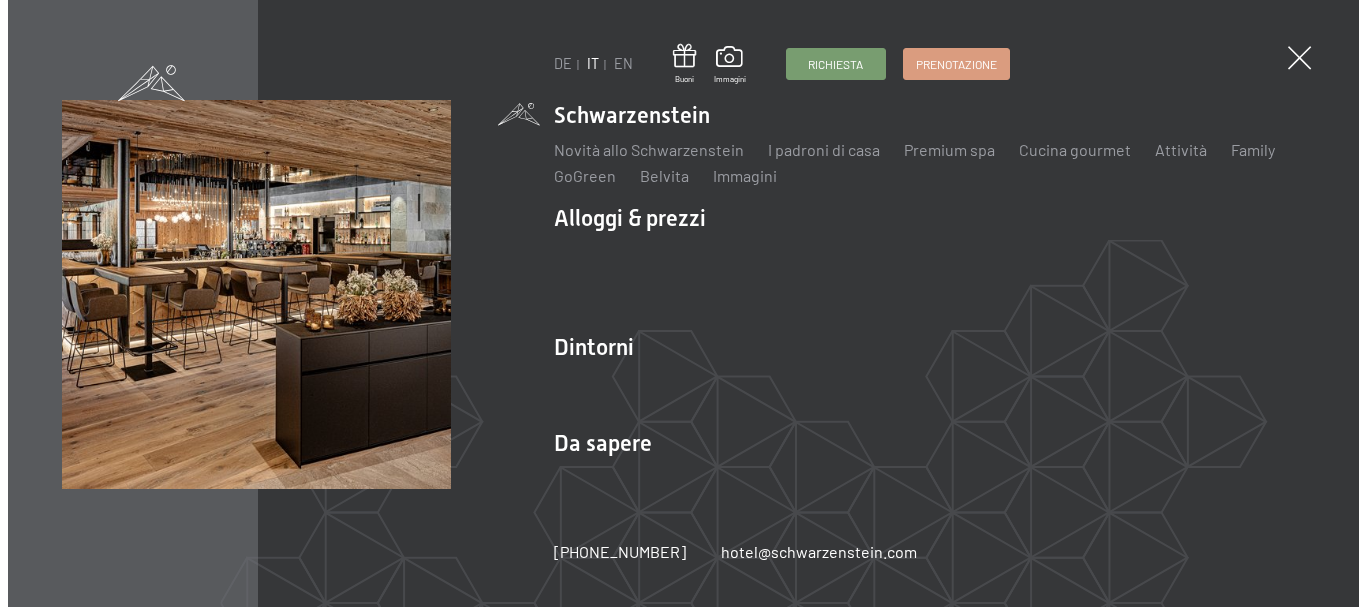 scroll, scrollTop: 0, scrollLeft: 0, axis: both 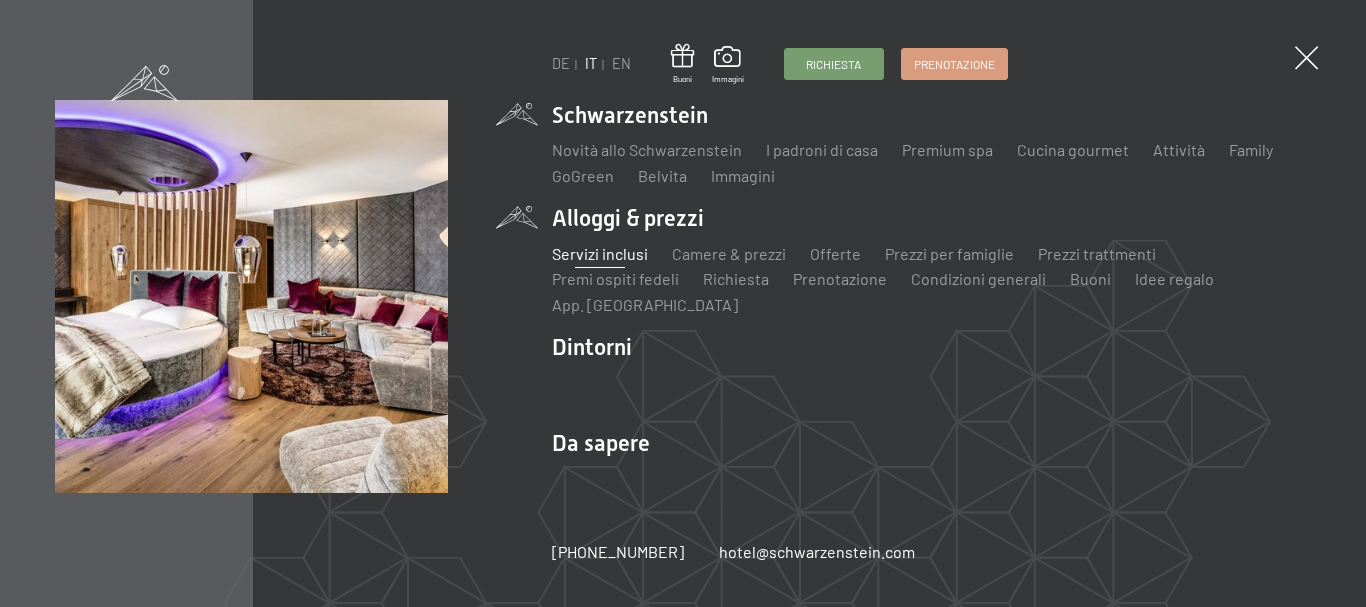 click on "Servizi inclusi" at bounding box center (600, 253) 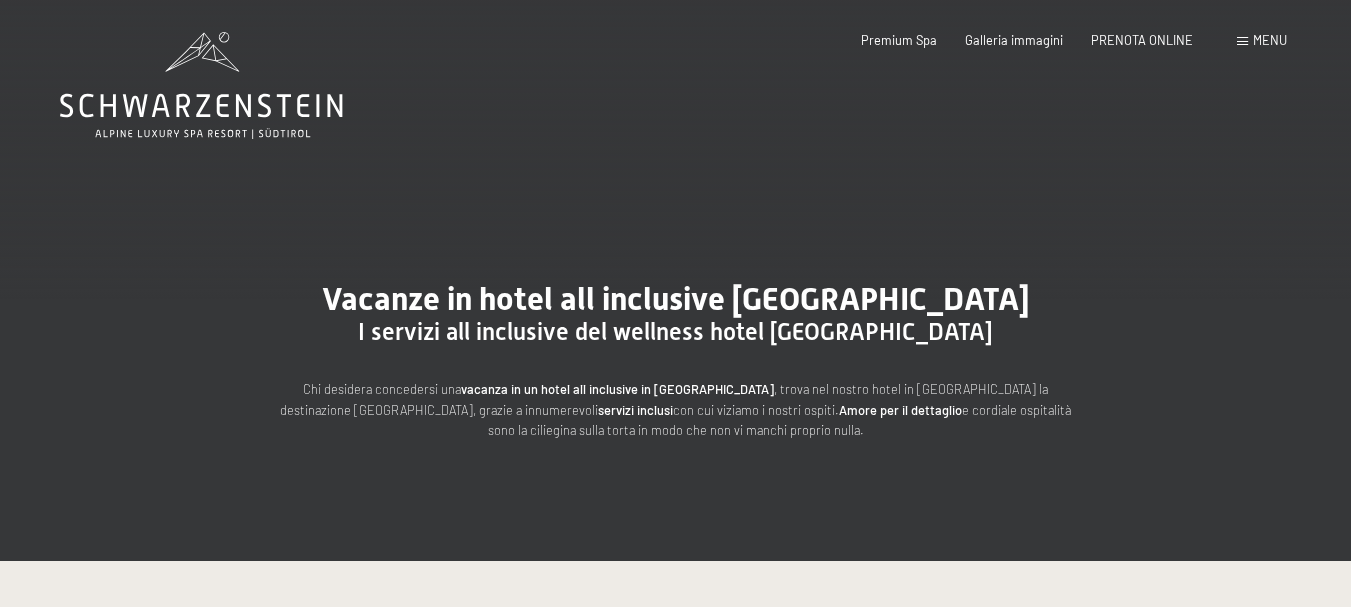 scroll, scrollTop: 0, scrollLeft: 0, axis: both 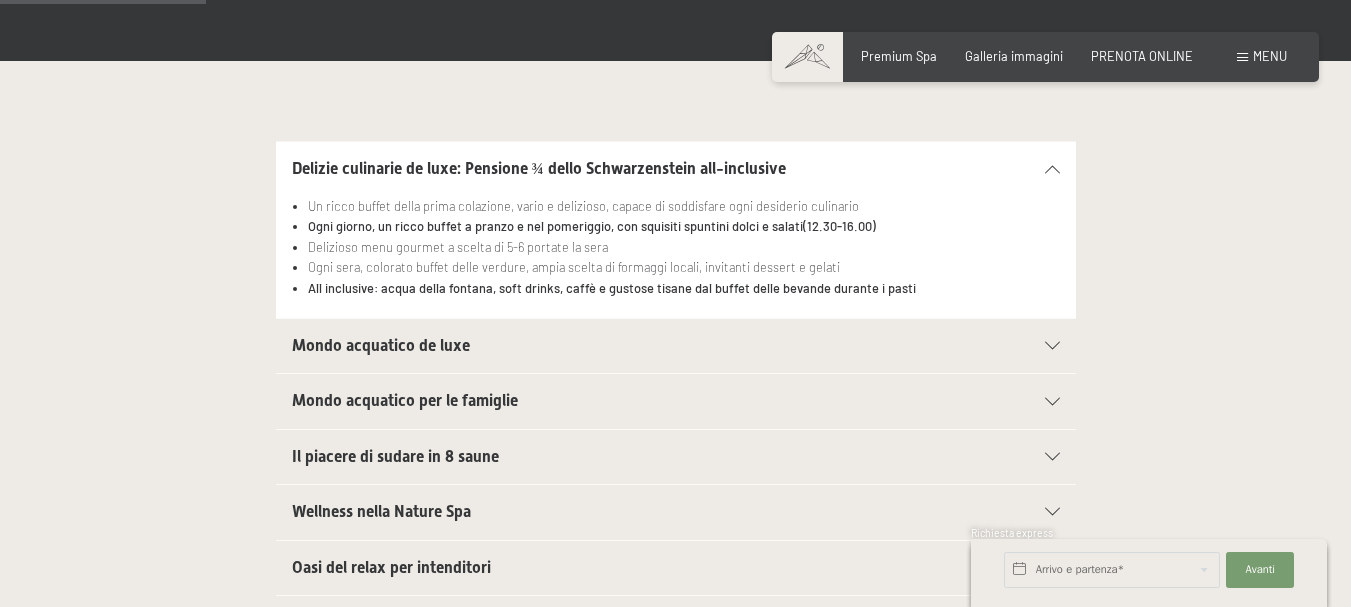 click at bounding box center (1052, 346) 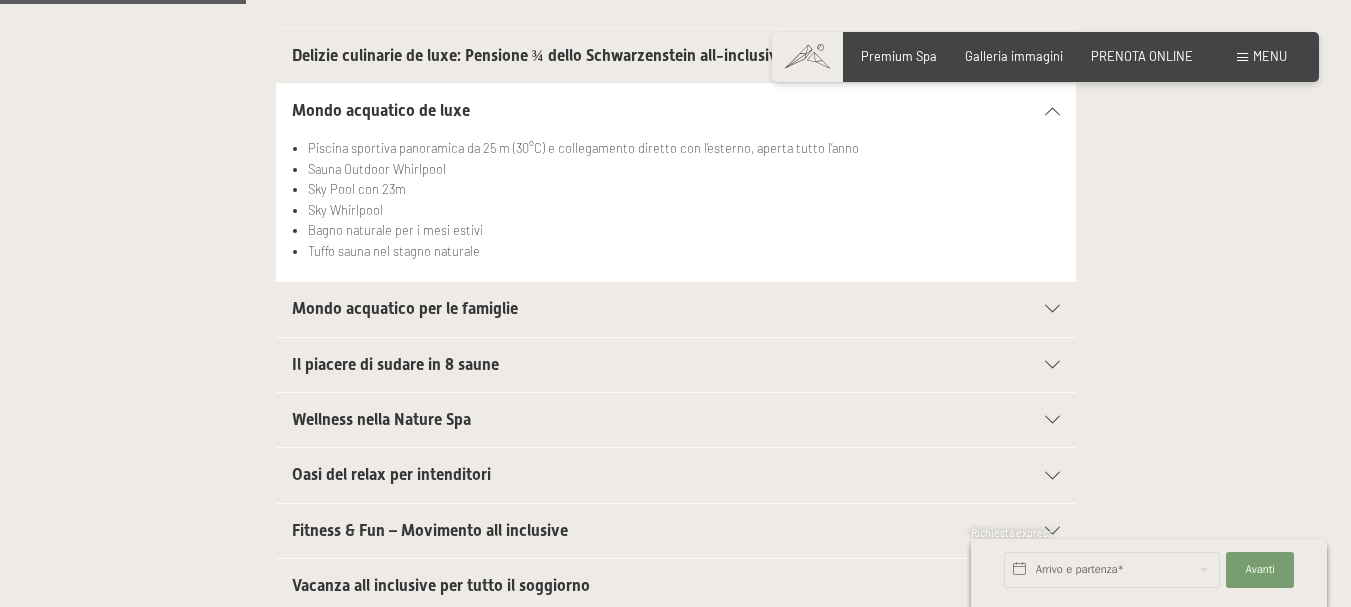 scroll, scrollTop: 700, scrollLeft: 0, axis: vertical 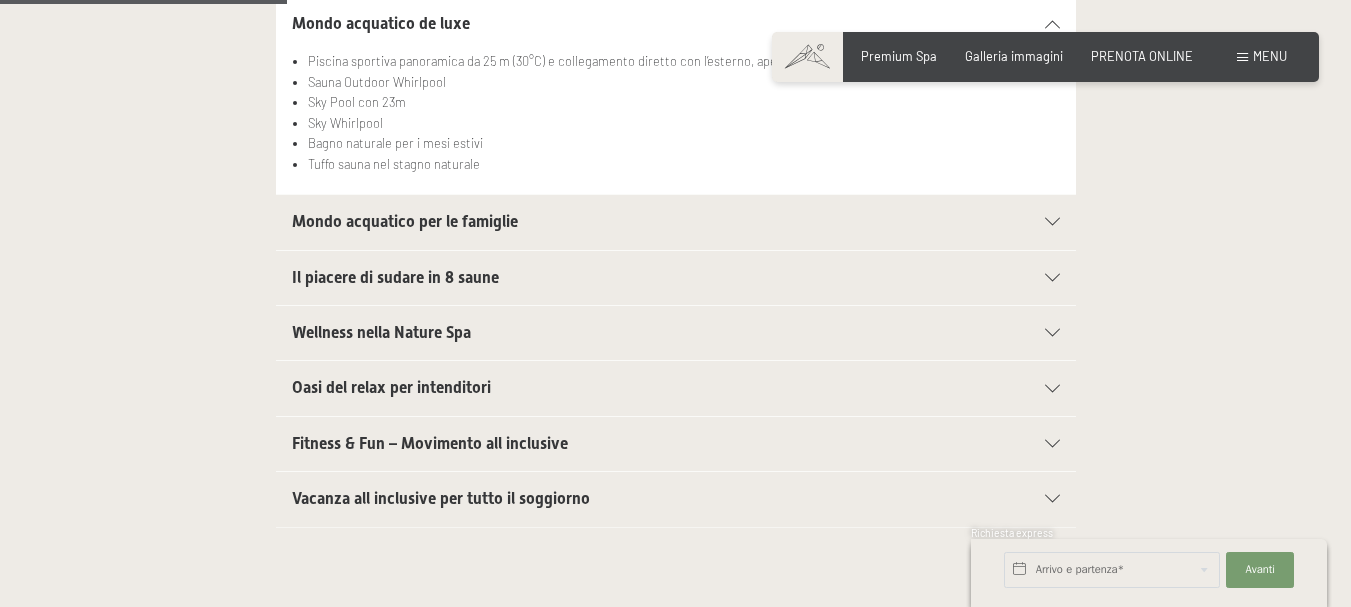 click at bounding box center (1052, 222) 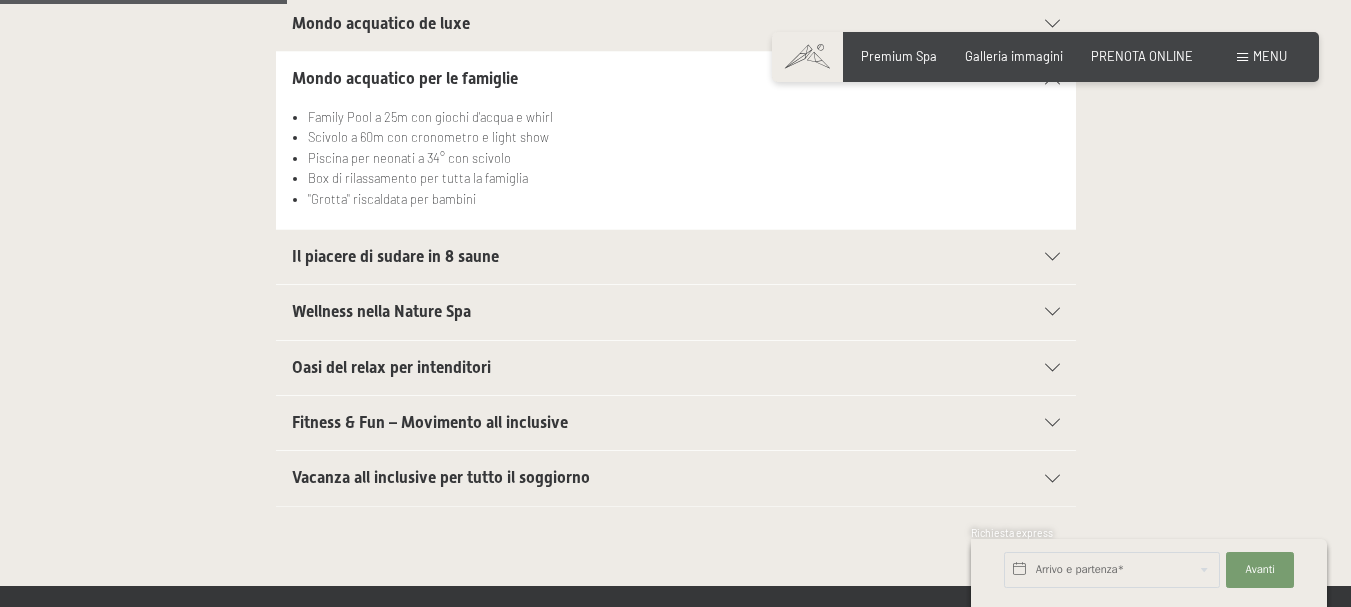 click at bounding box center [1052, 257] 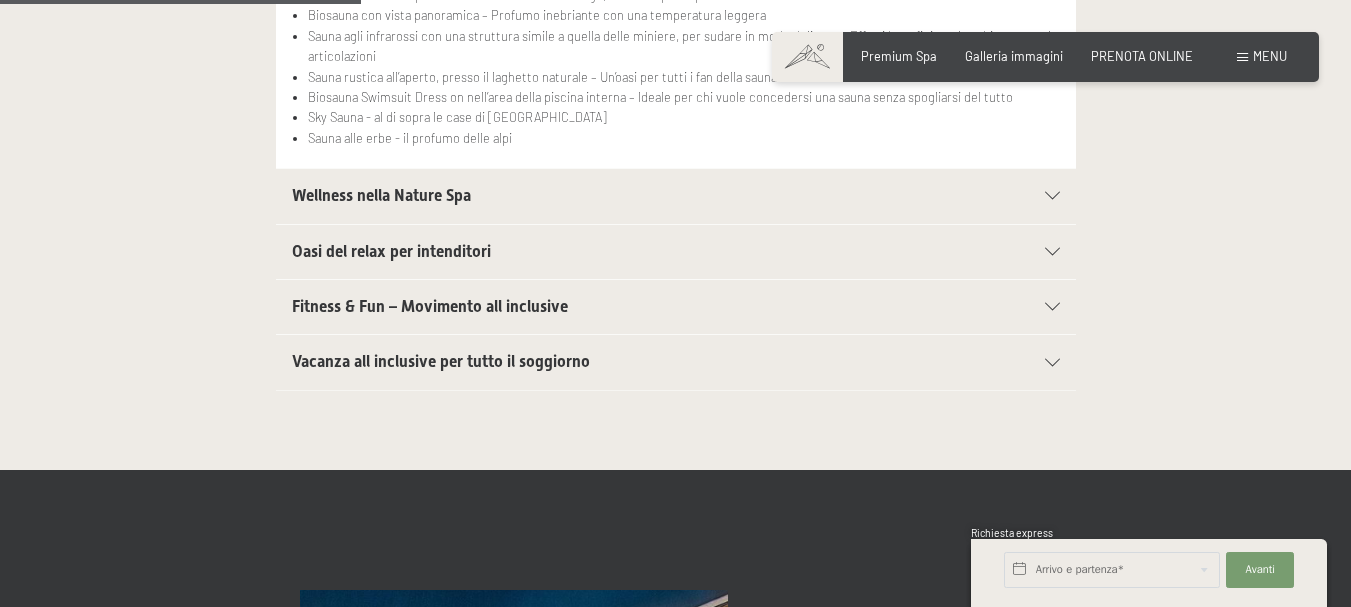 scroll, scrollTop: 900, scrollLeft: 0, axis: vertical 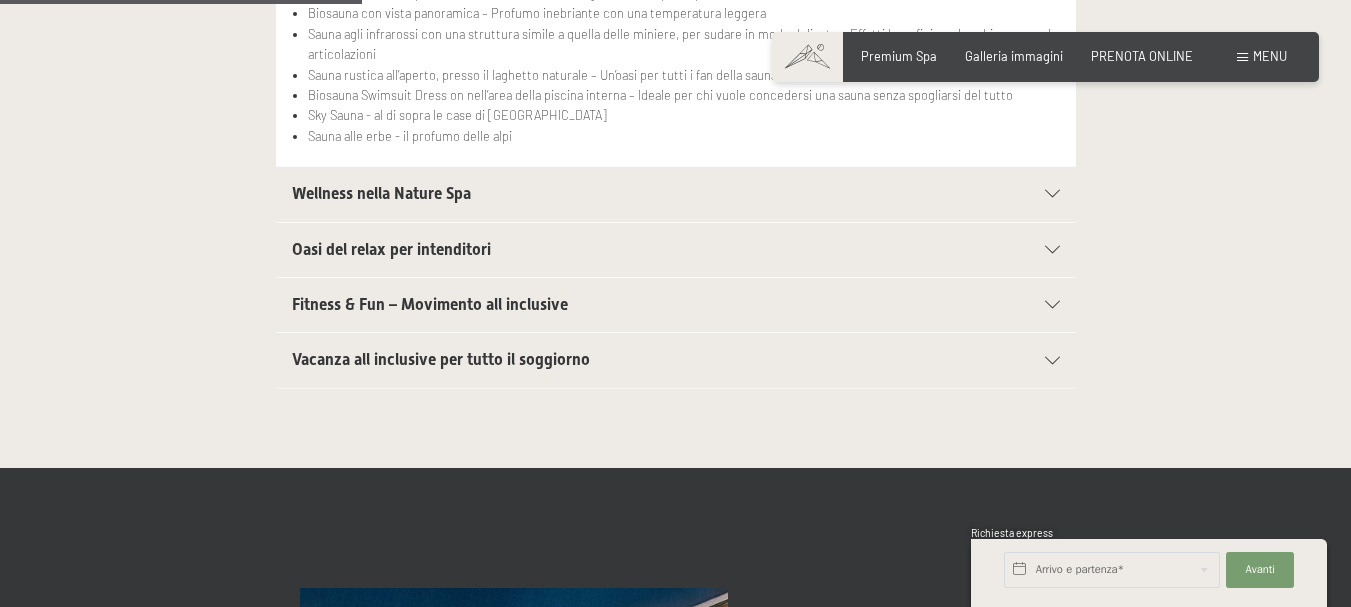 click at bounding box center (1052, 194) 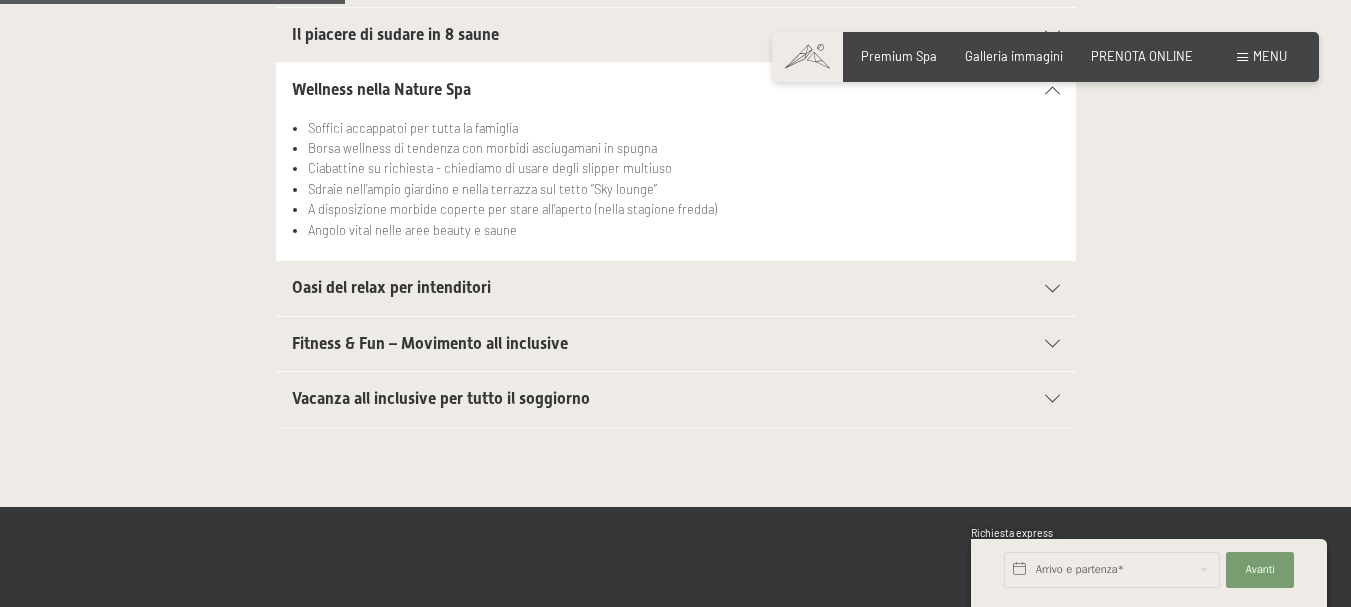 scroll, scrollTop: 900, scrollLeft: 0, axis: vertical 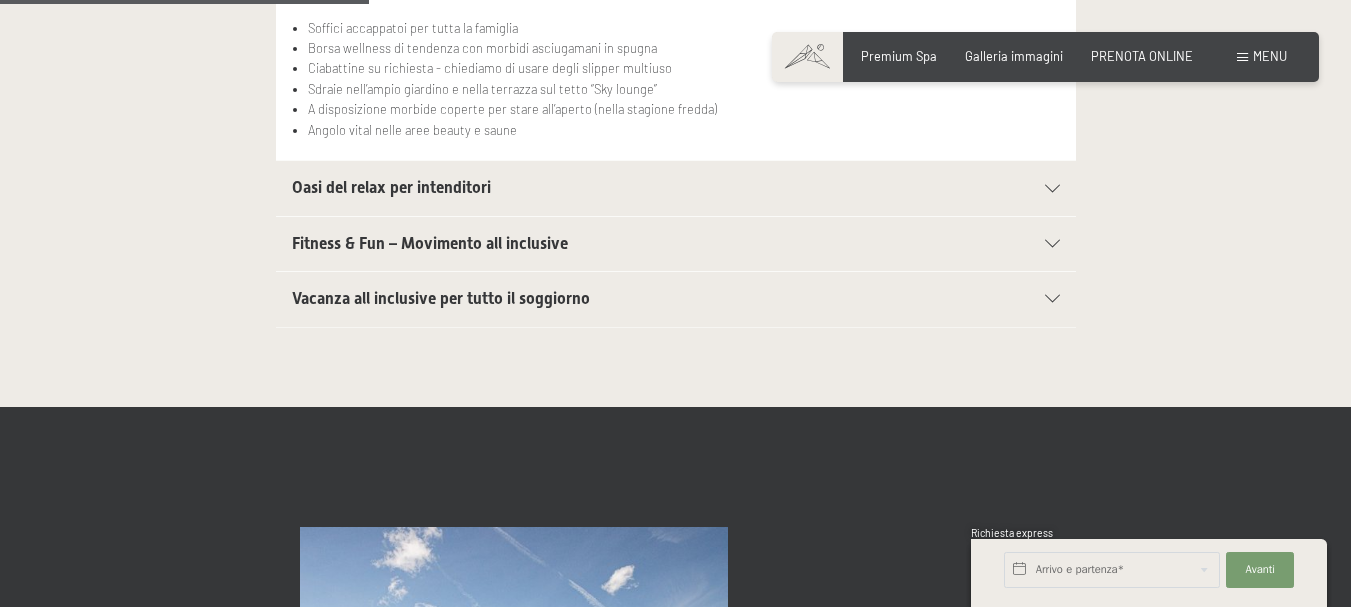 click at bounding box center [1052, 189] 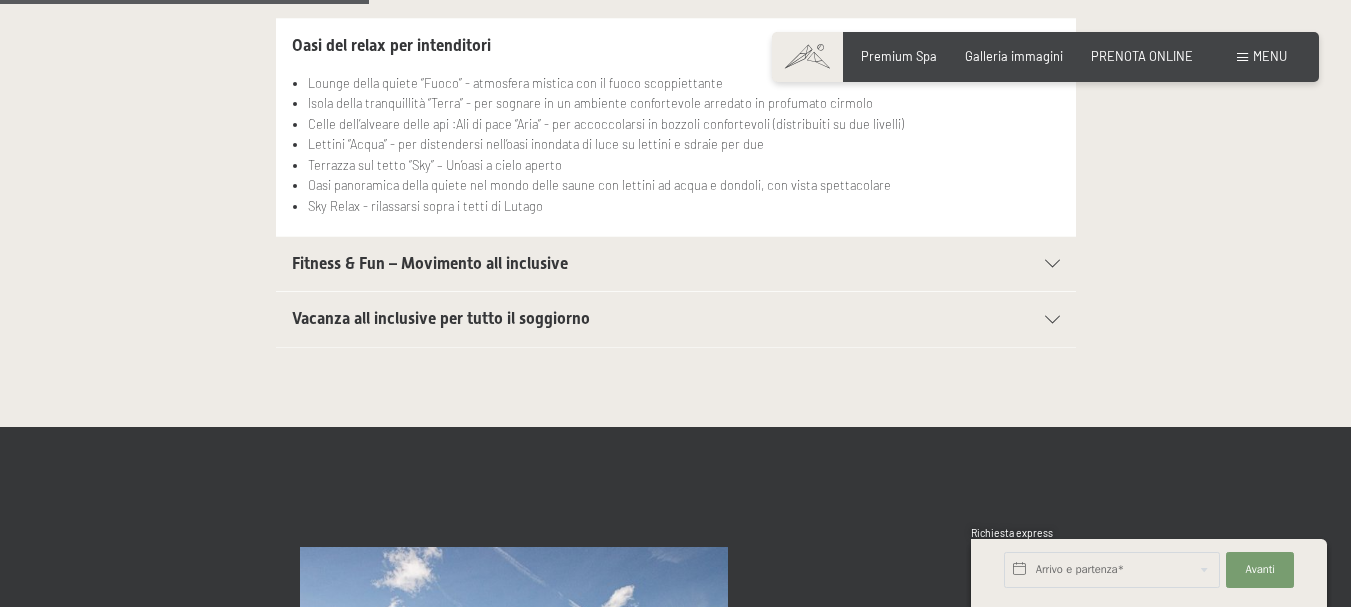 click at bounding box center (1052, 264) 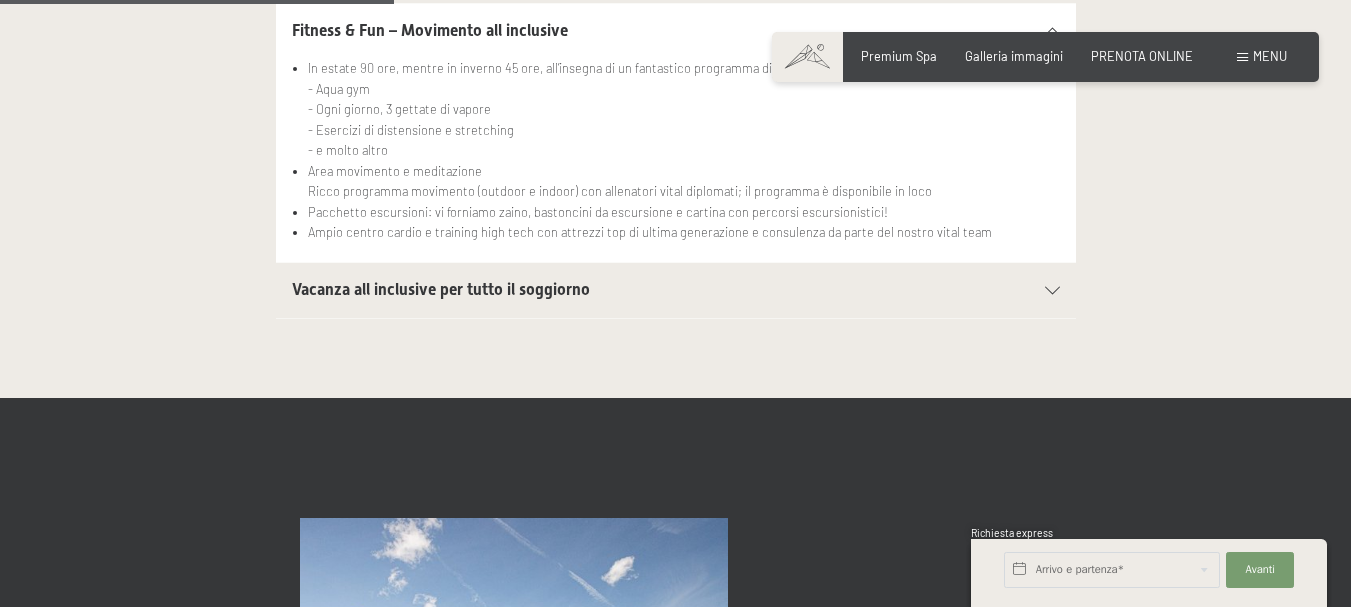scroll, scrollTop: 1000, scrollLeft: 0, axis: vertical 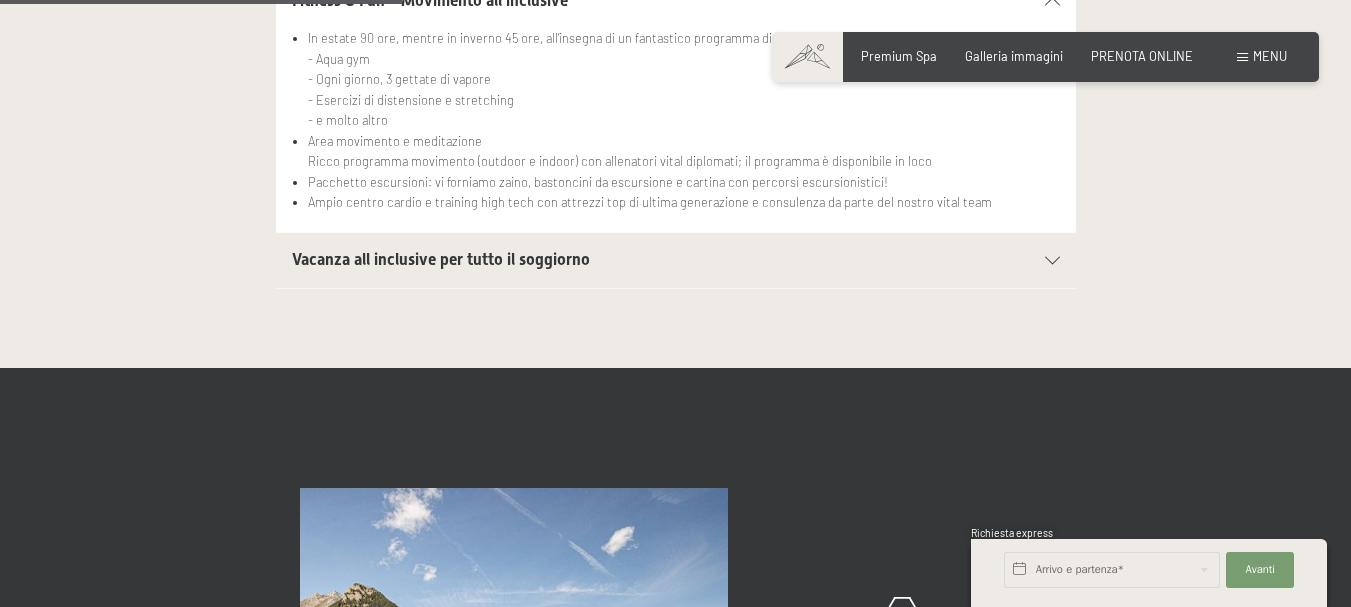 click at bounding box center [1052, 261] 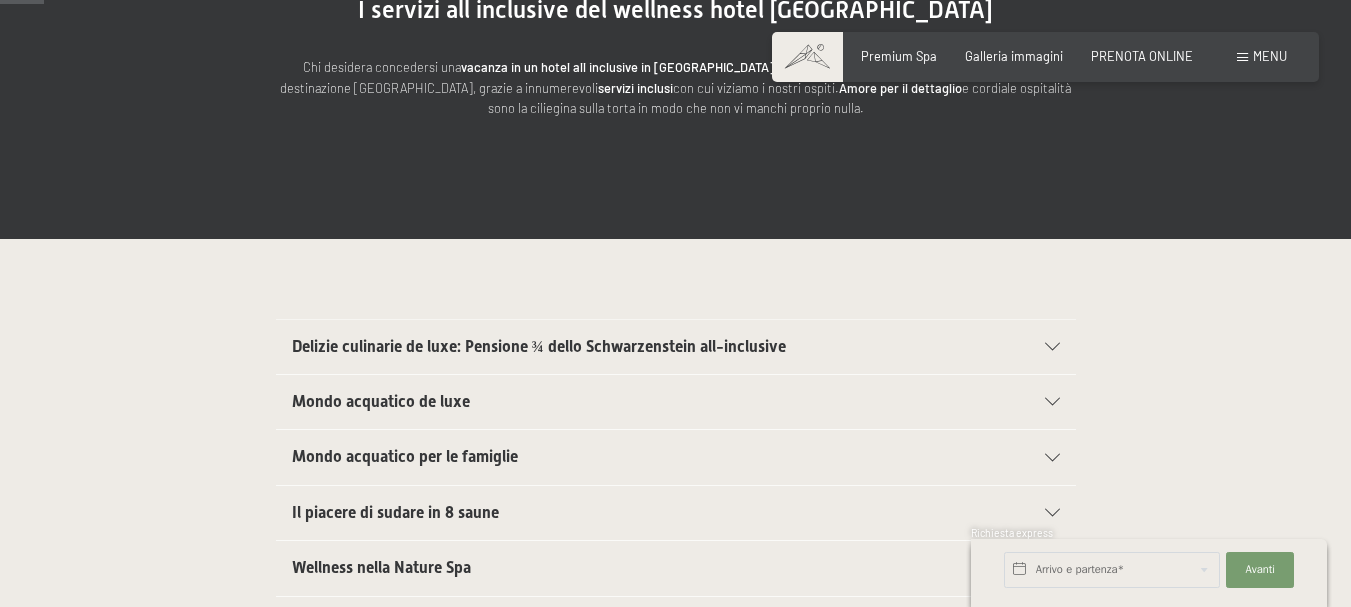 scroll, scrollTop: 0, scrollLeft: 0, axis: both 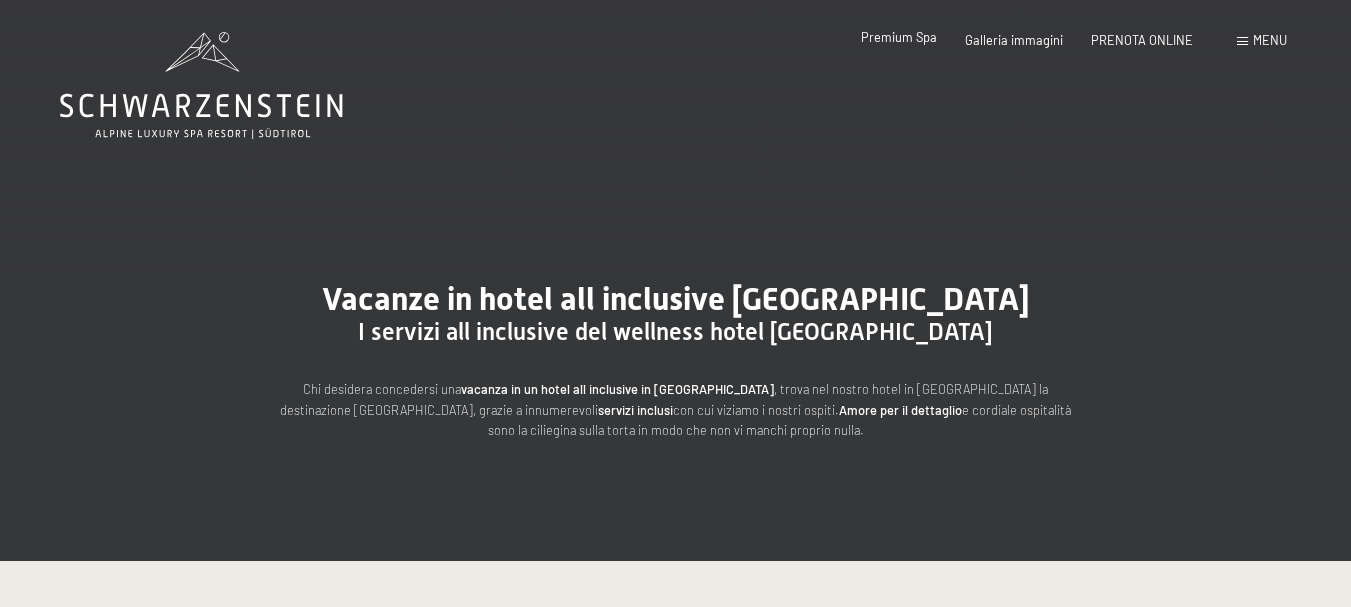 click on "Premium Spa" at bounding box center (899, 37) 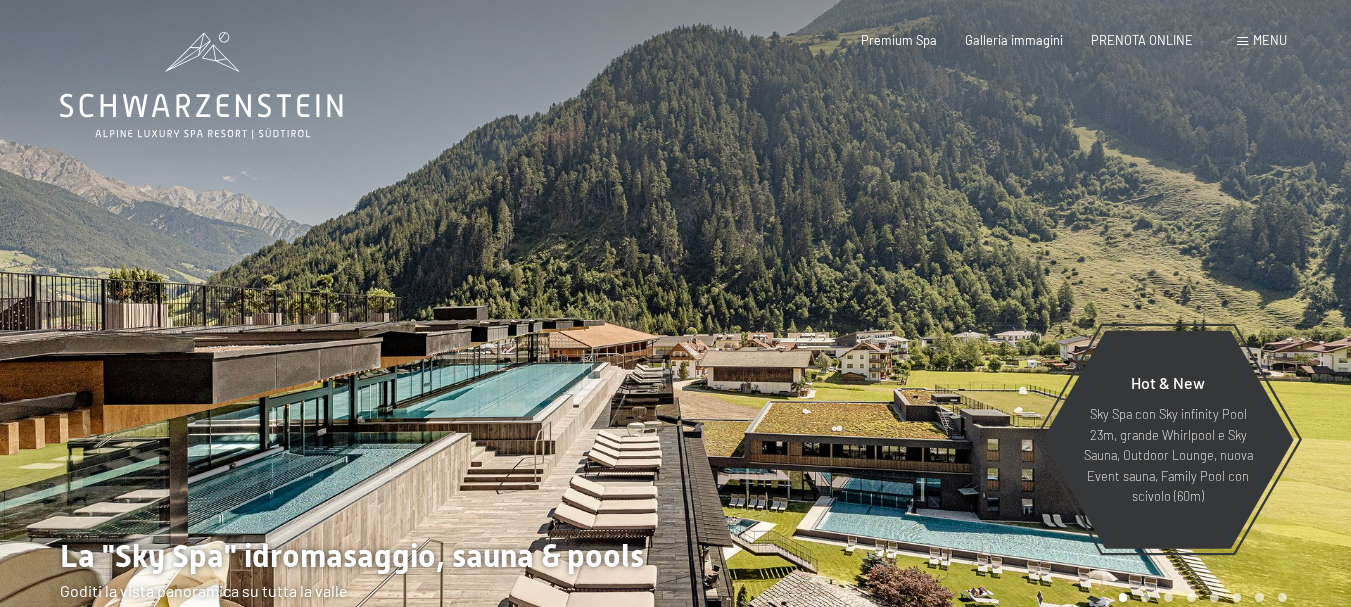 click on "Menu" at bounding box center (1262, 41) 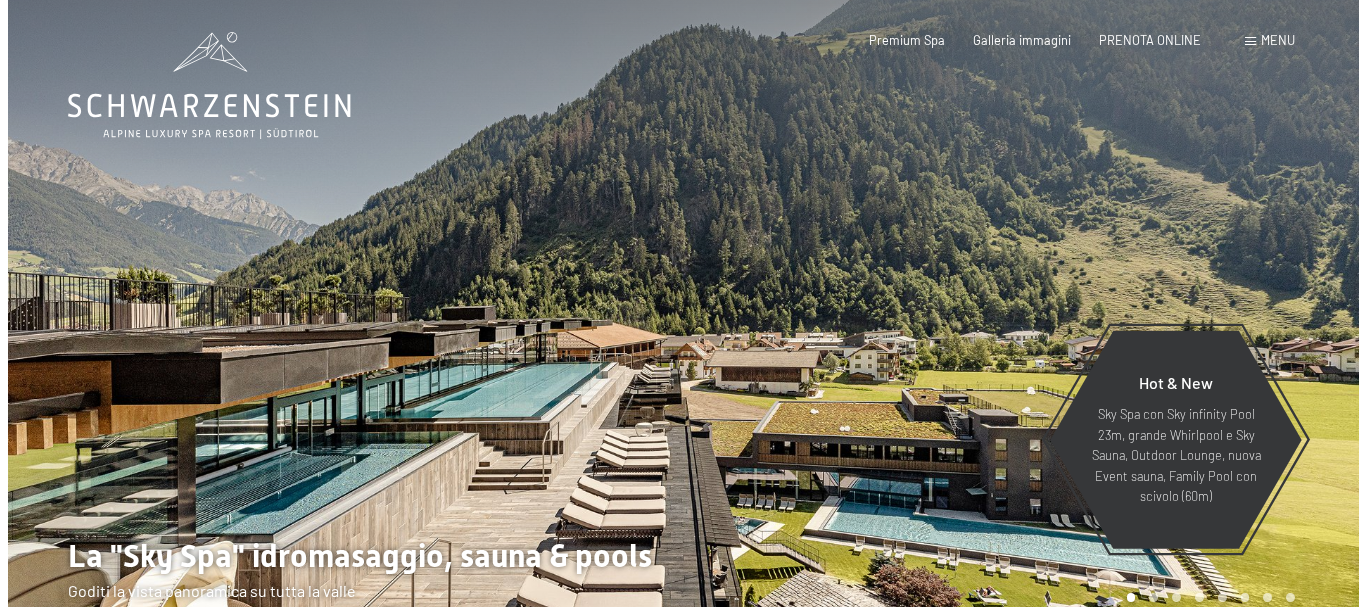 scroll, scrollTop: 0, scrollLeft: 0, axis: both 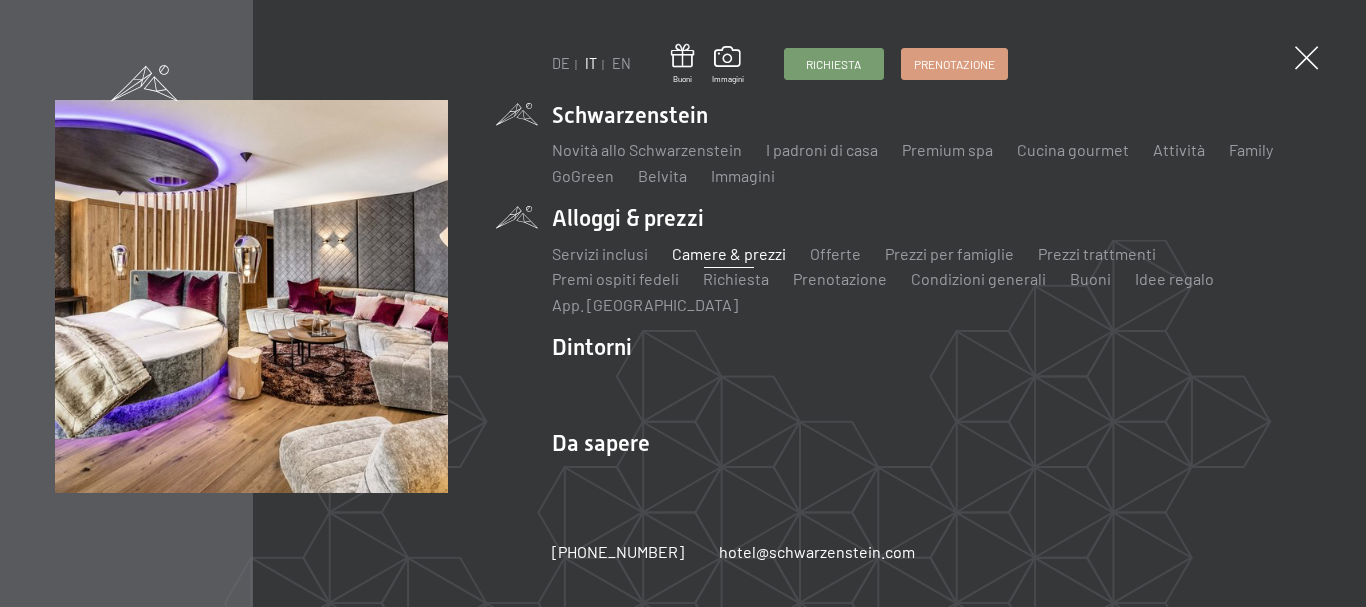 click on "Camere & prezzi" at bounding box center (729, 253) 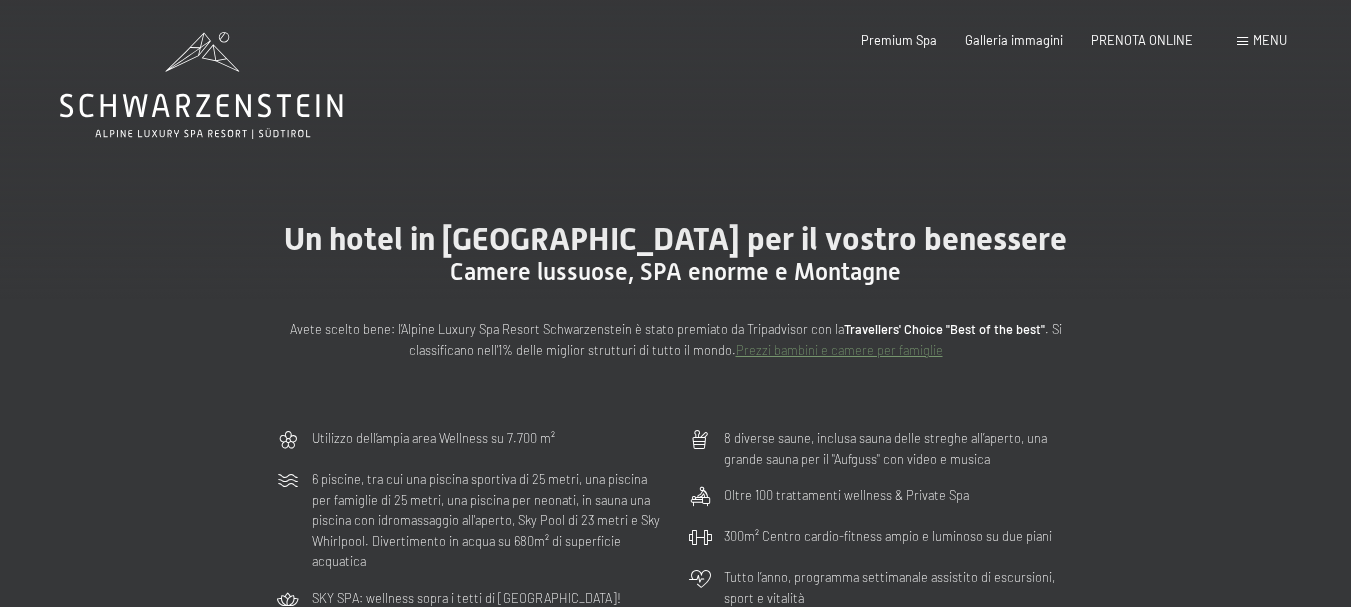 scroll, scrollTop: 0, scrollLeft: 0, axis: both 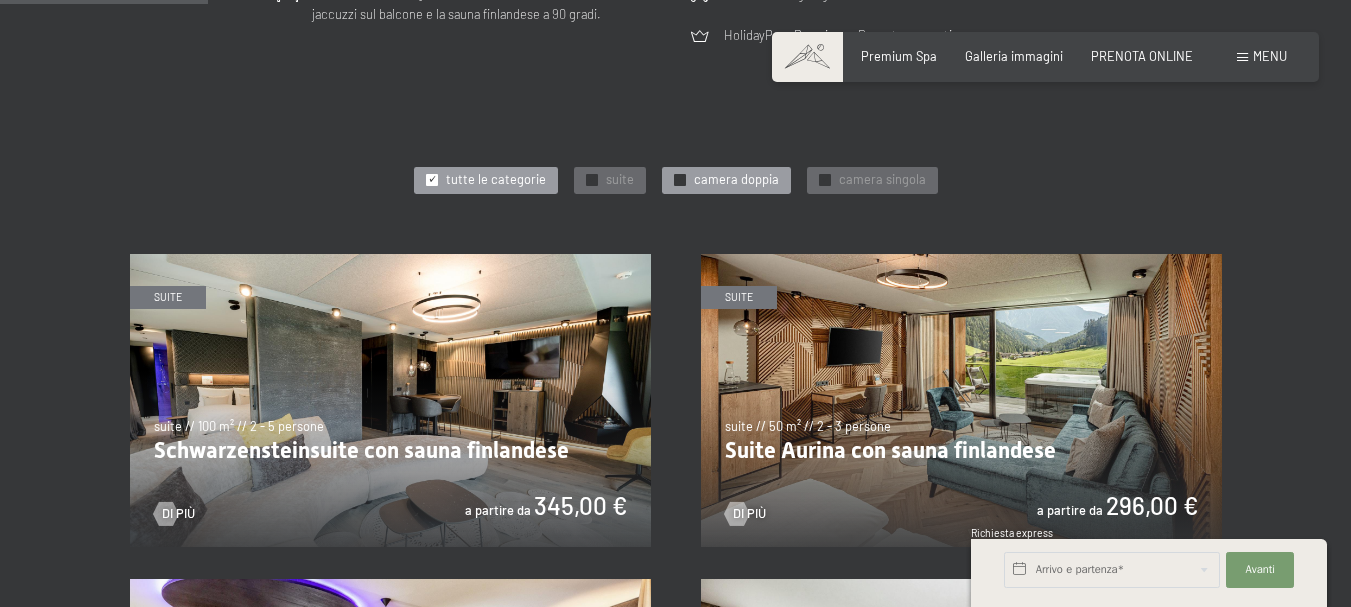 click at bounding box center (680, 180) 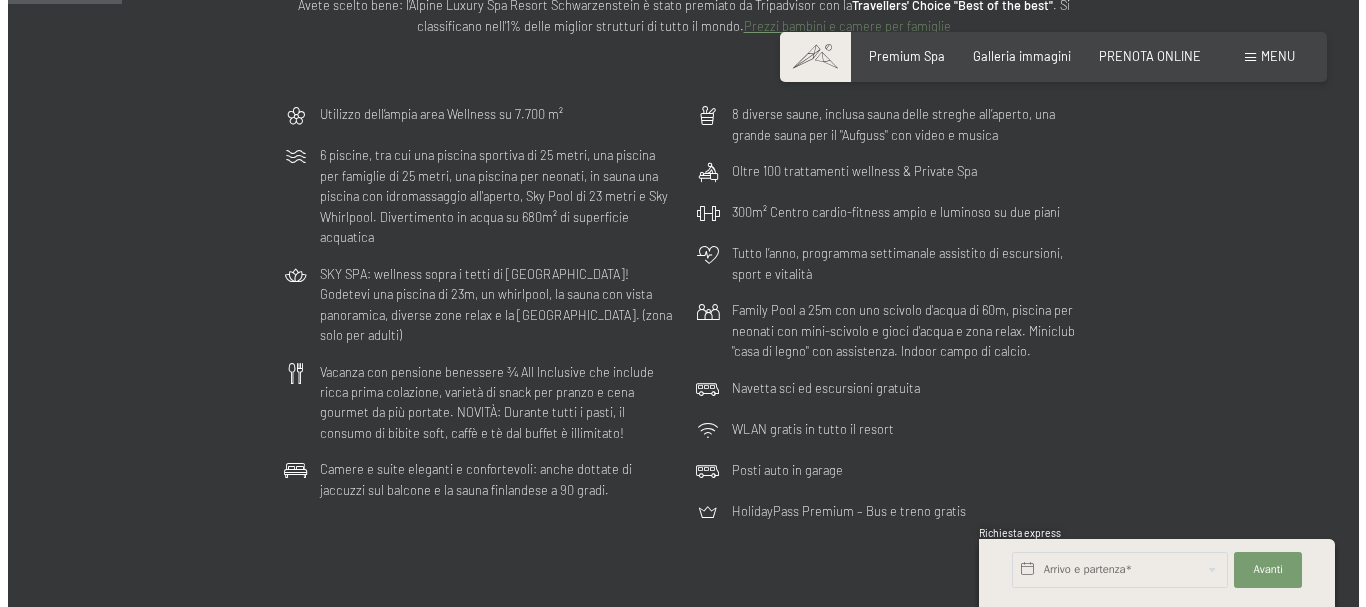 scroll, scrollTop: 300, scrollLeft: 0, axis: vertical 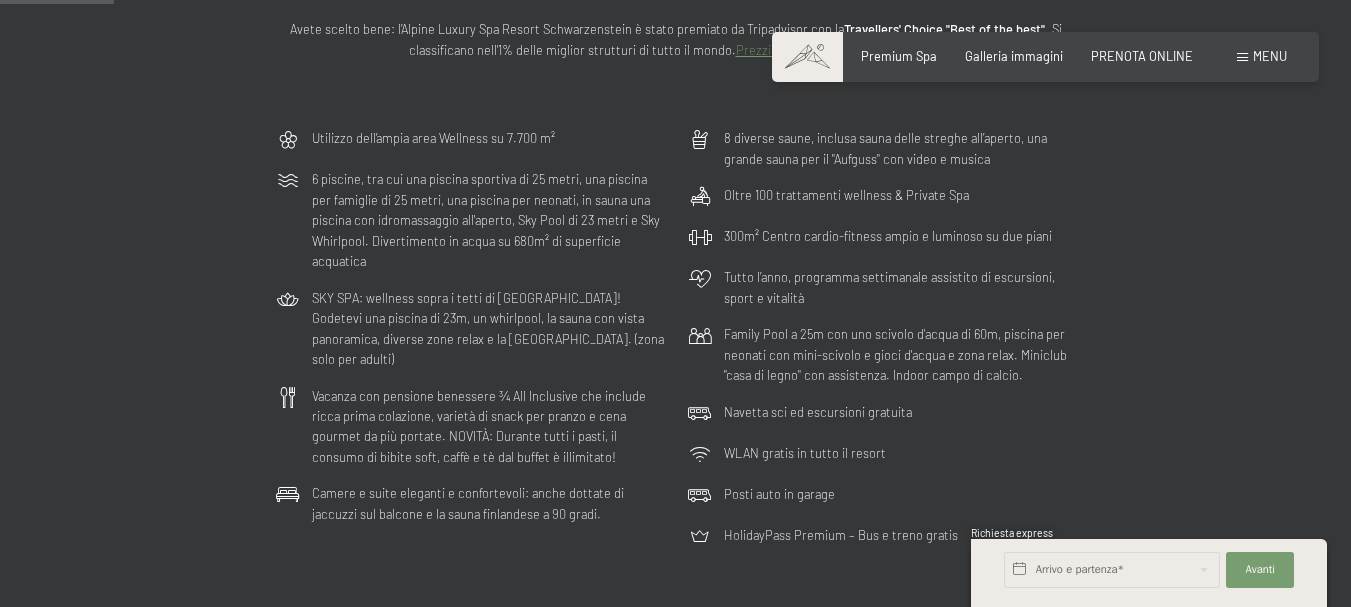 click on "Menu" at bounding box center [1270, 56] 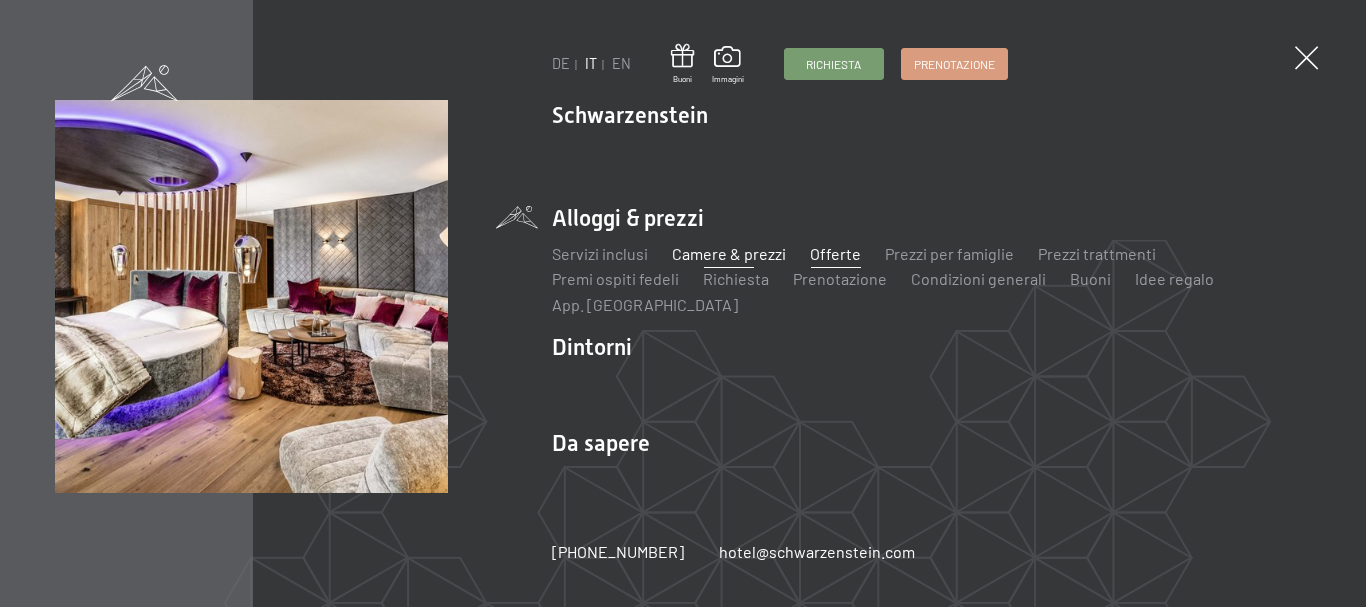 click on "Offerte" at bounding box center (835, 253) 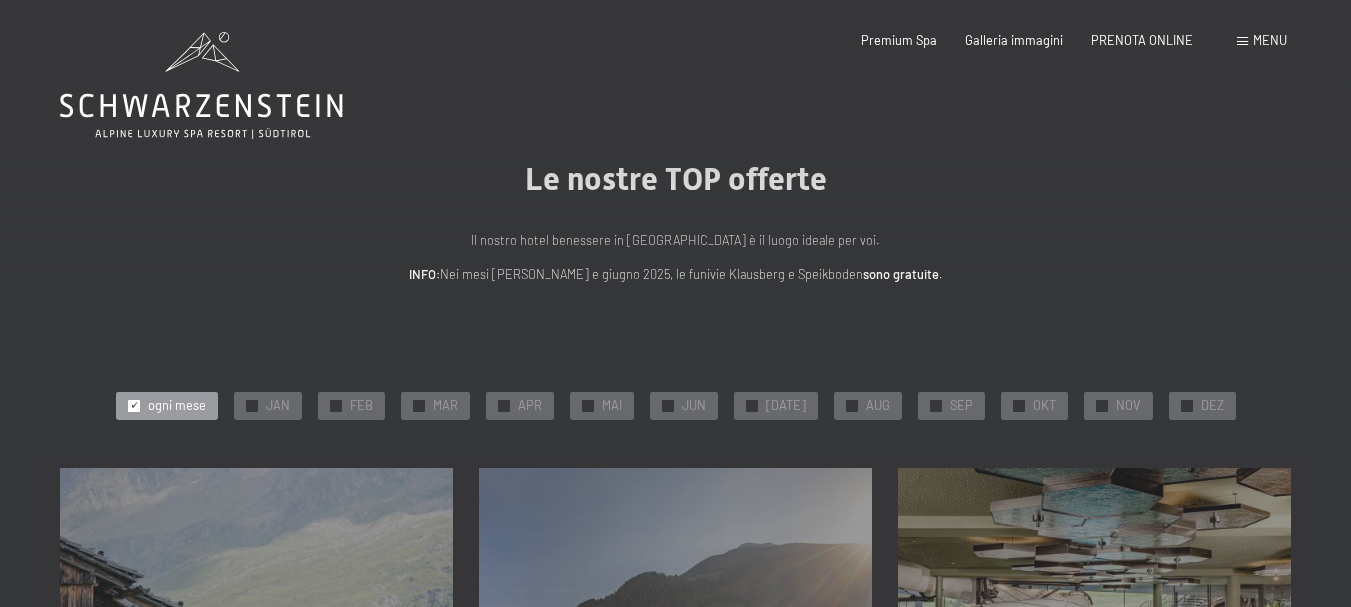 scroll, scrollTop: 0, scrollLeft: 0, axis: both 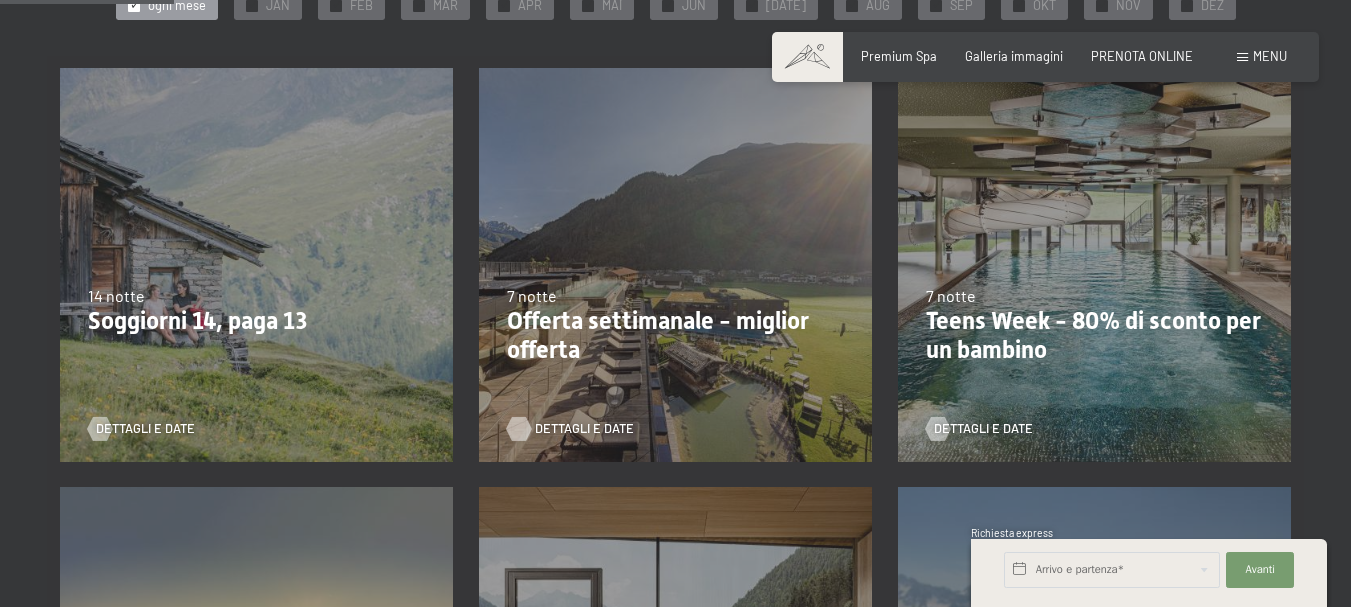 click on "Dettagli e Date" at bounding box center [584, 429] 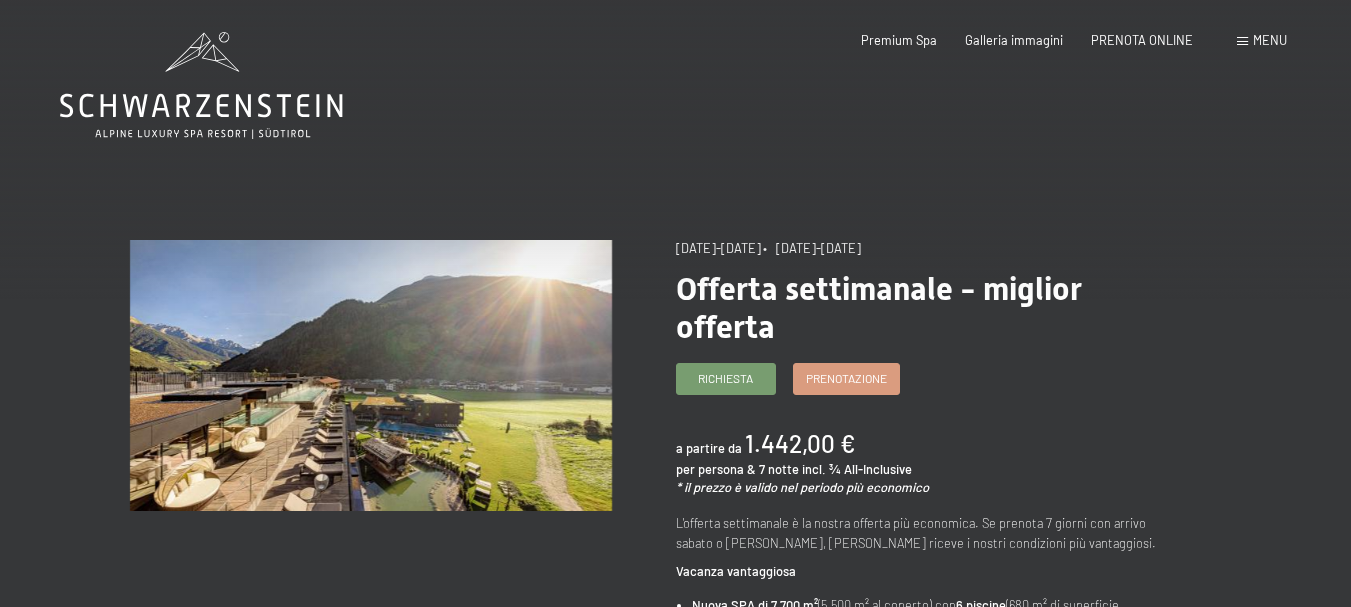 scroll, scrollTop: 0, scrollLeft: 0, axis: both 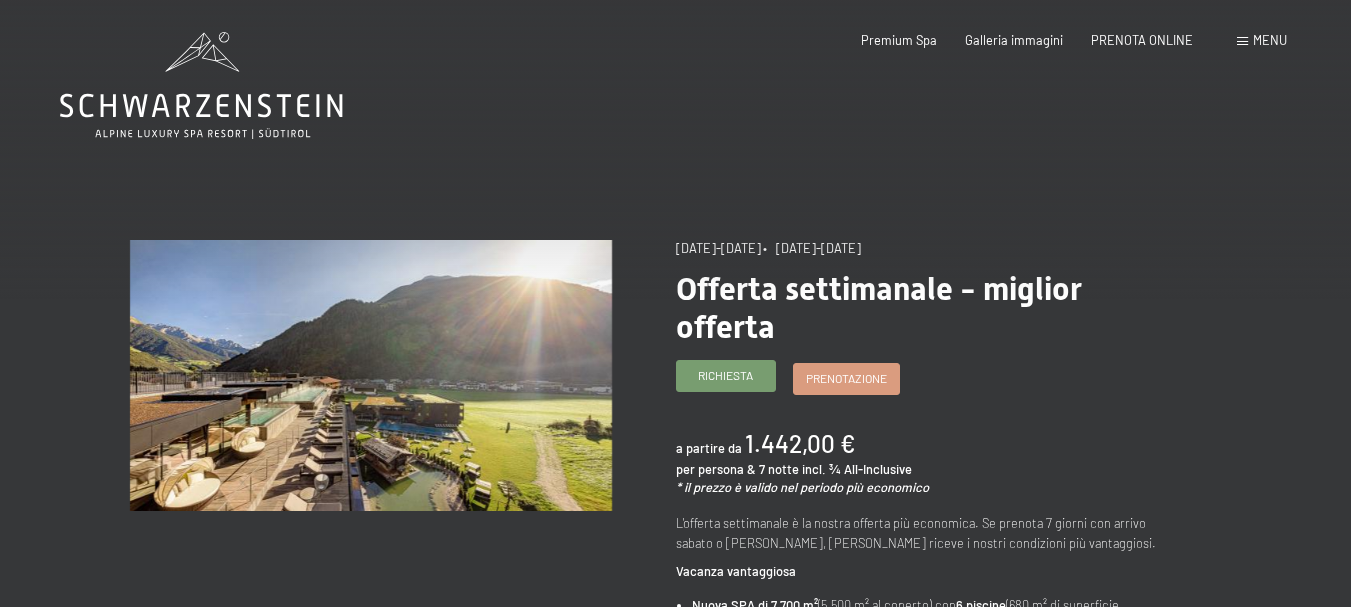 click on "Richiesta" at bounding box center [725, 375] 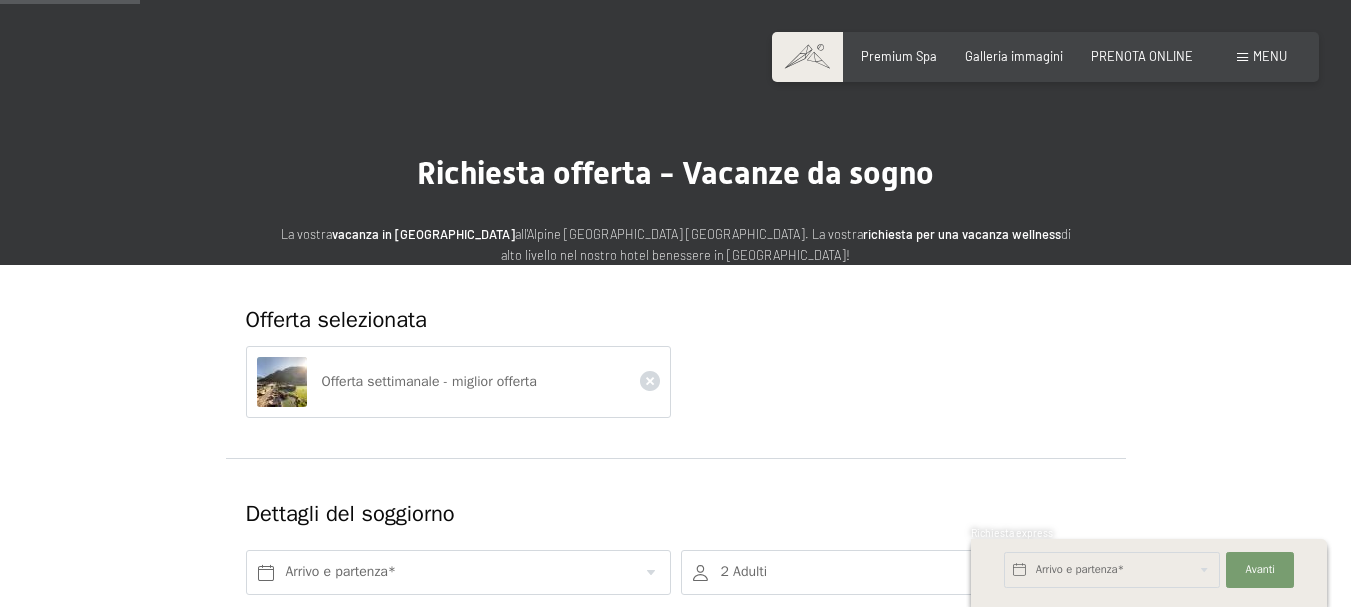 scroll, scrollTop: 200, scrollLeft: 0, axis: vertical 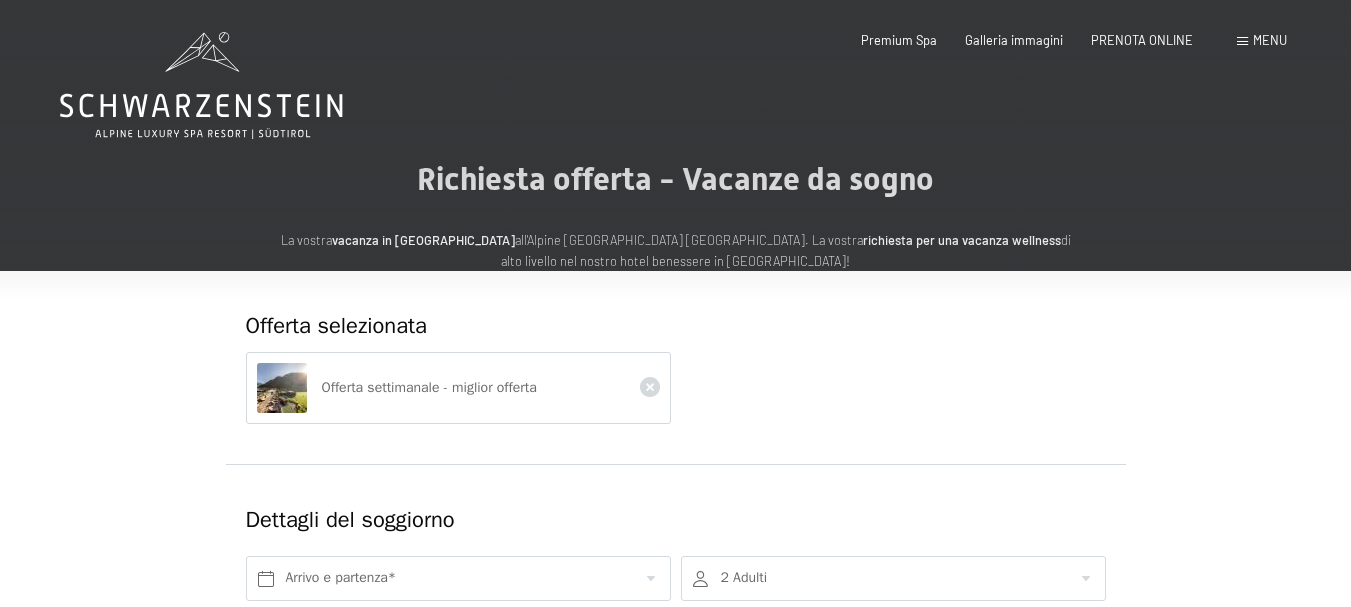 click at bounding box center [1242, 41] 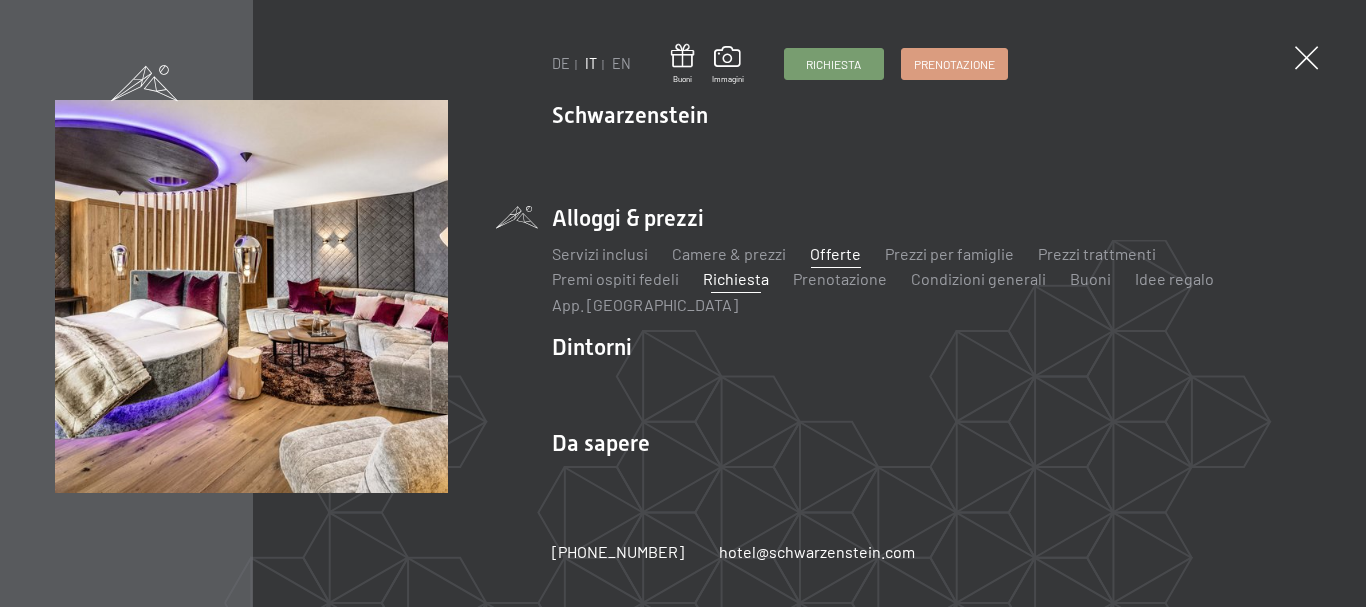 click on "Offerte" at bounding box center (835, 253) 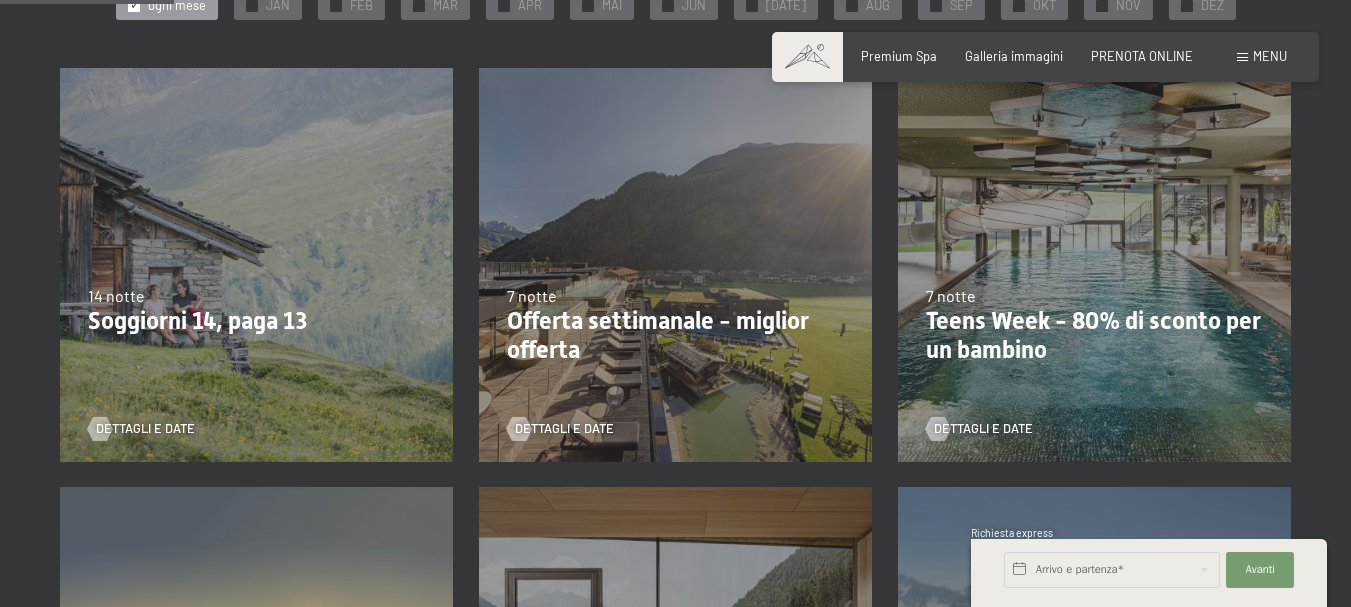 scroll, scrollTop: 400, scrollLeft: 0, axis: vertical 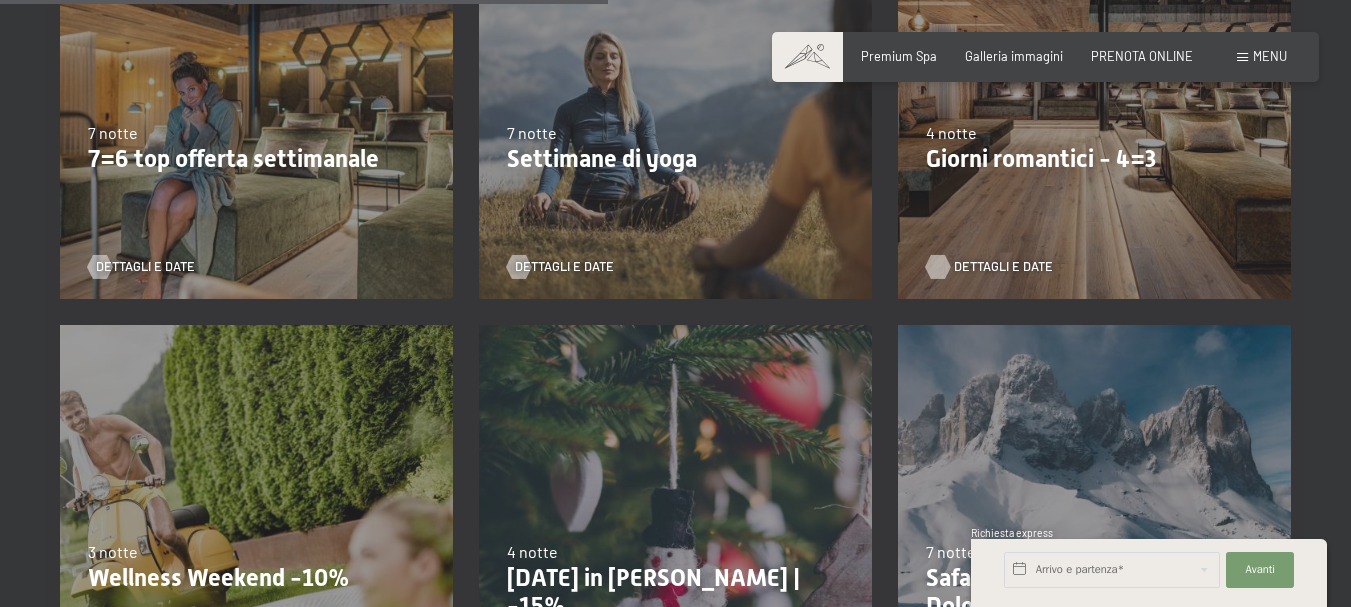 click on "Dettagli e Date" at bounding box center [1003, 267] 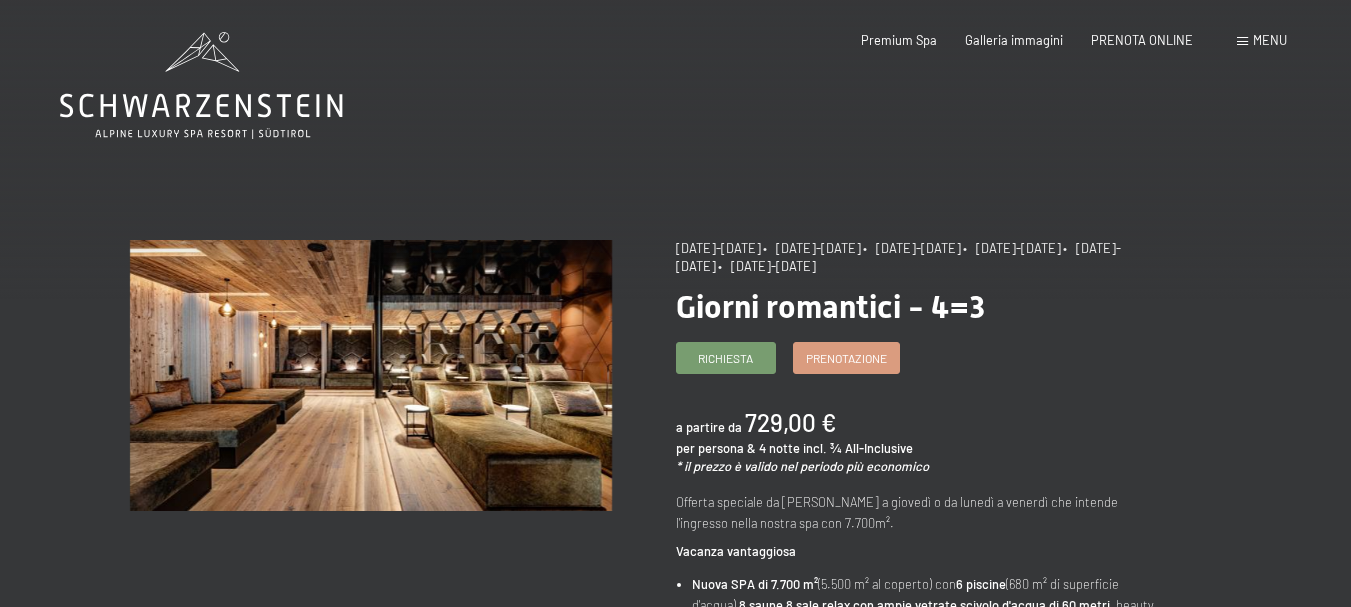 scroll, scrollTop: 0, scrollLeft: 0, axis: both 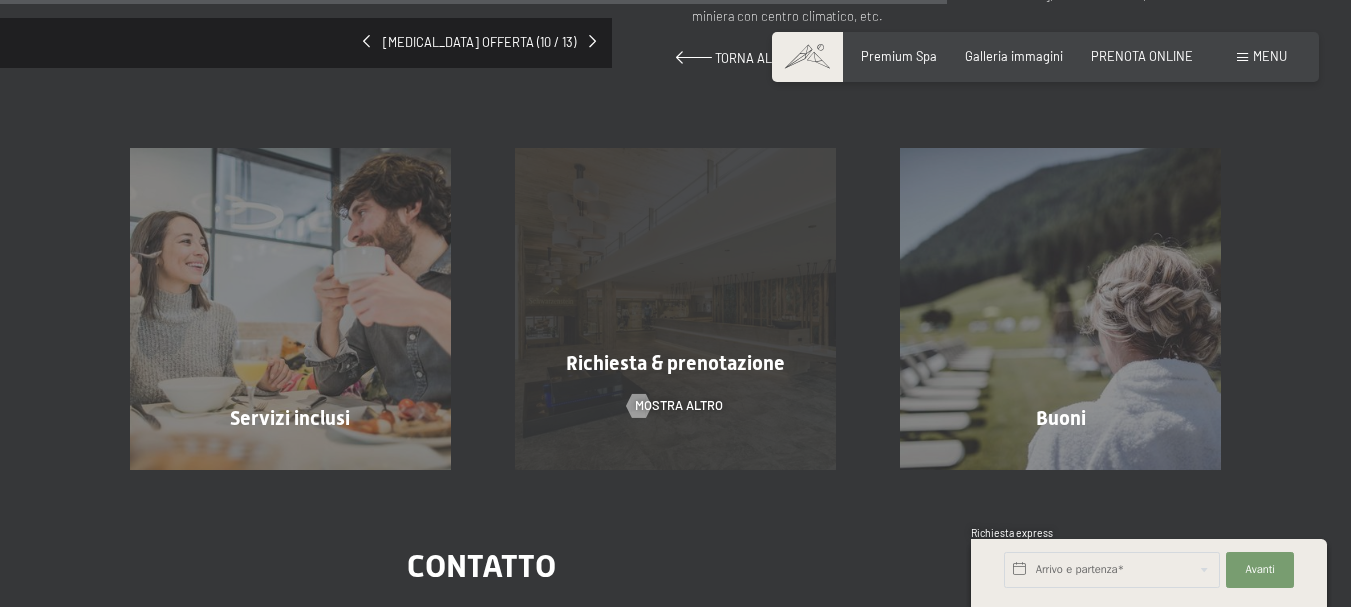 click on "Richiesta & prenotazione" at bounding box center (675, 363) 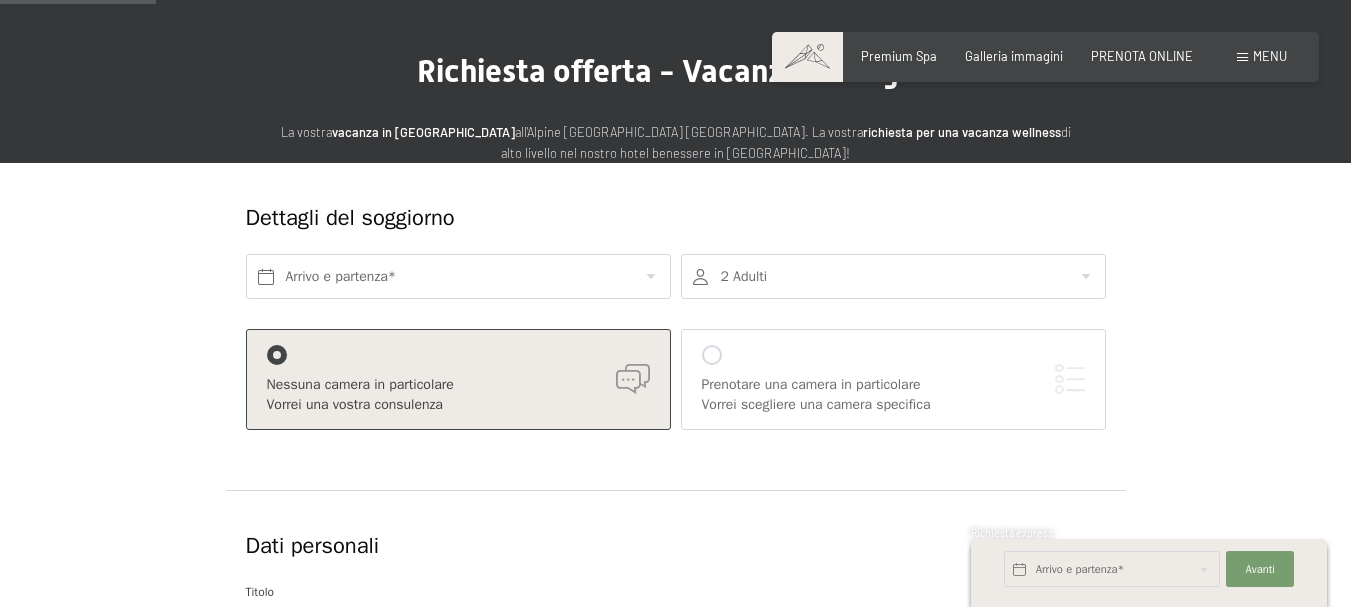 scroll, scrollTop: 200, scrollLeft: 0, axis: vertical 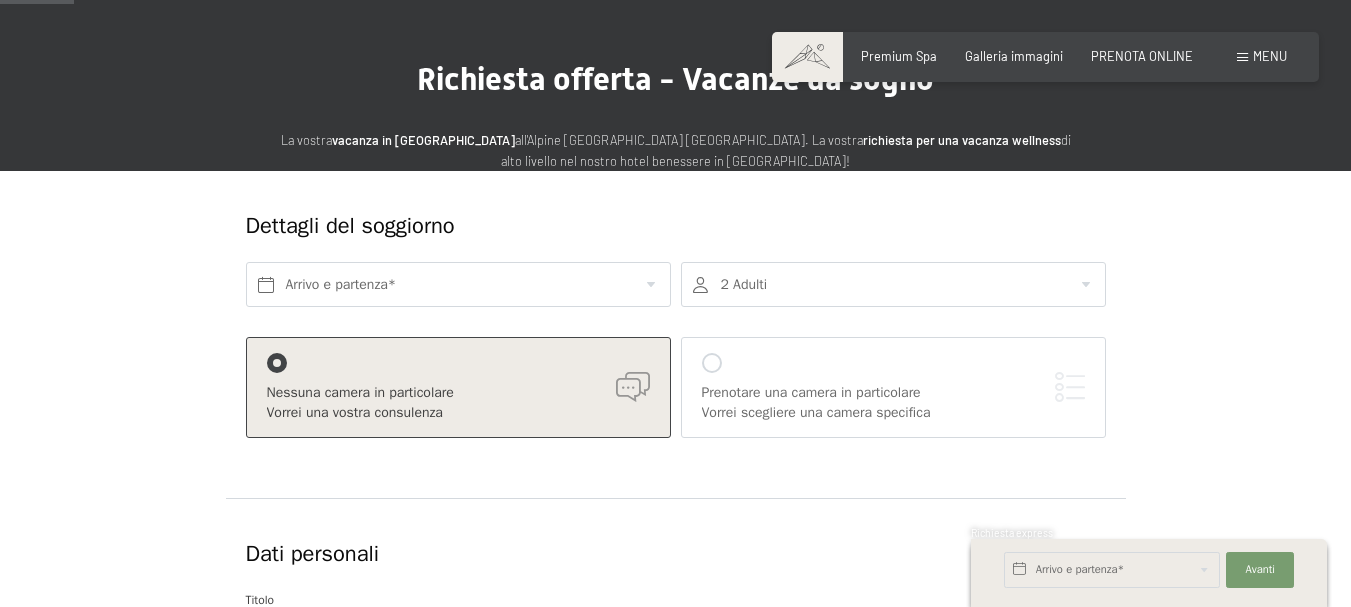 click at bounding box center [712, 363] 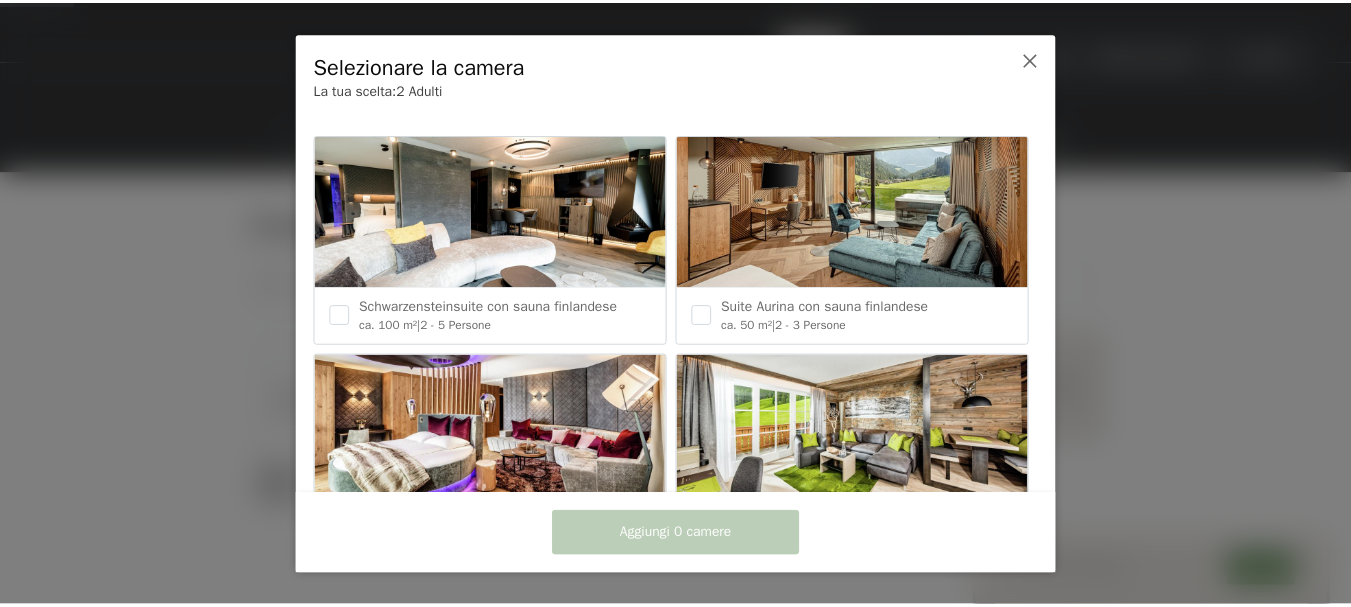 scroll, scrollTop: 0, scrollLeft: 0, axis: both 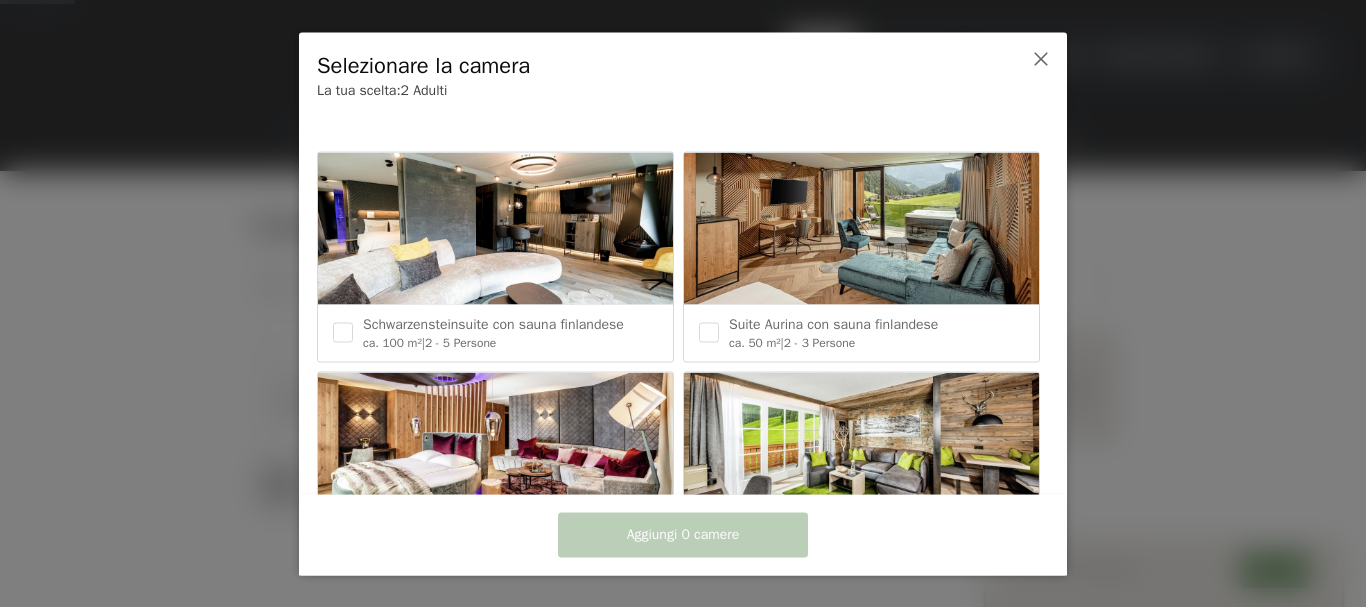 click at bounding box center [861, 229] 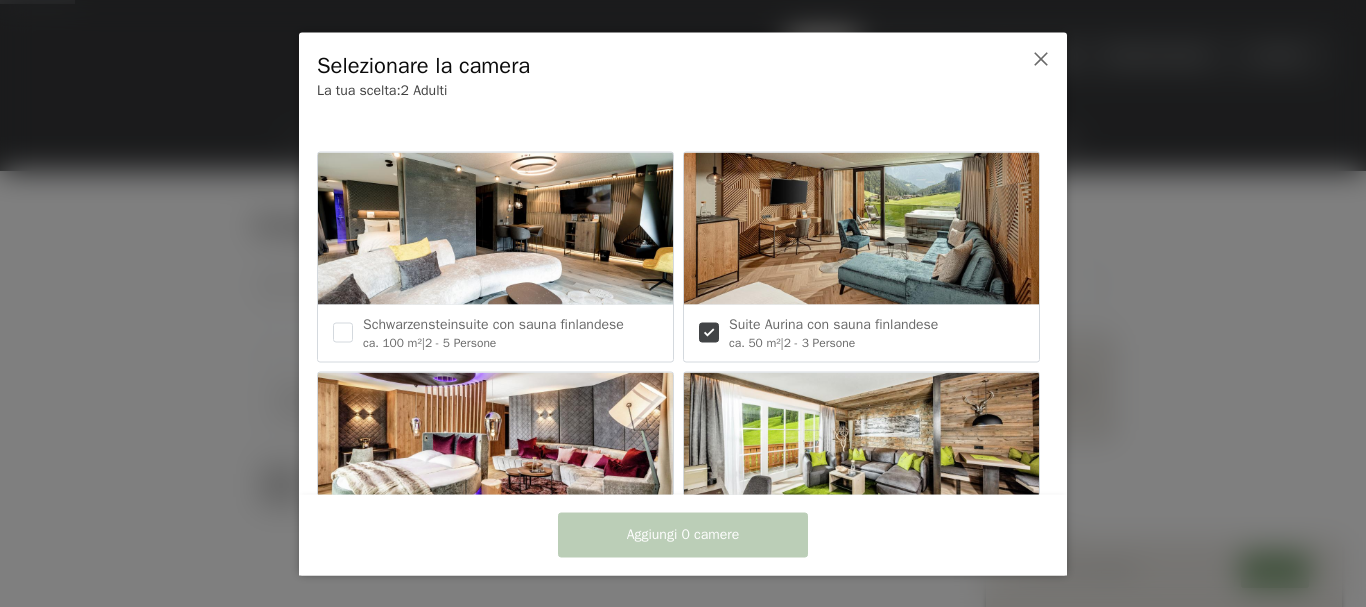 checkbox on "true" 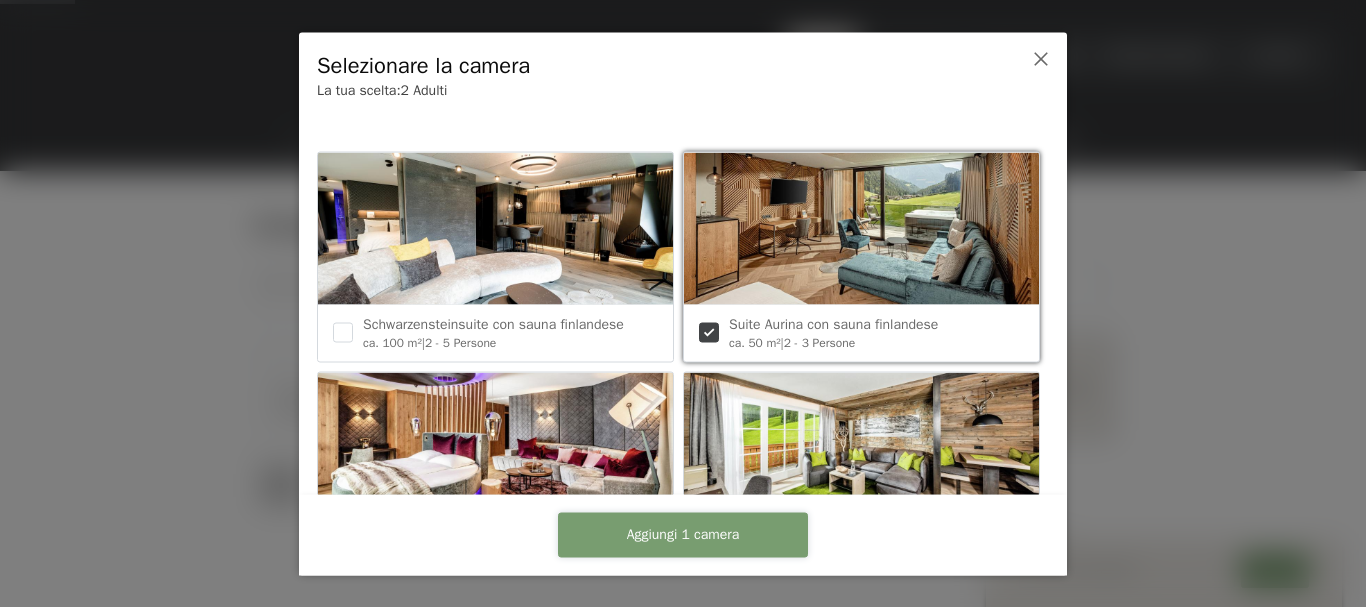 click on "Aggiungi 1 camera" at bounding box center [683, 535] 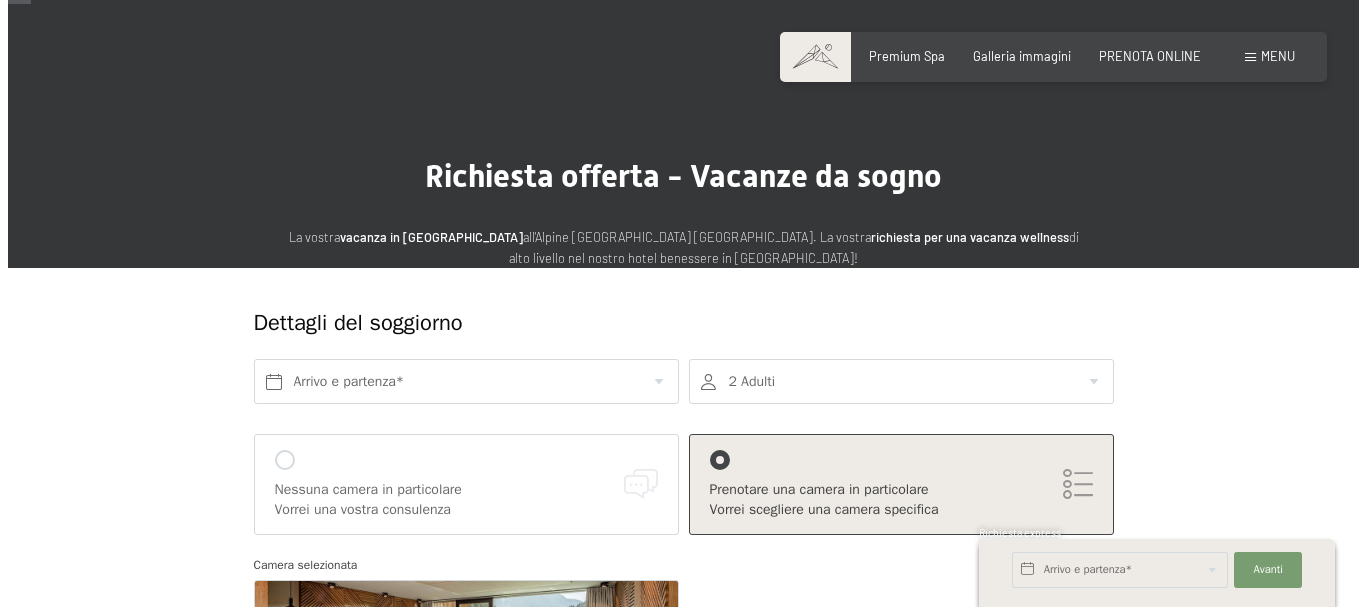 scroll, scrollTop: 0, scrollLeft: 0, axis: both 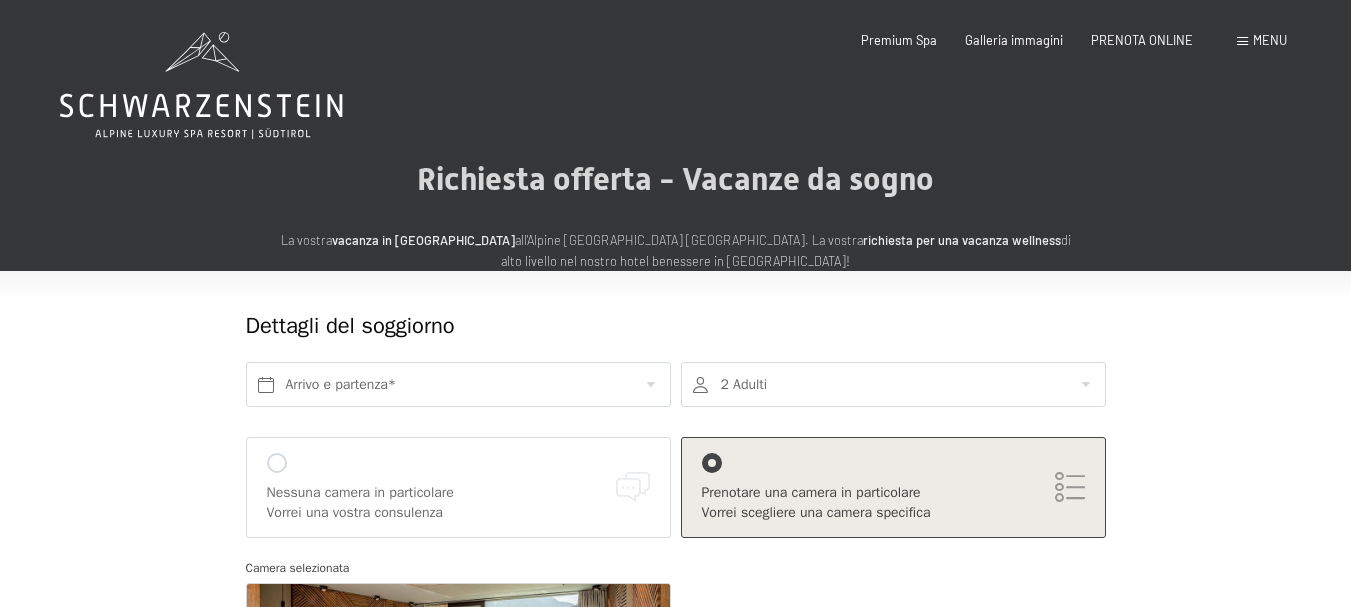 click on "Menu" at bounding box center (1270, 40) 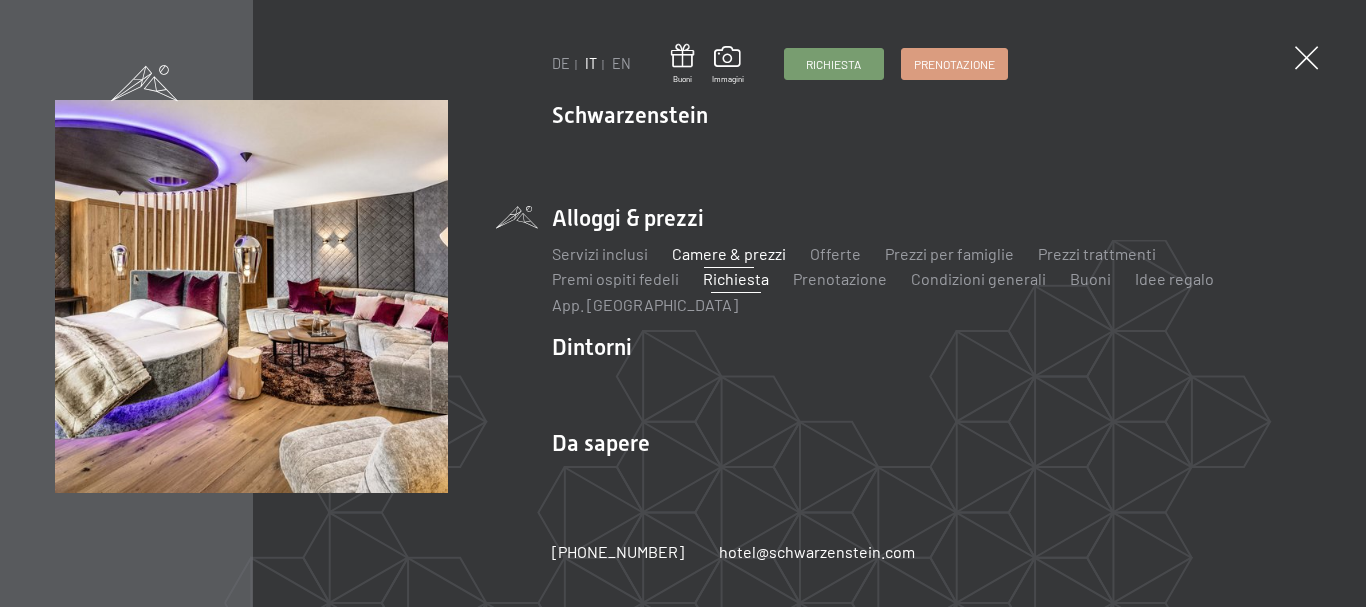 click on "Camere & prezzi" at bounding box center (729, 253) 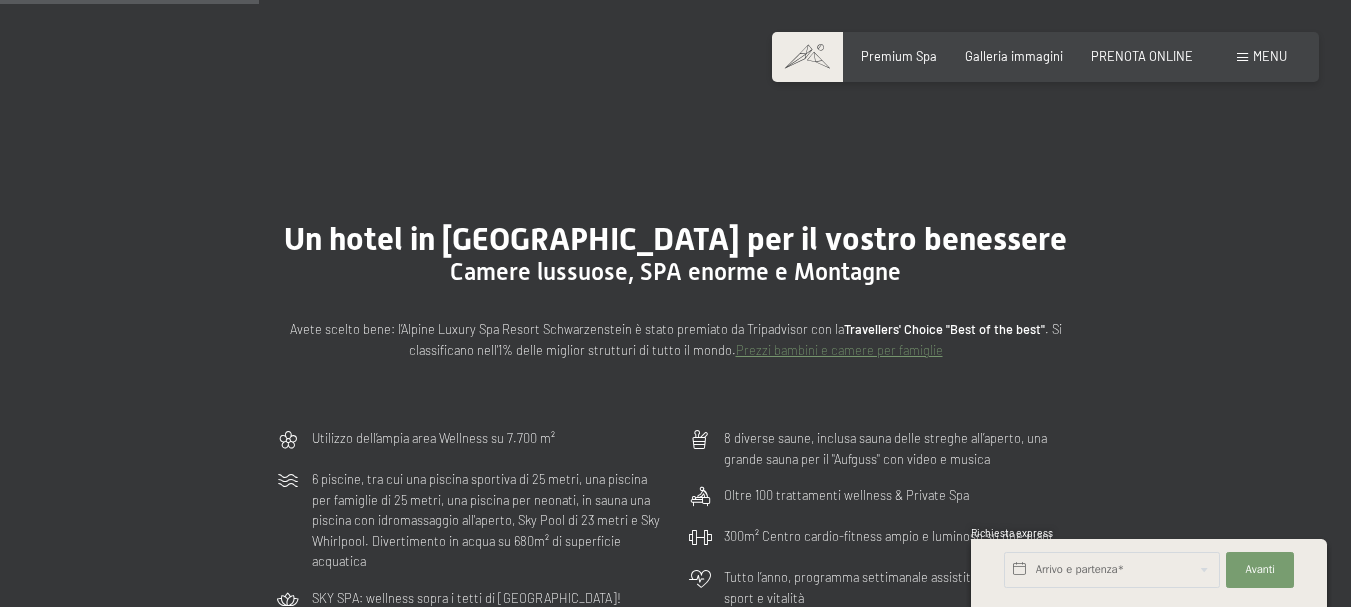 scroll, scrollTop: 700, scrollLeft: 0, axis: vertical 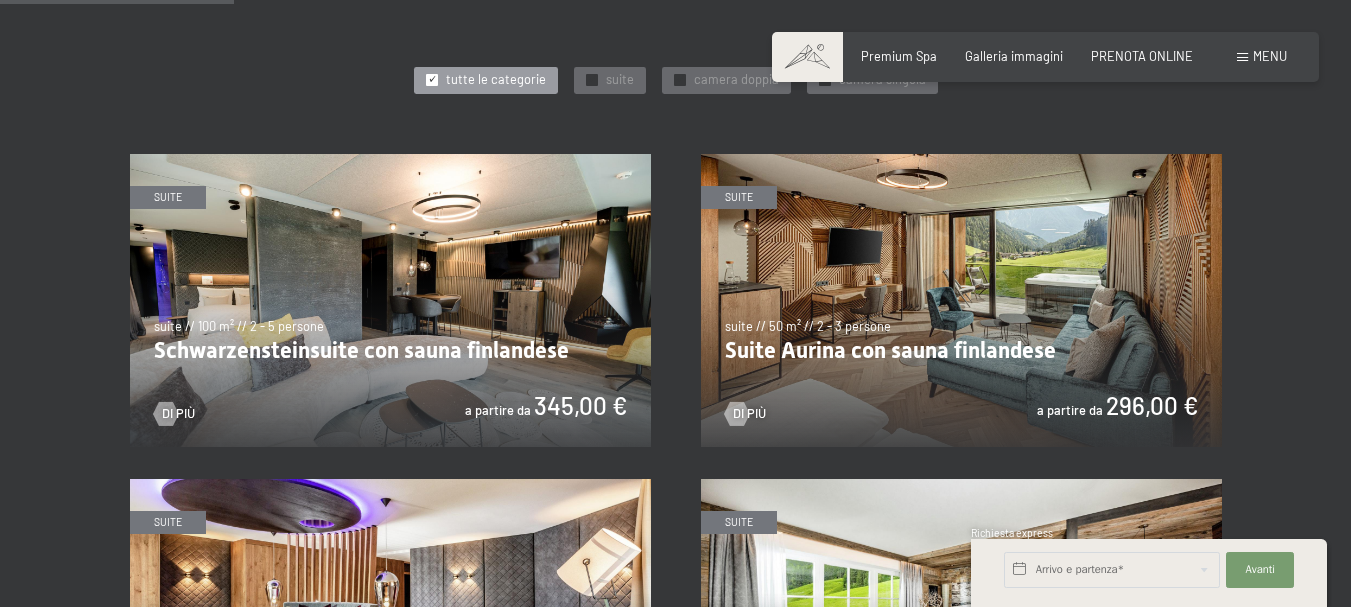 click at bounding box center [961, 300] 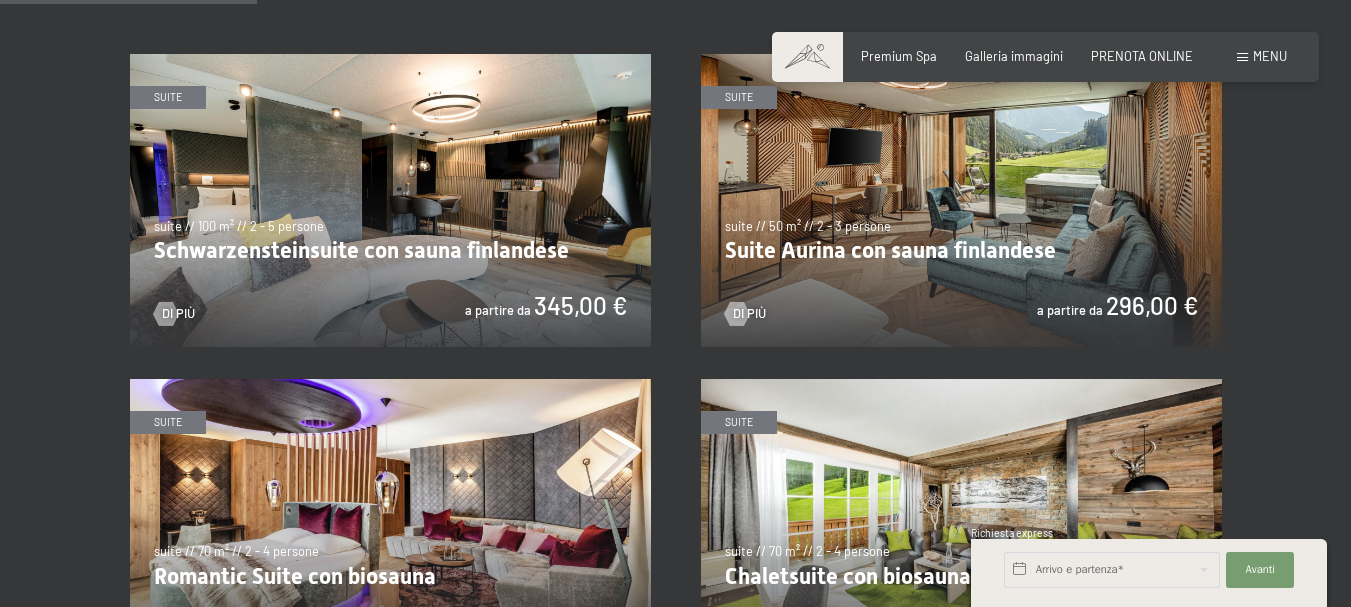 scroll, scrollTop: 800, scrollLeft: 0, axis: vertical 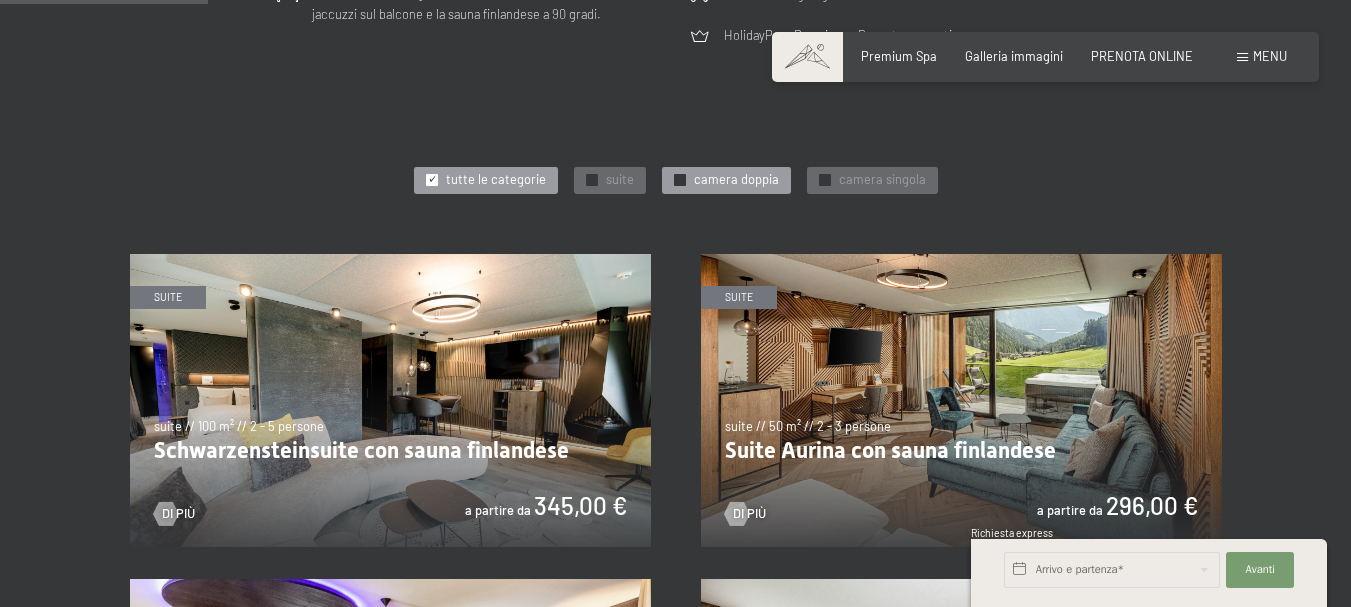click on "✓" at bounding box center (680, 180) 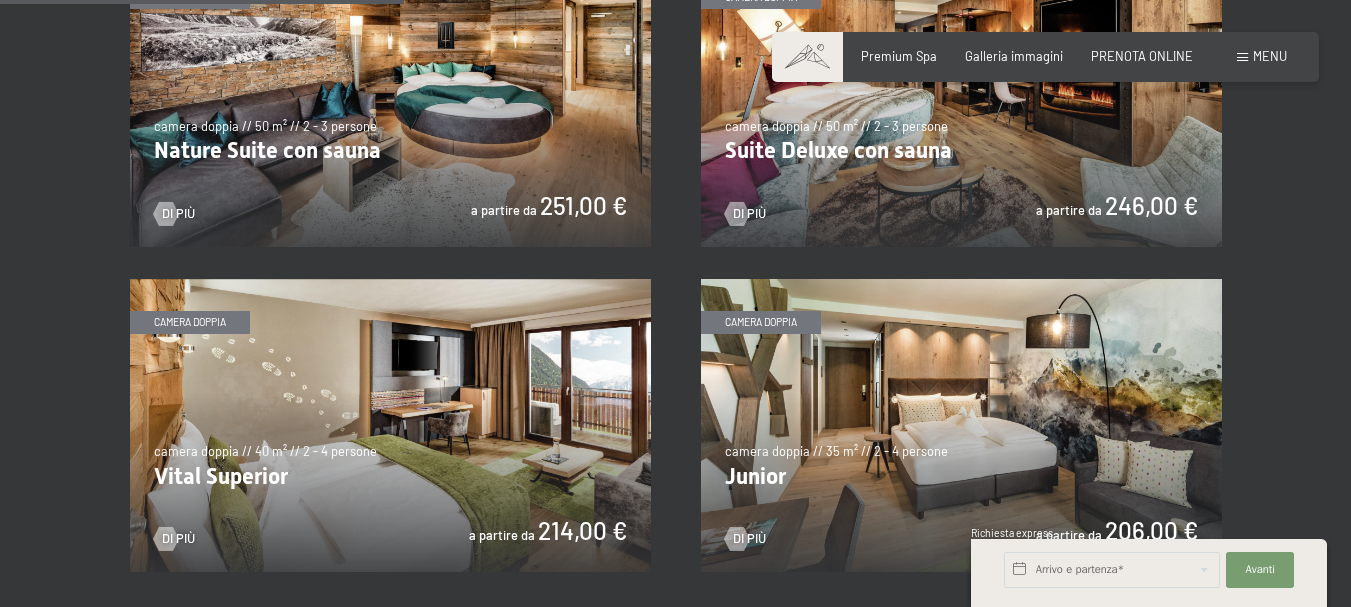 scroll, scrollTop: 1200, scrollLeft: 0, axis: vertical 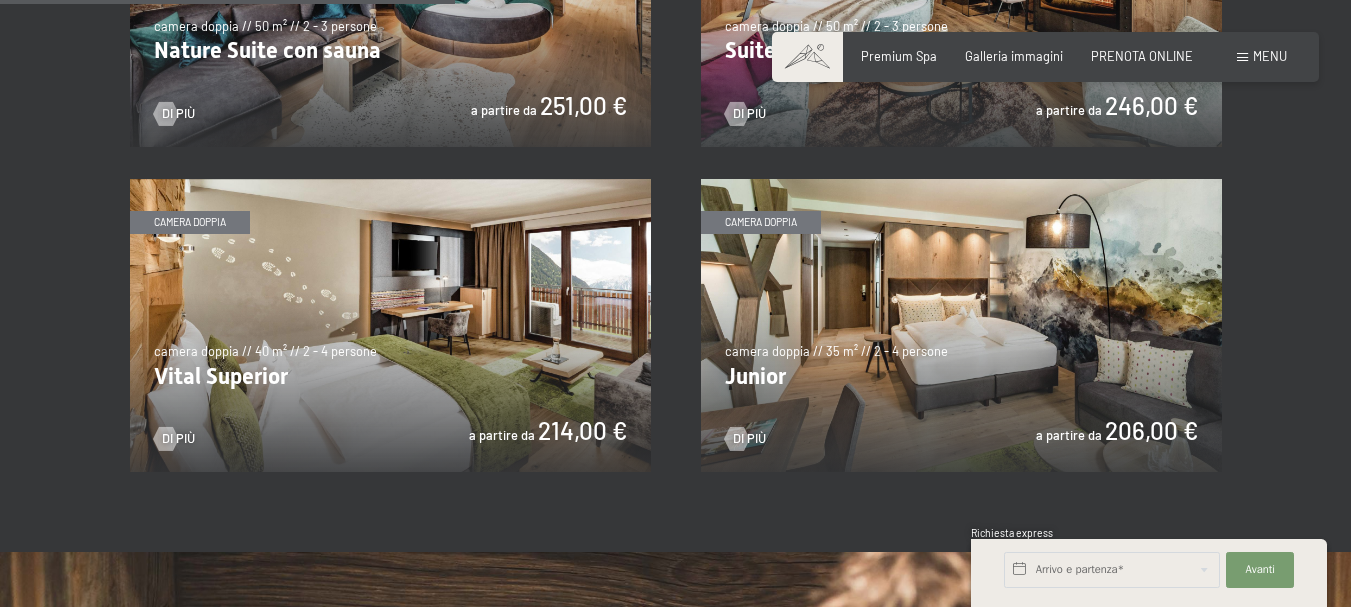 click at bounding box center (390, 325) 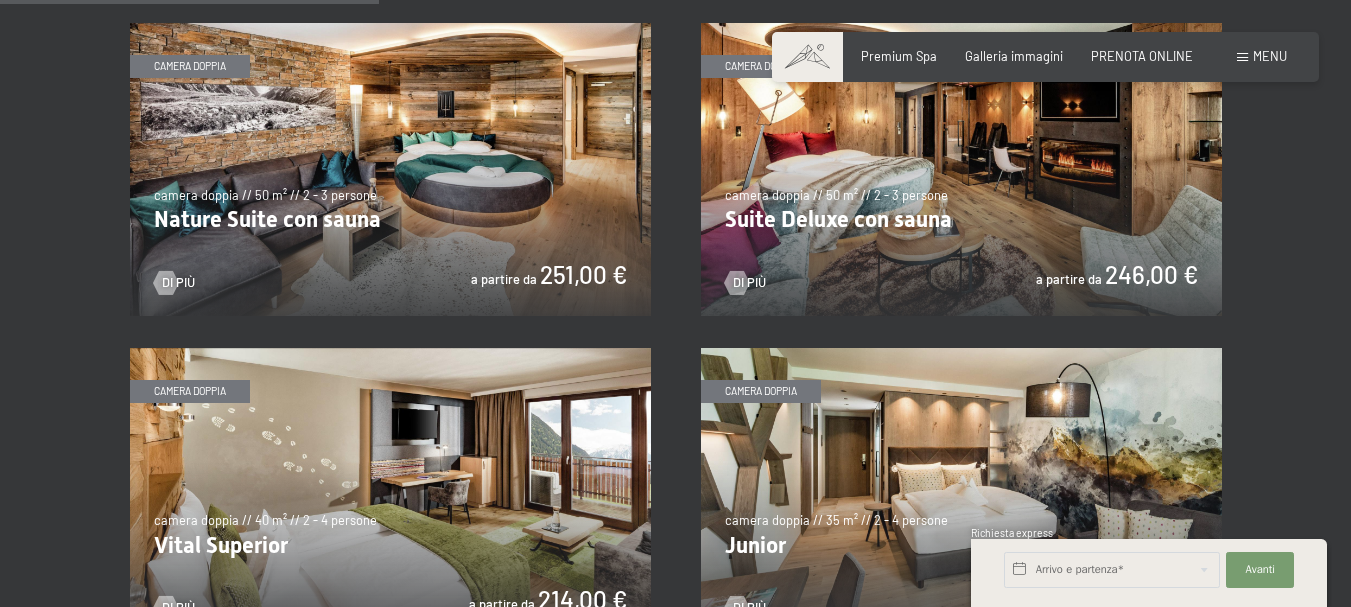 scroll, scrollTop: 1000, scrollLeft: 0, axis: vertical 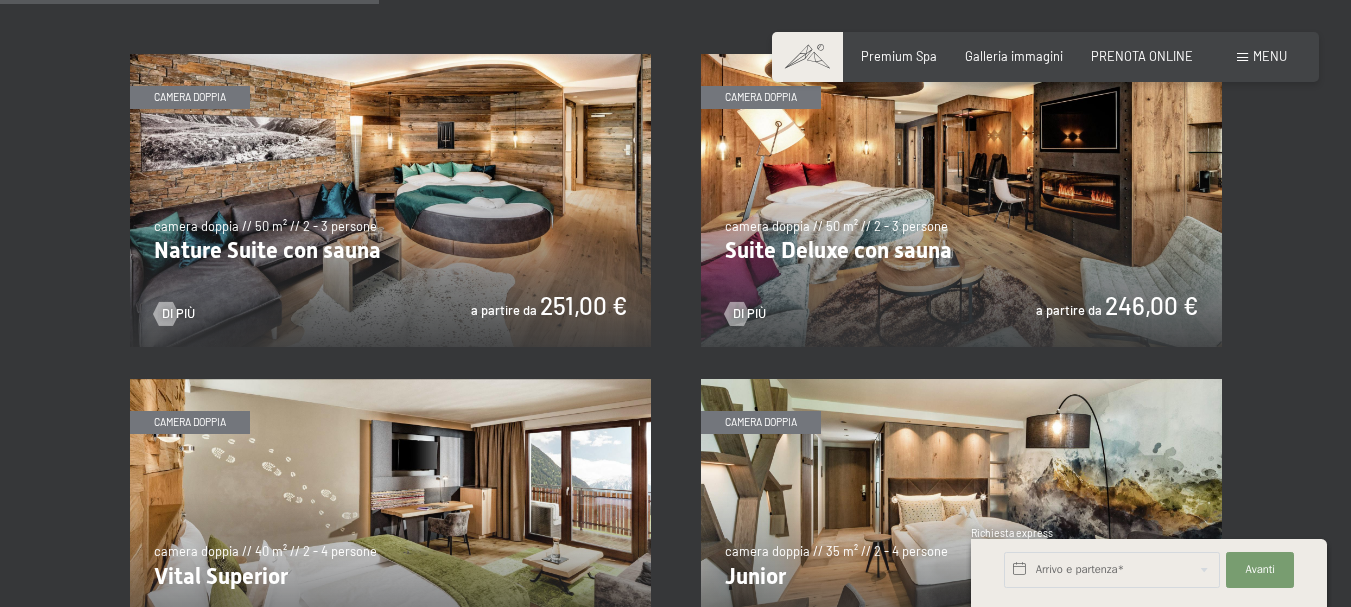 click at bounding box center (961, 200) 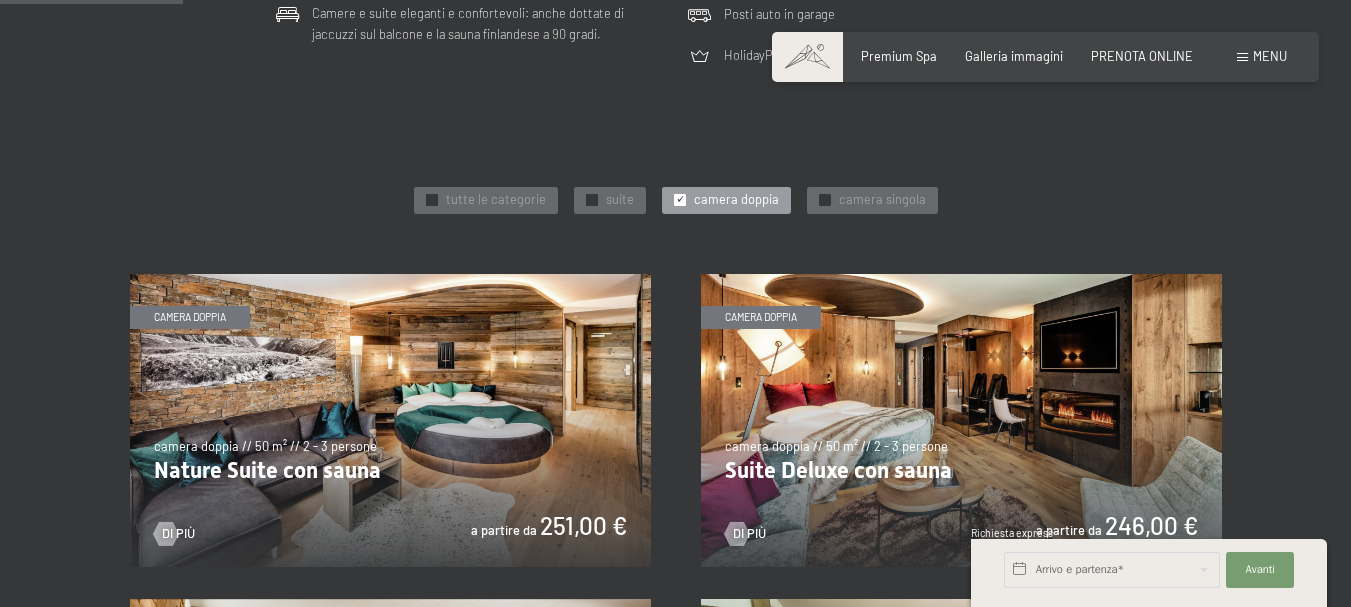 scroll, scrollTop: 800, scrollLeft: 0, axis: vertical 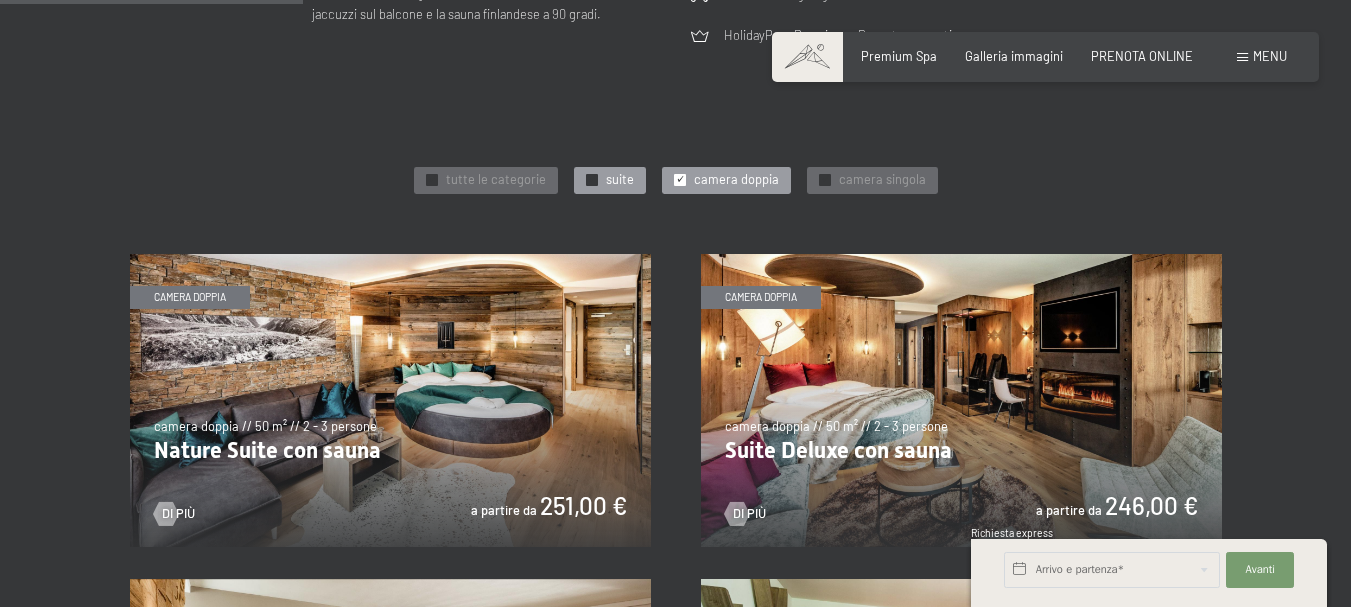 click on "✓" at bounding box center [592, 180] 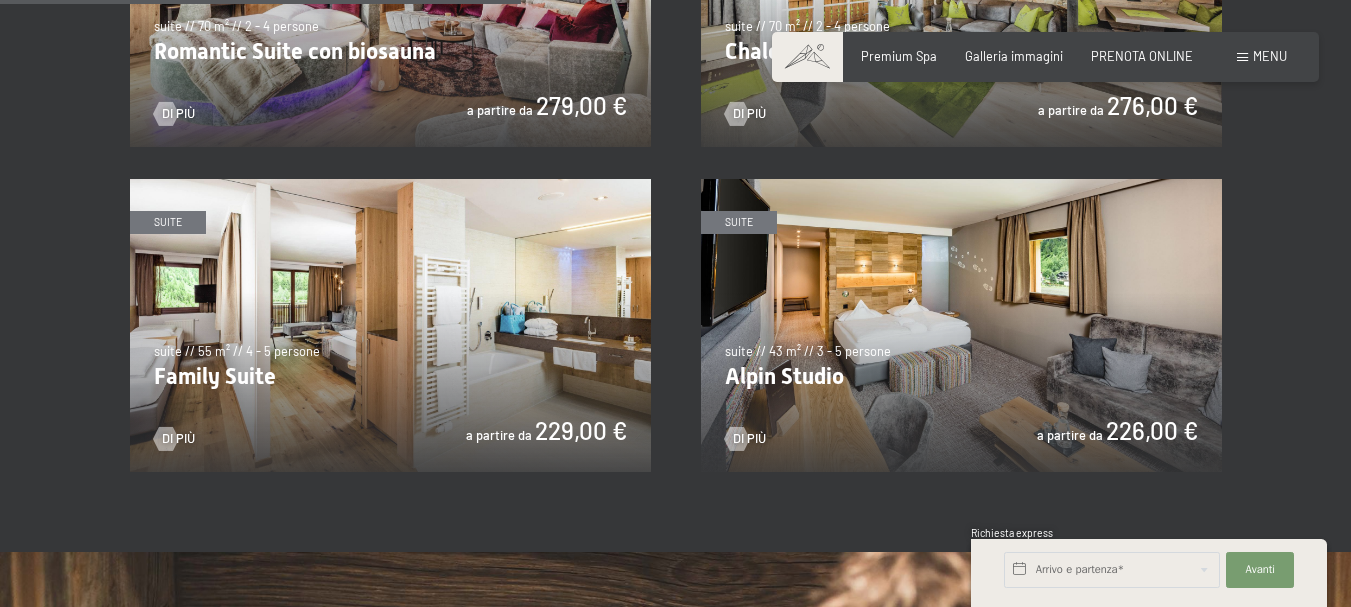 scroll, scrollTop: 1500, scrollLeft: 0, axis: vertical 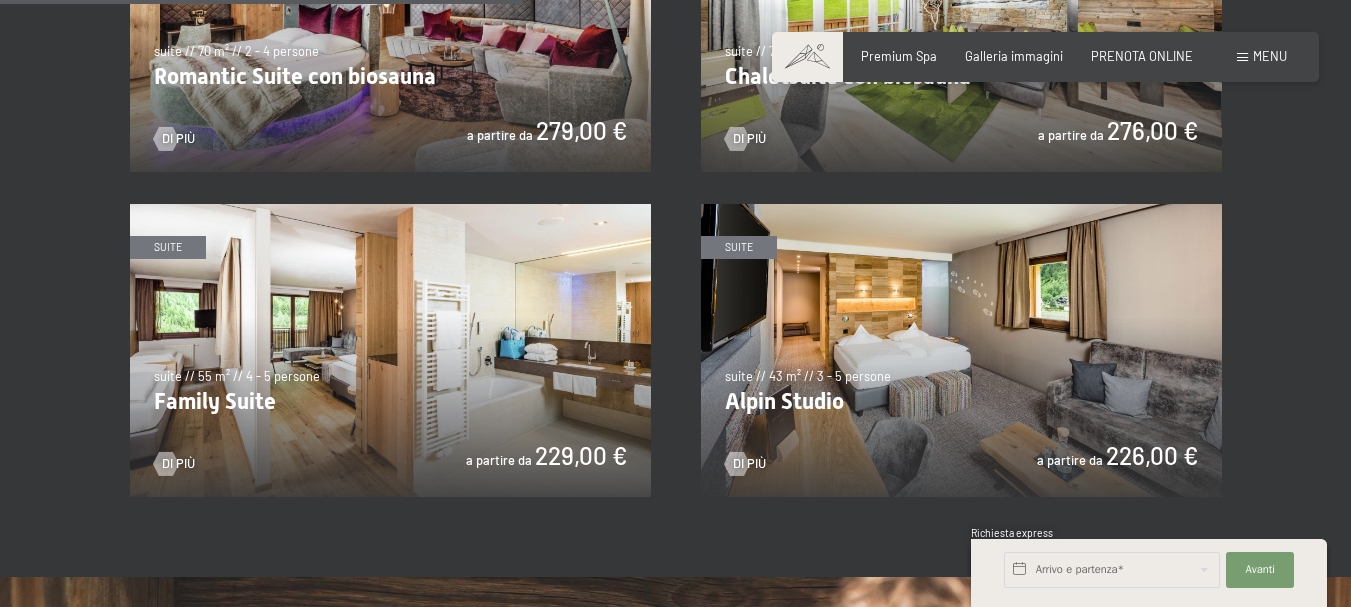 click at bounding box center (390, 350) 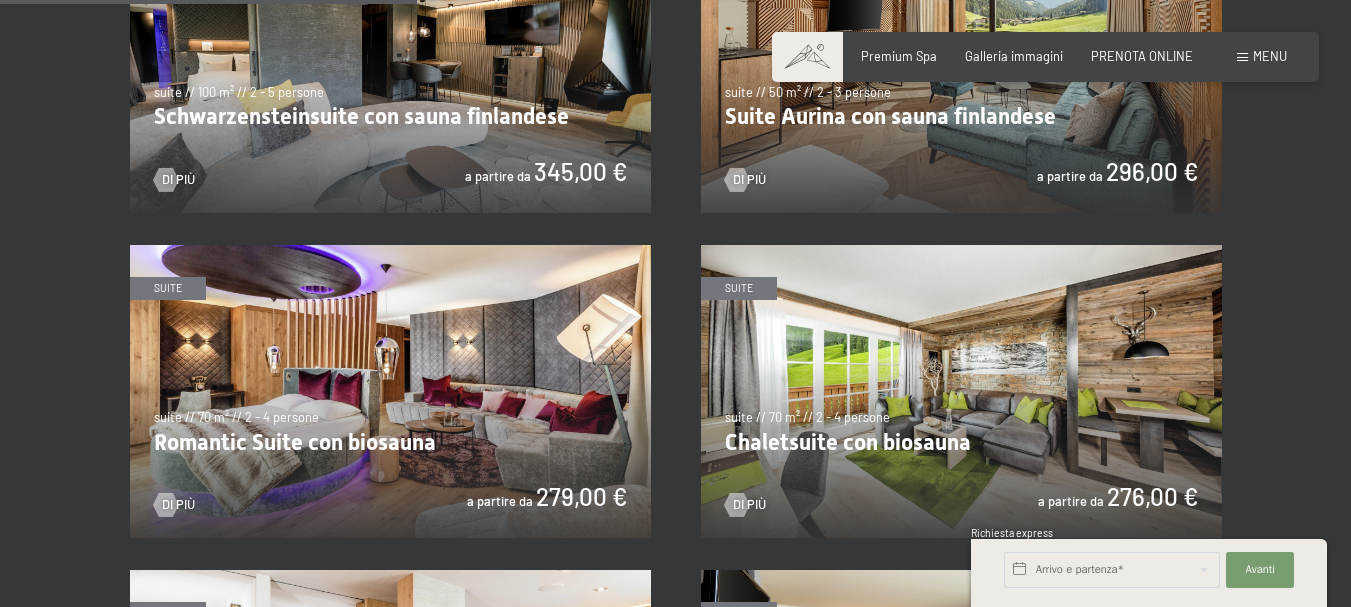 scroll, scrollTop: 1100, scrollLeft: 0, axis: vertical 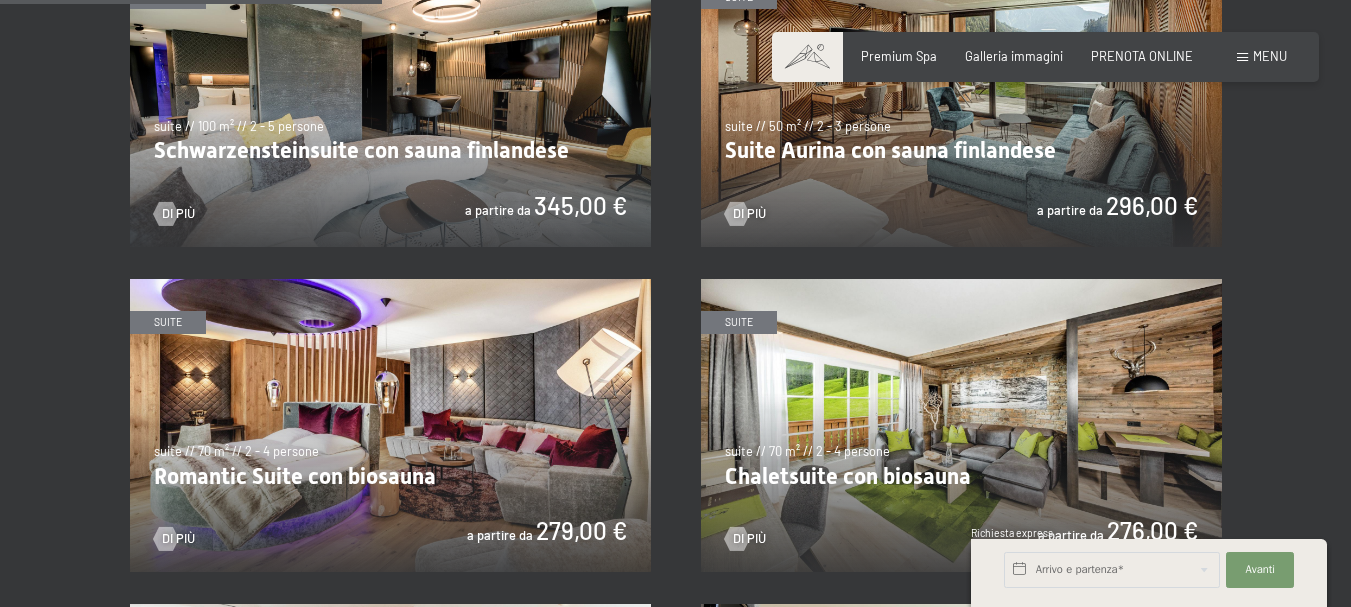 click at bounding box center [961, 425] 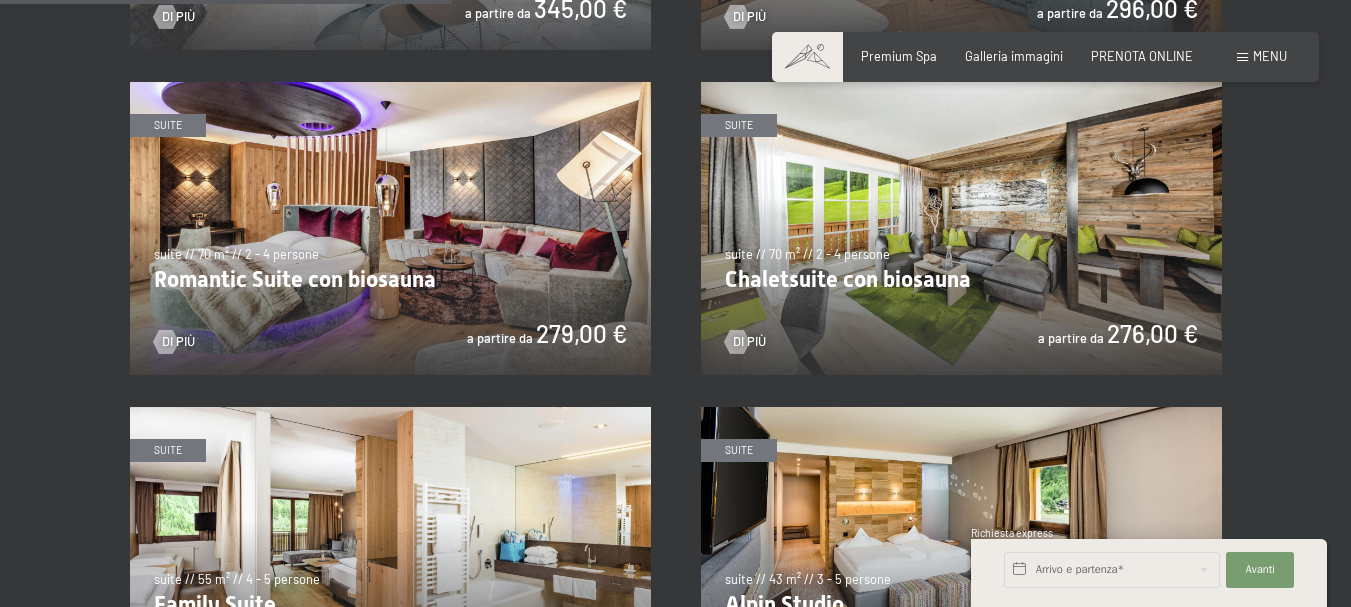 scroll, scrollTop: 1300, scrollLeft: 0, axis: vertical 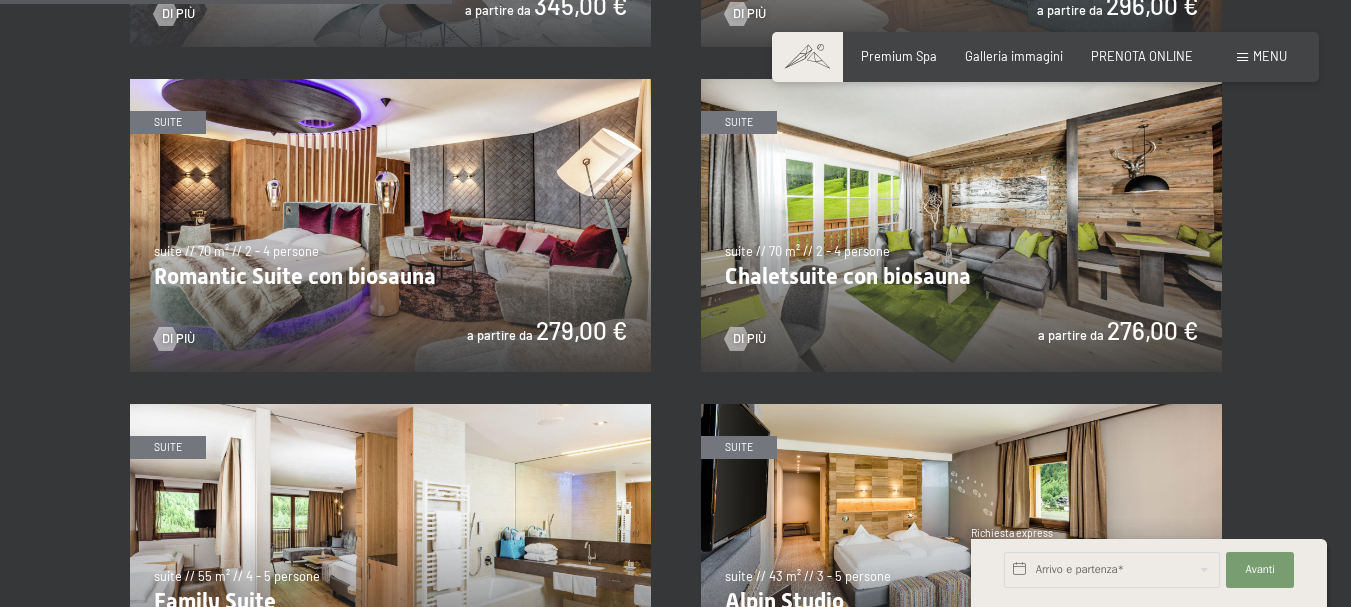 click at bounding box center [390, 225] 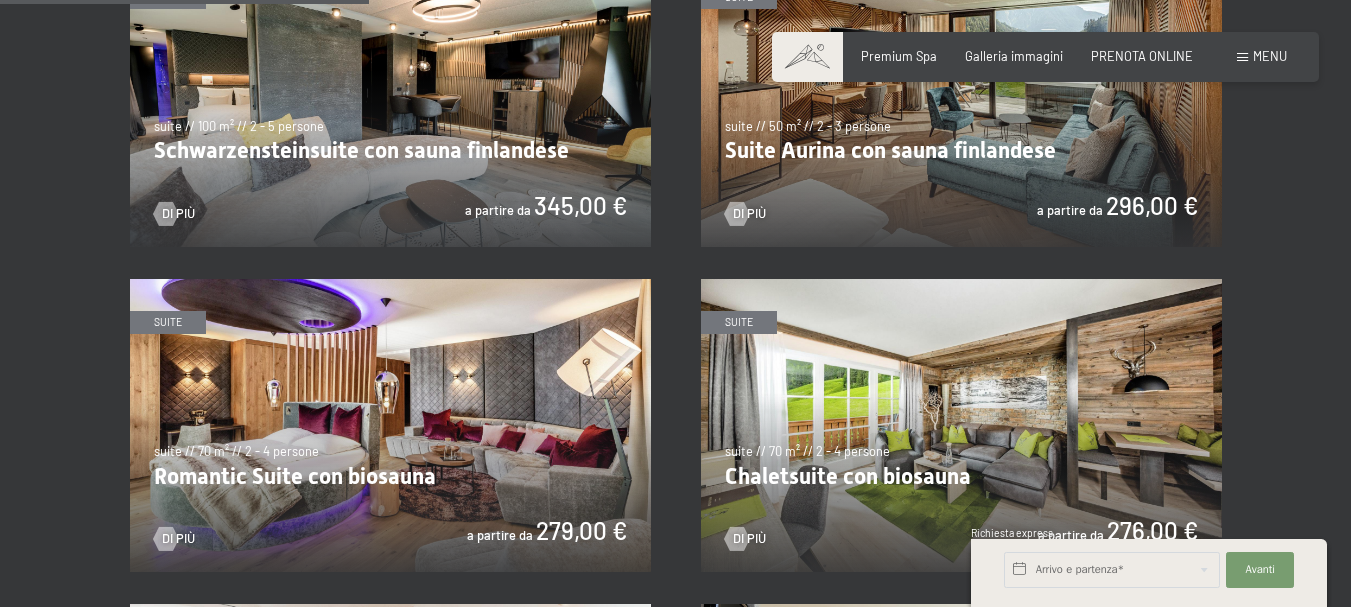 scroll, scrollTop: 1000, scrollLeft: 0, axis: vertical 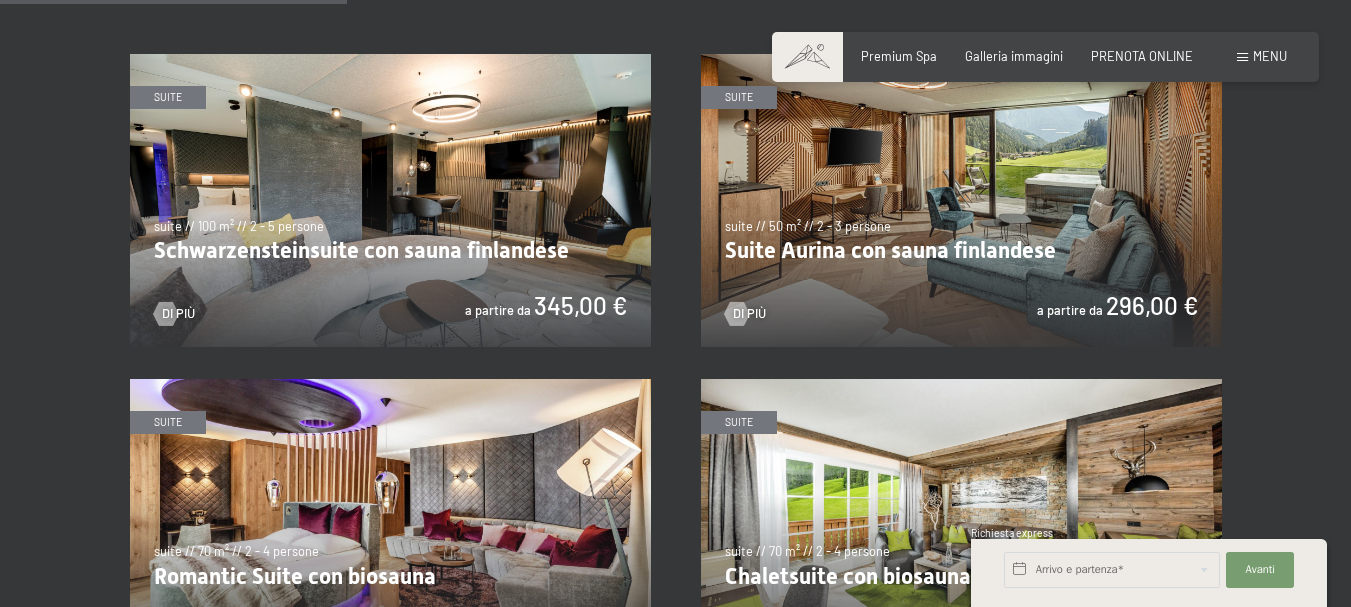 click at bounding box center [961, 200] 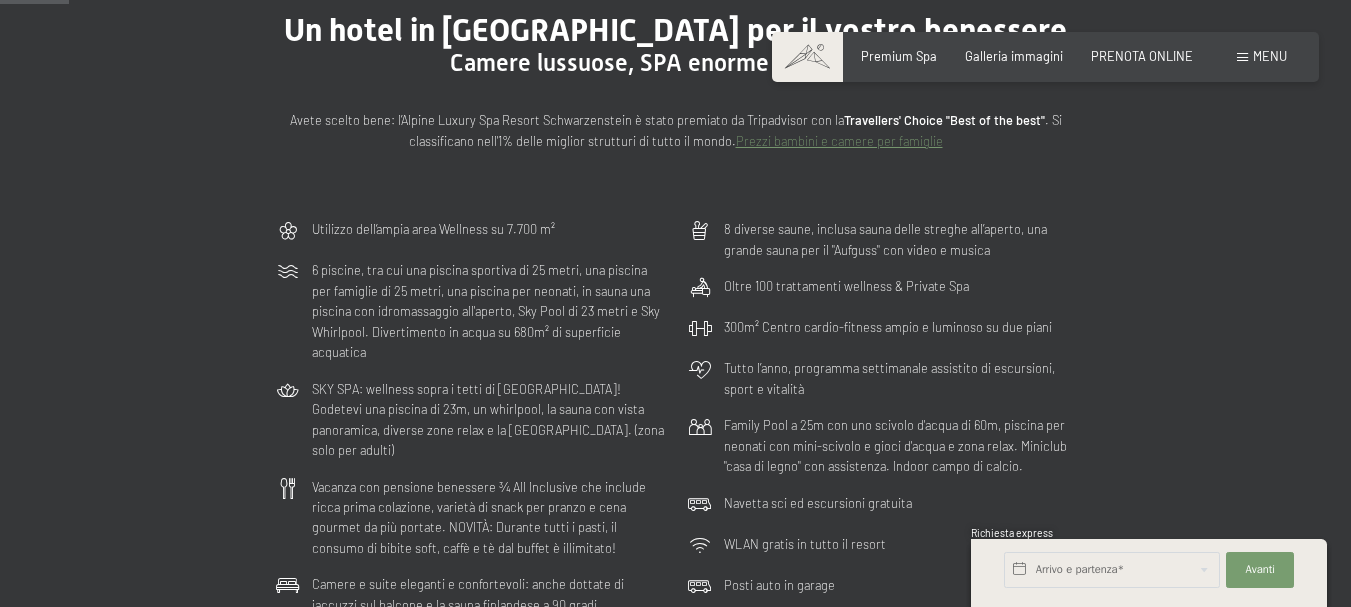 scroll, scrollTop: 200, scrollLeft: 0, axis: vertical 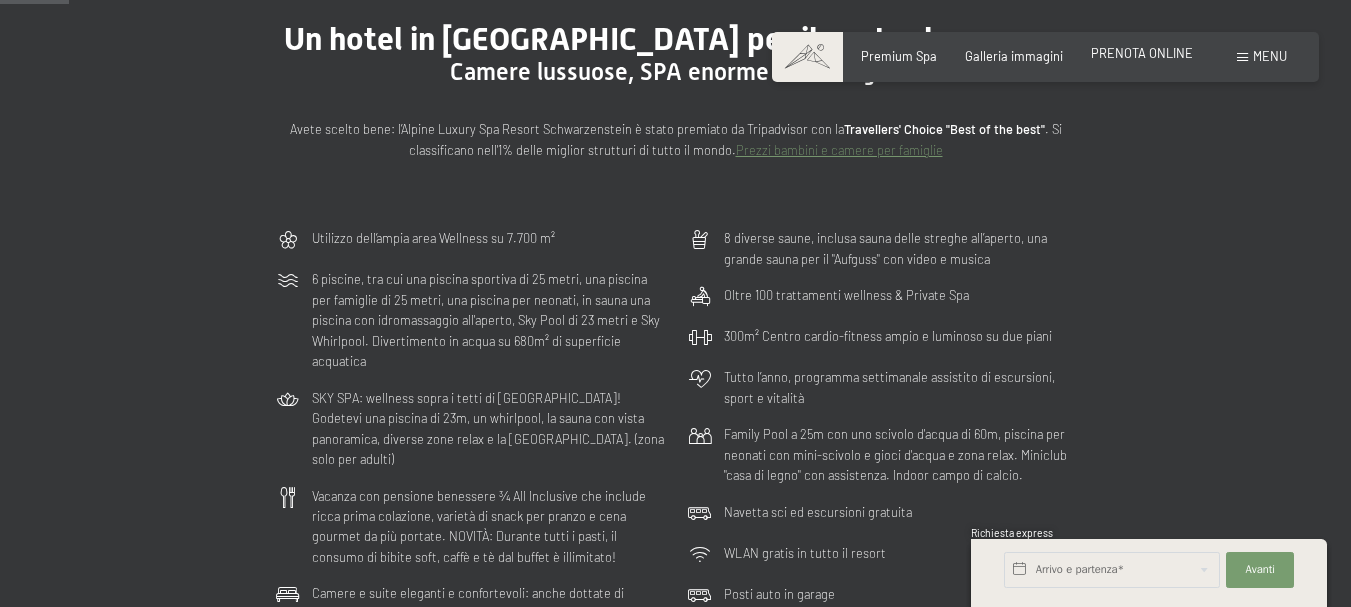 click on "PRENOTA ONLINE" at bounding box center (1142, 53) 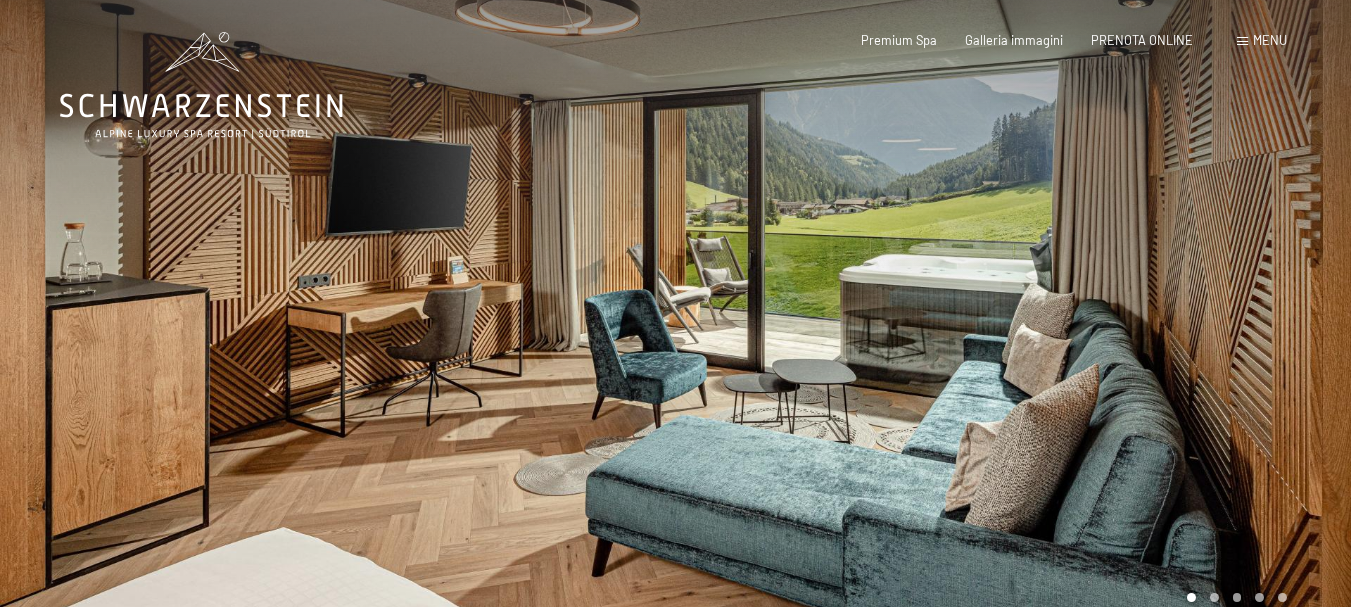 scroll, scrollTop: 0, scrollLeft: 0, axis: both 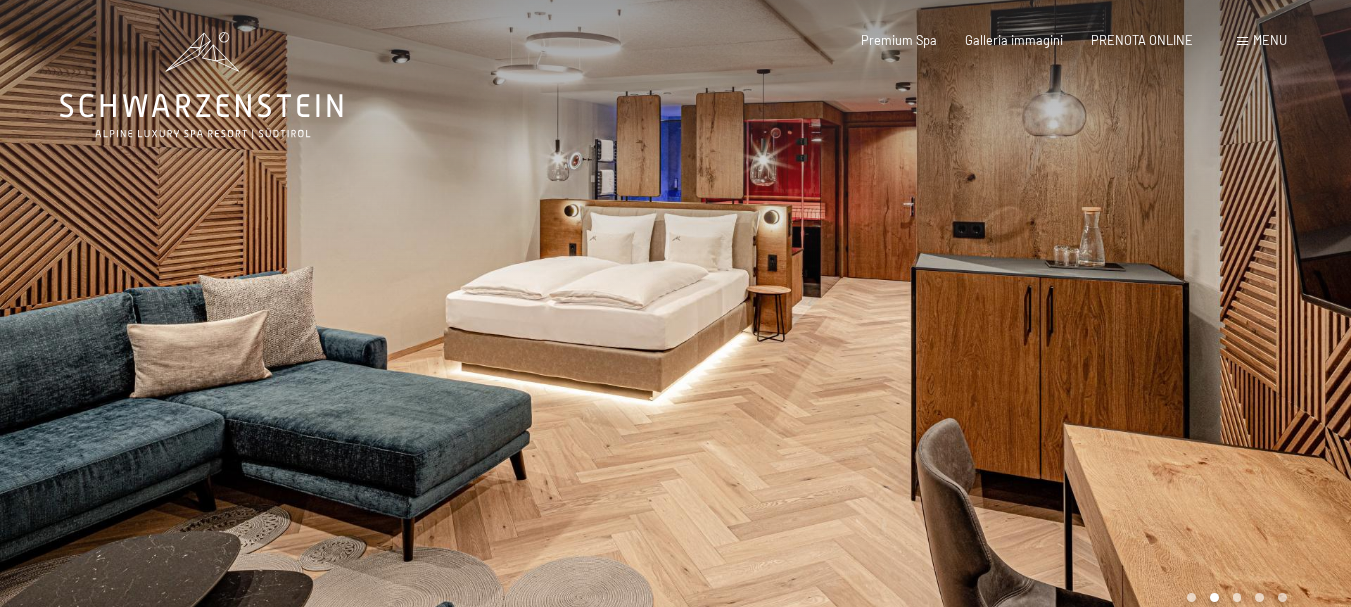 click at bounding box center (1014, 325) 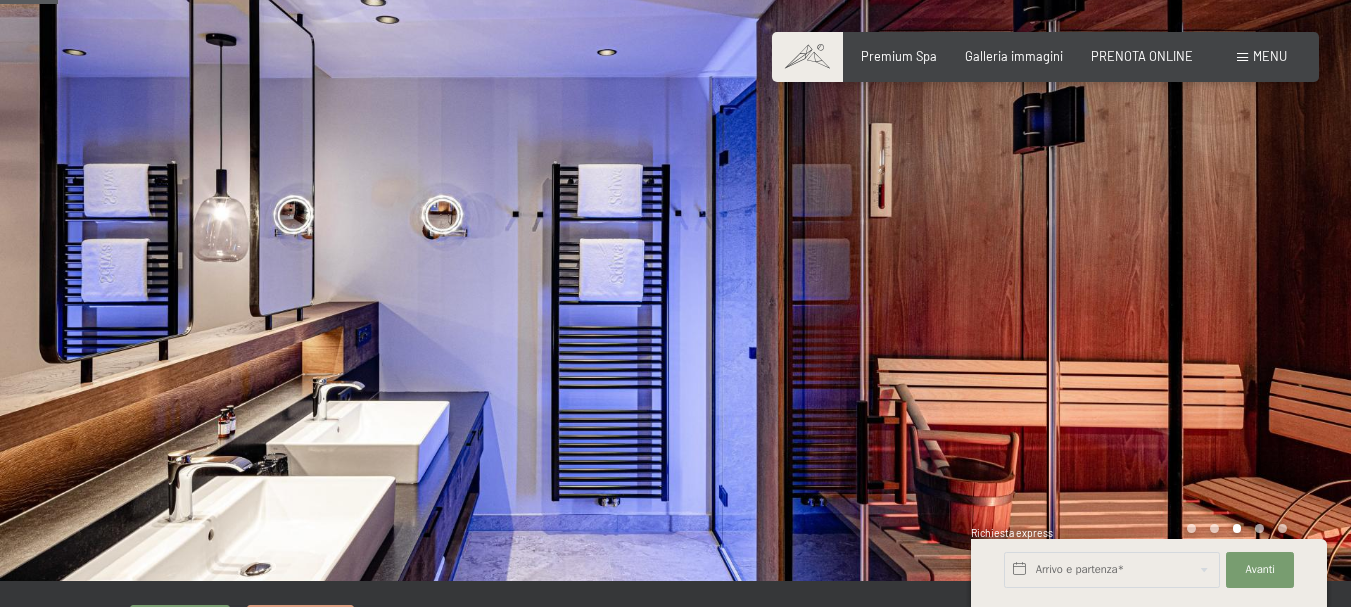 scroll, scrollTop: 100, scrollLeft: 0, axis: vertical 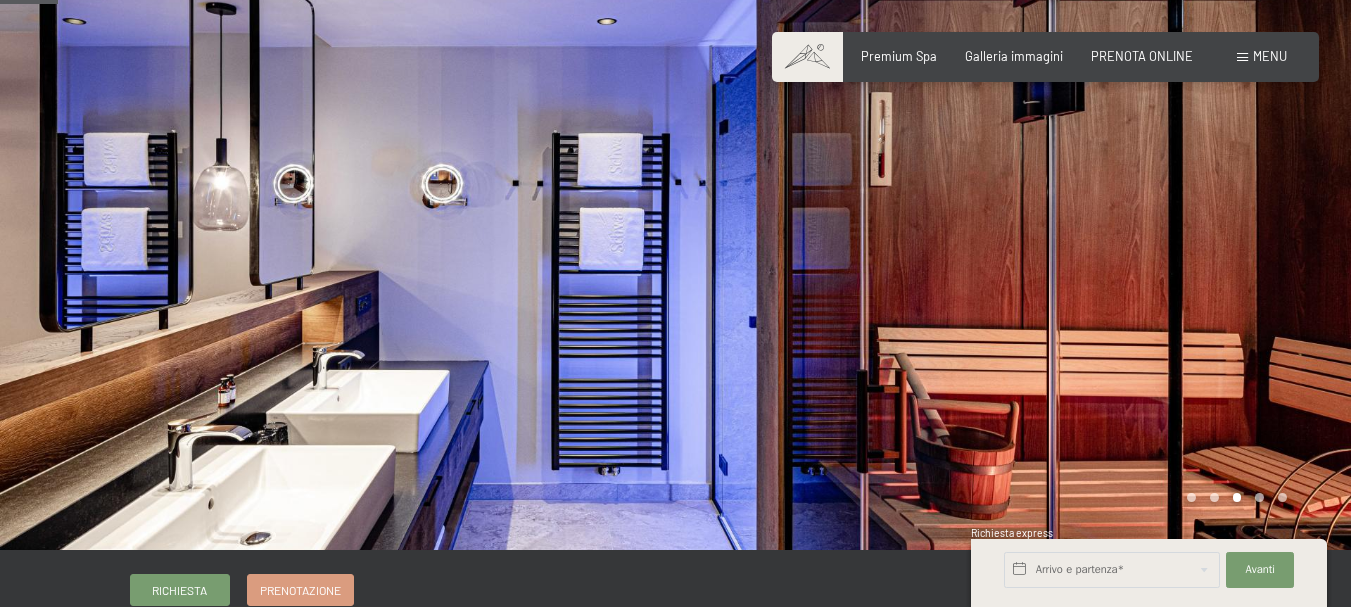 click at bounding box center [1014, 225] 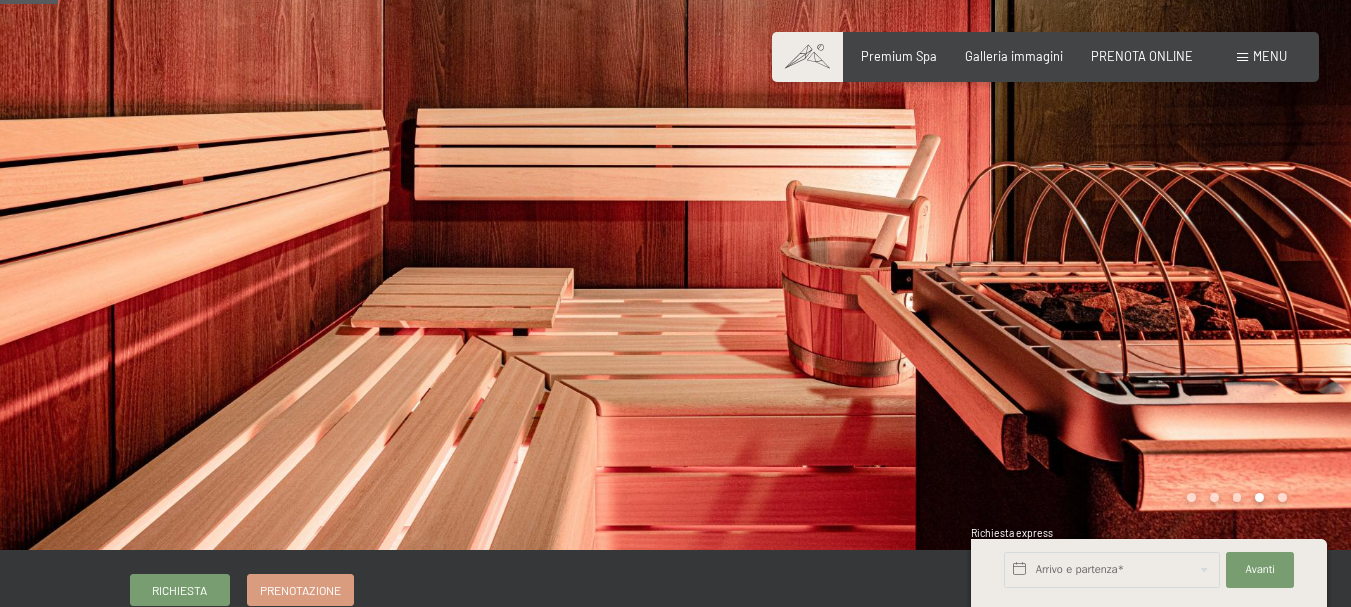 click at bounding box center (1014, 225) 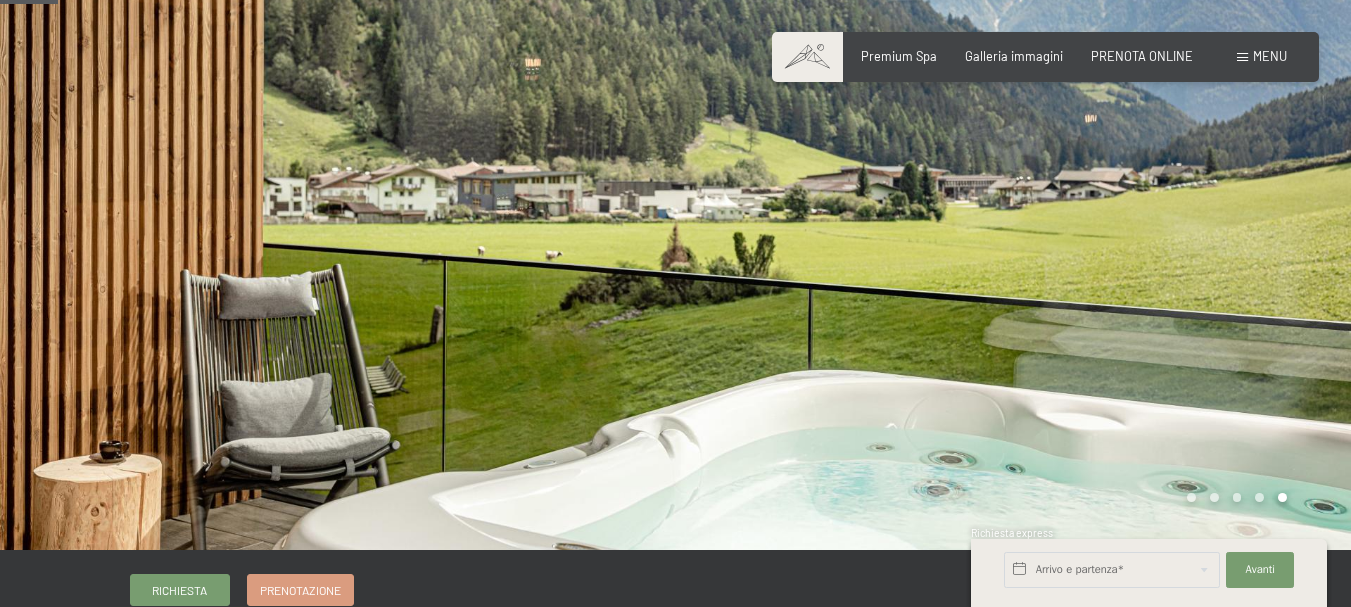 click at bounding box center [1014, 225] 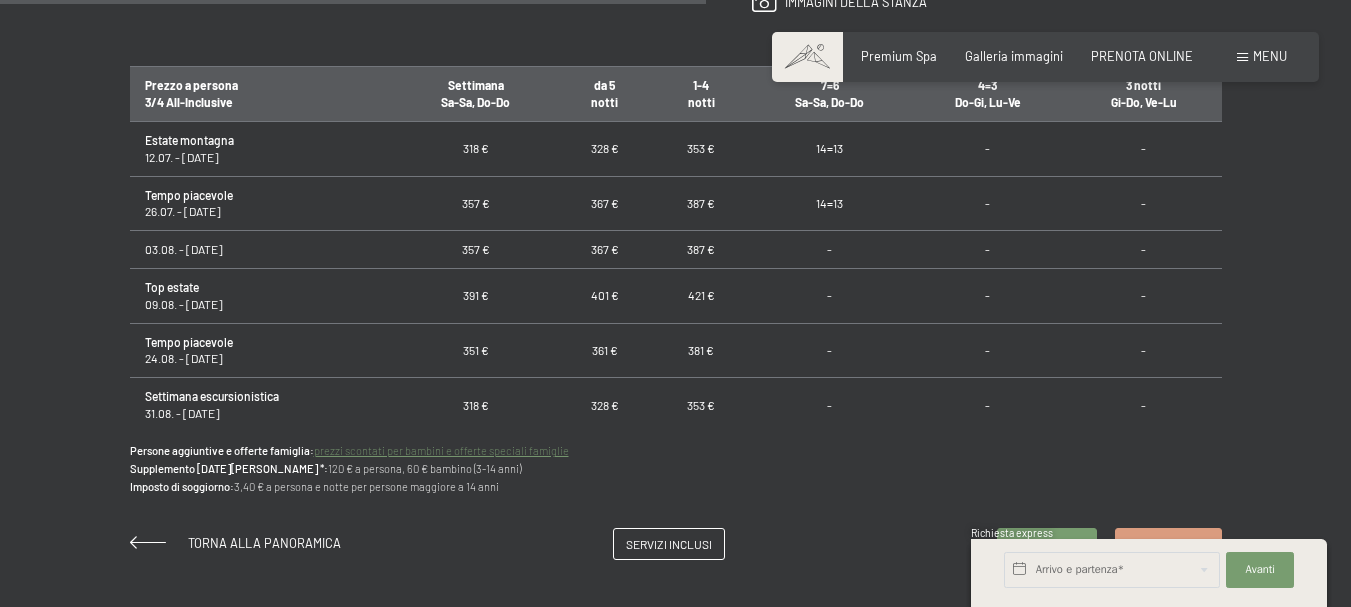 scroll, scrollTop: 1200, scrollLeft: 0, axis: vertical 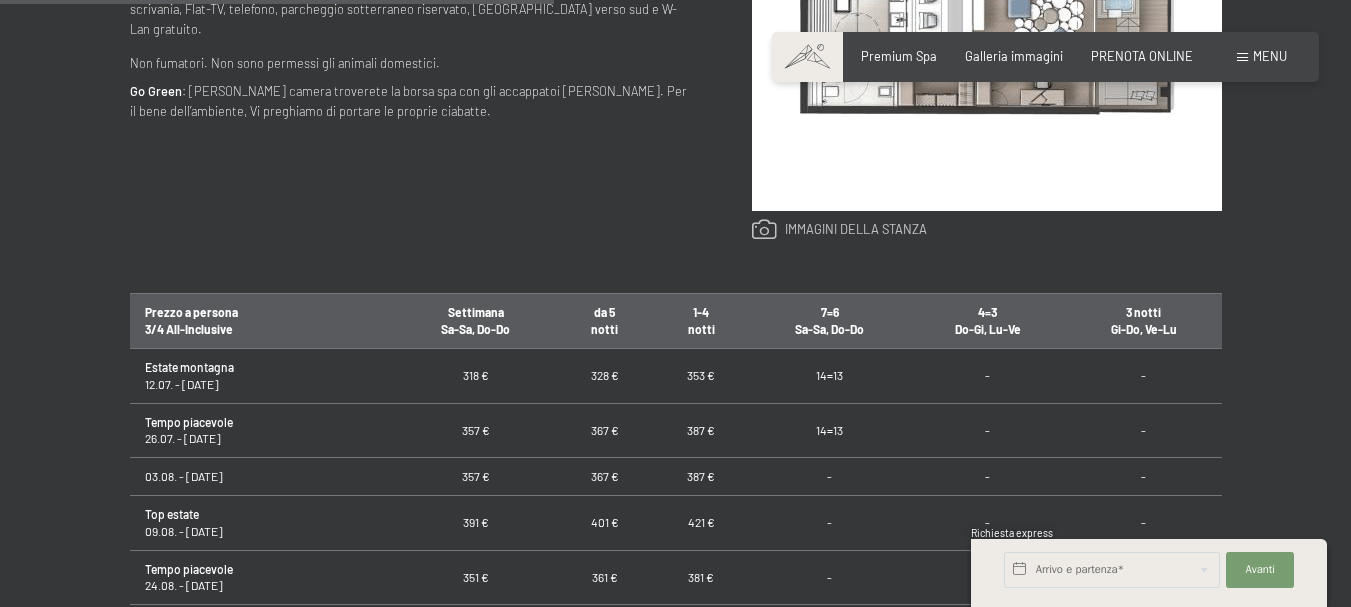 click at bounding box center [839, 230] 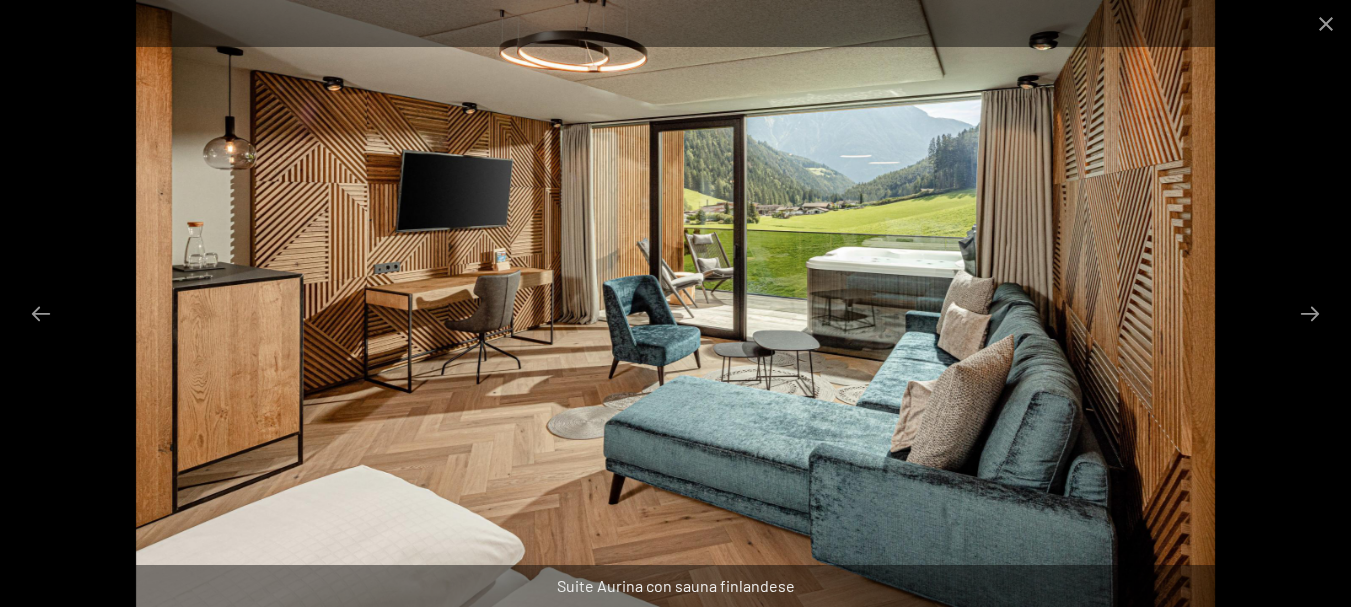 click at bounding box center (675, 303) 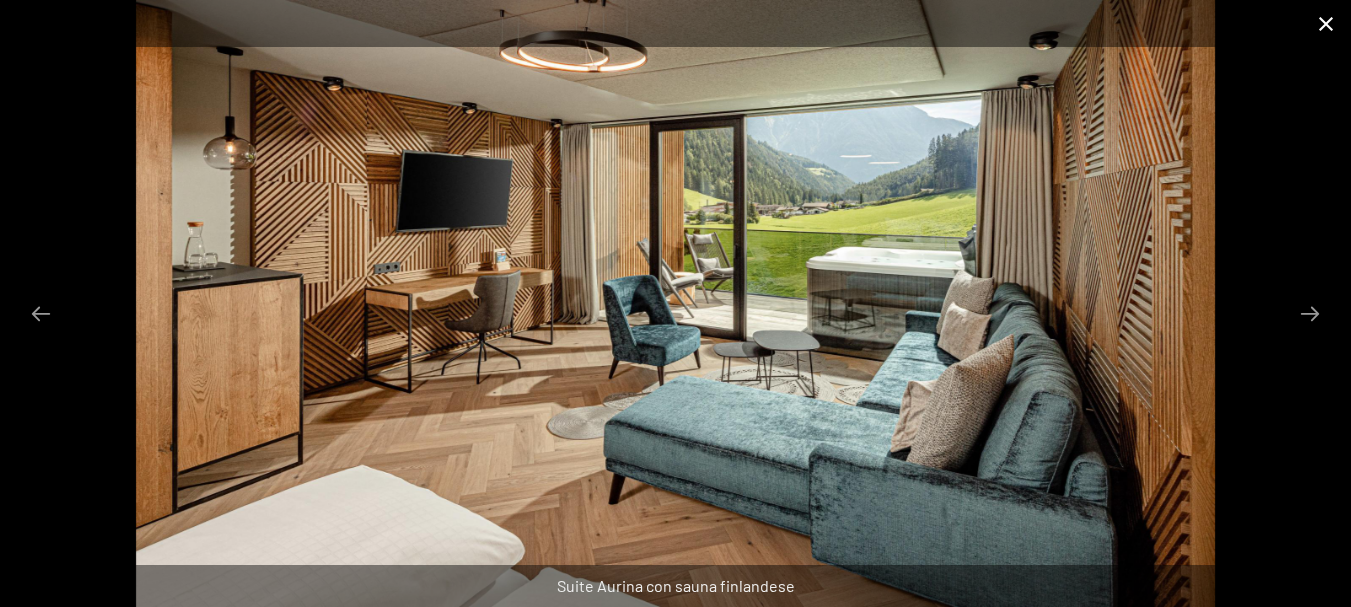 click at bounding box center [1326, 23] 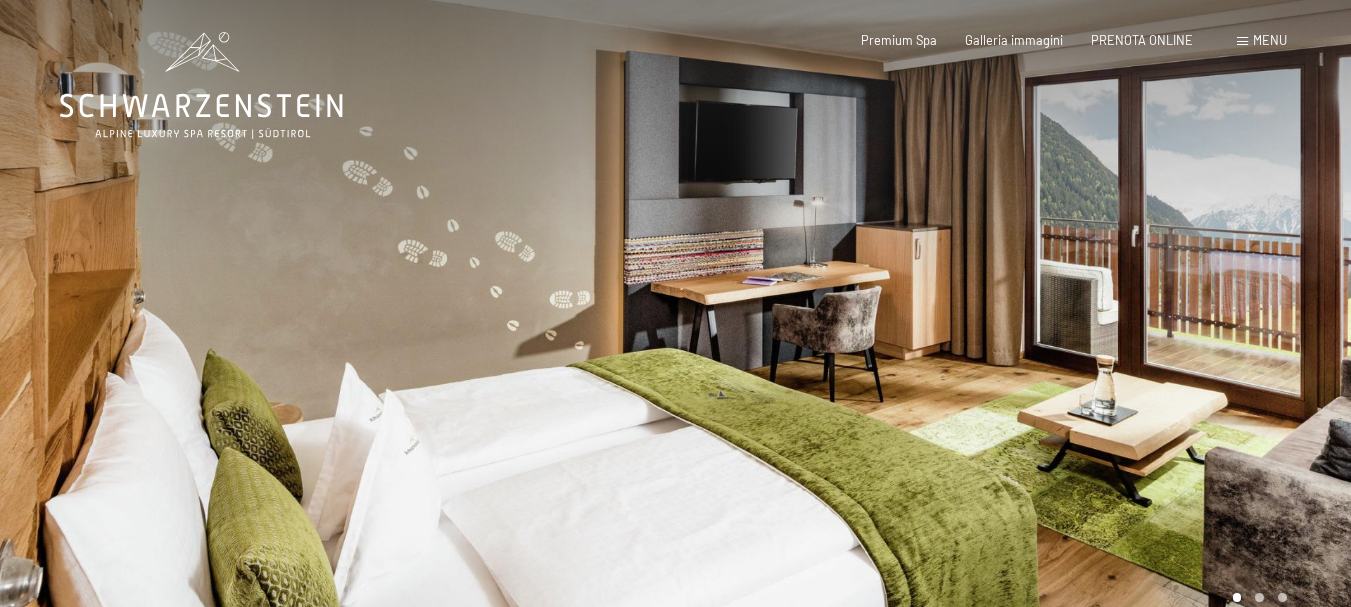 scroll, scrollTop: 0, scrollLeft: 0, axis: both 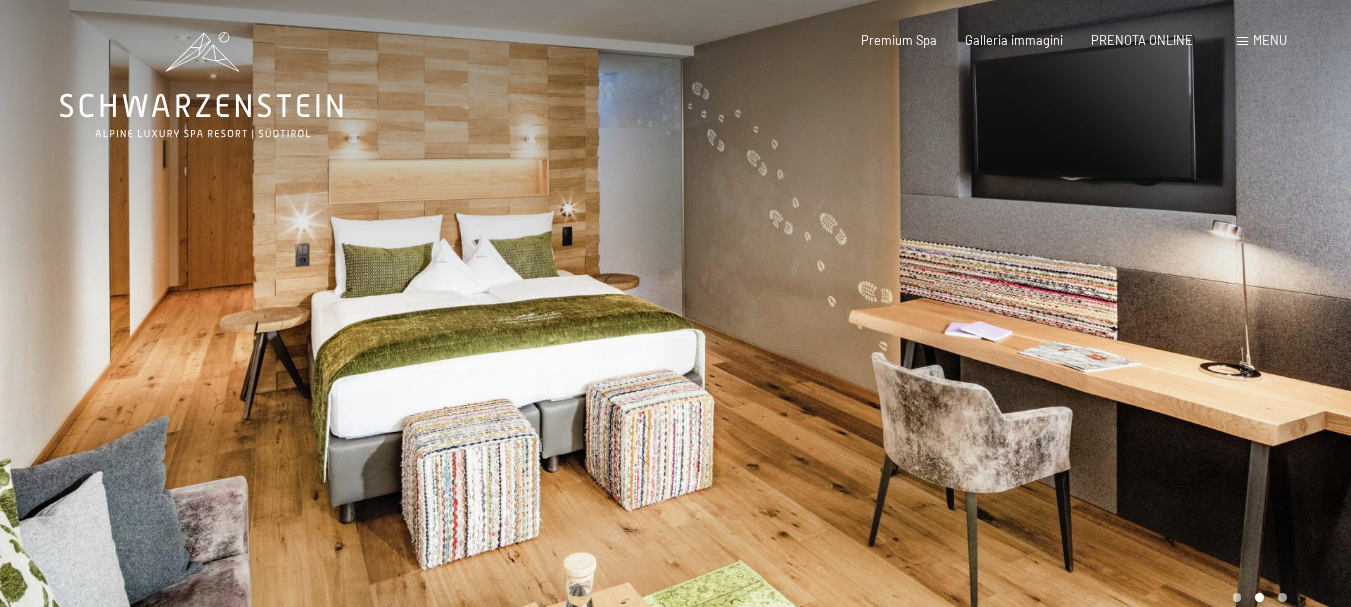 click at bounding box center (1014, 325) 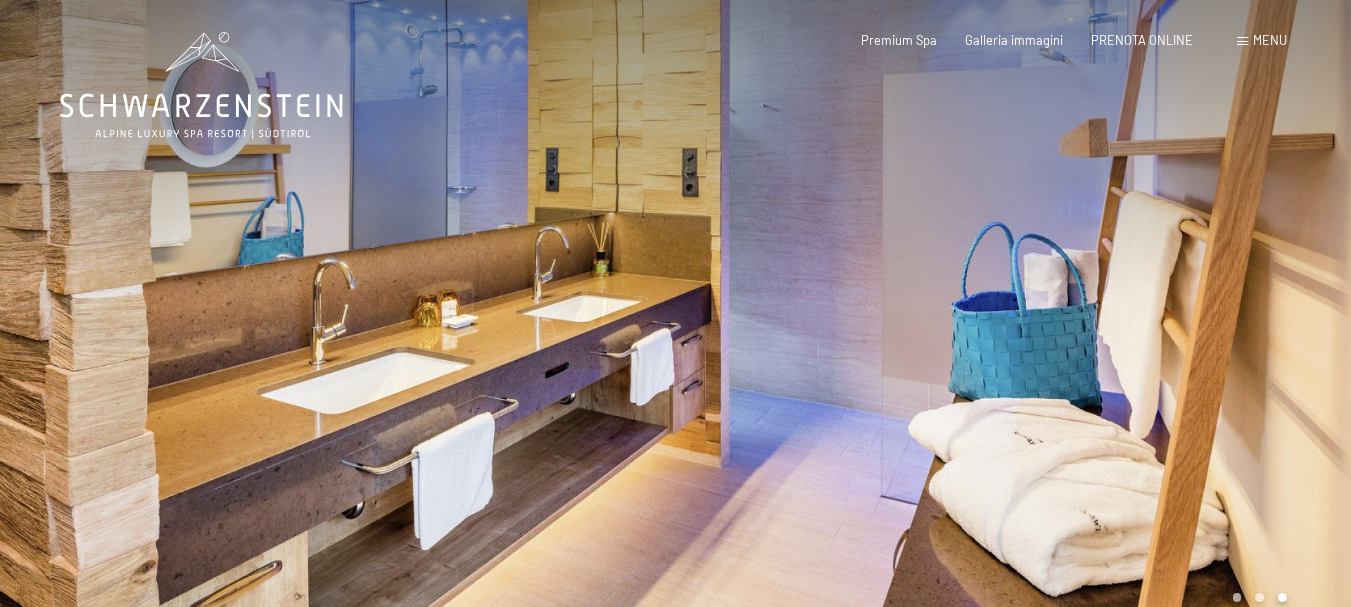 click at bounding box center (1014, 325) 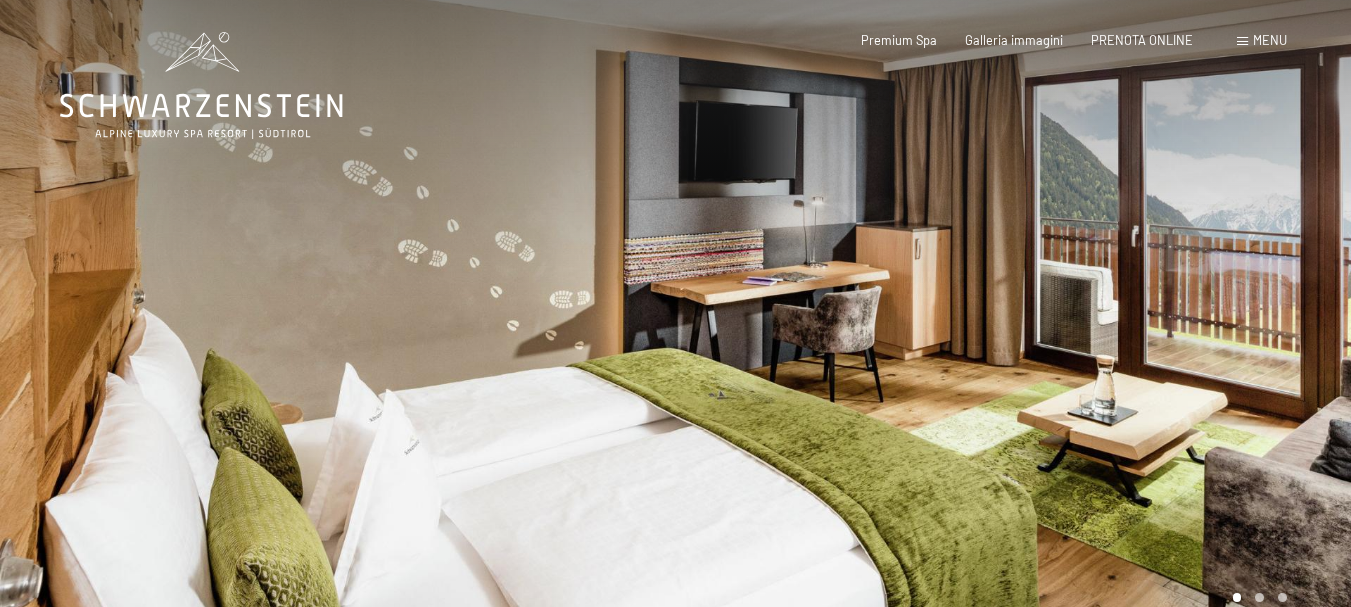 click at bounding box center (1014, 325) 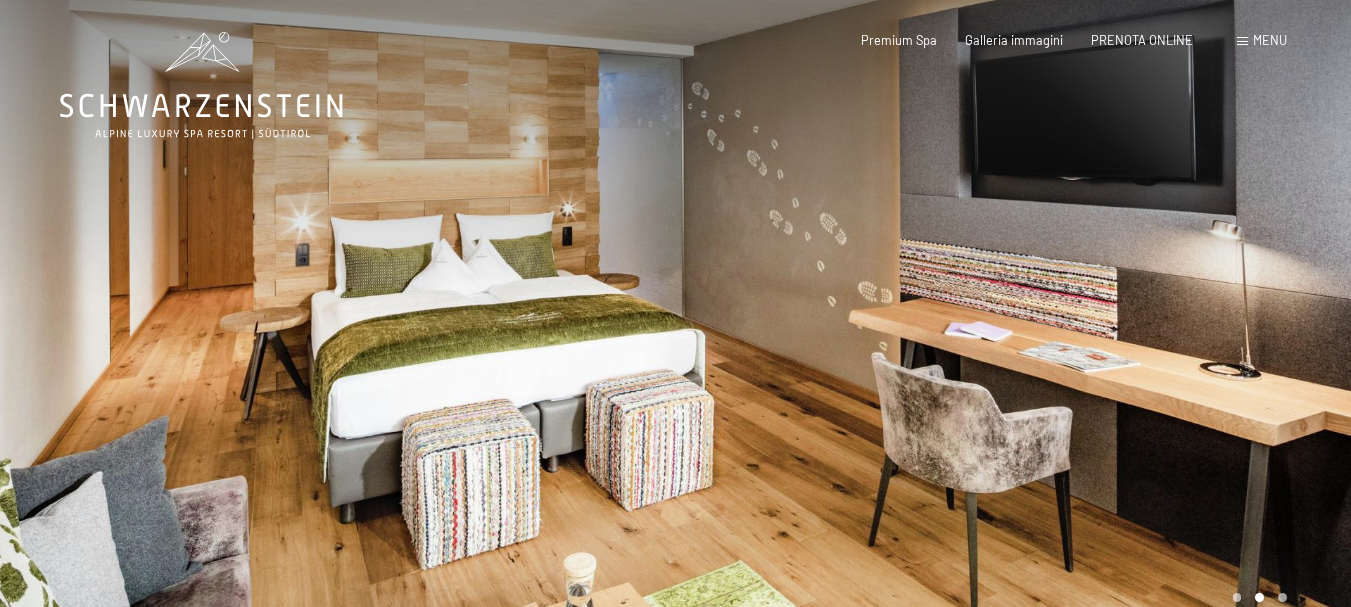 click at bounding box center [1014, 325] 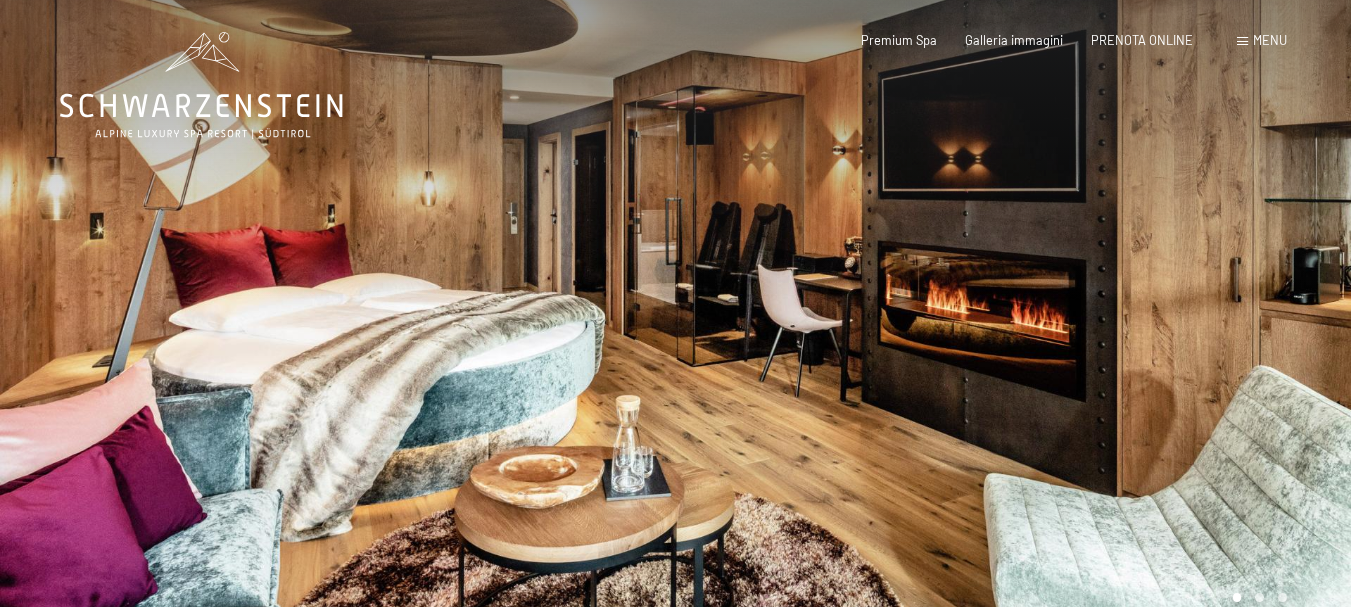scroll, scrollTop: 0, scrollLeft: 0, axis: both 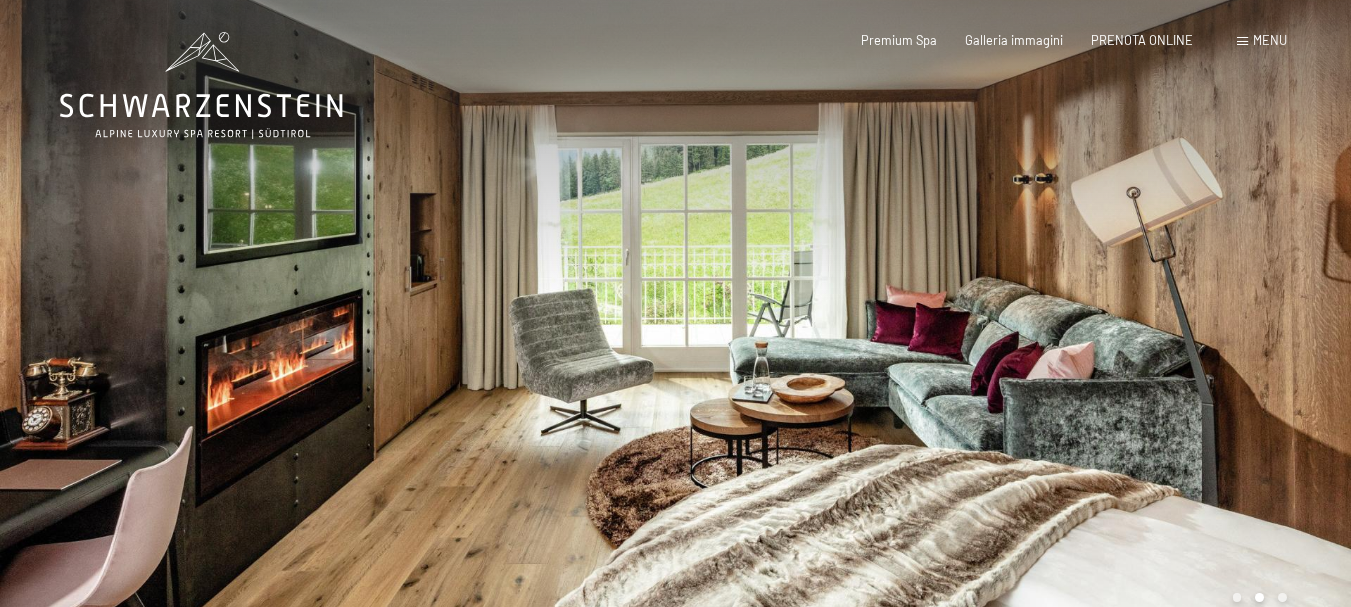 click at bounding box center (1014, 325) 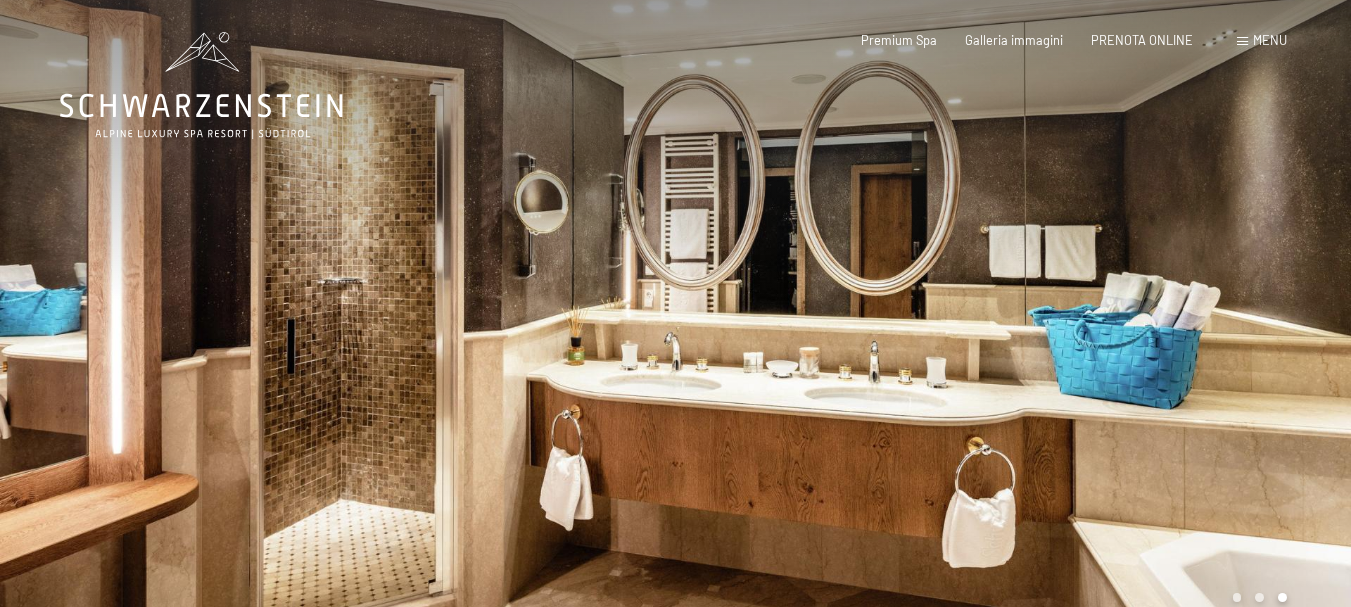 click at bounding box center (1014, 325) 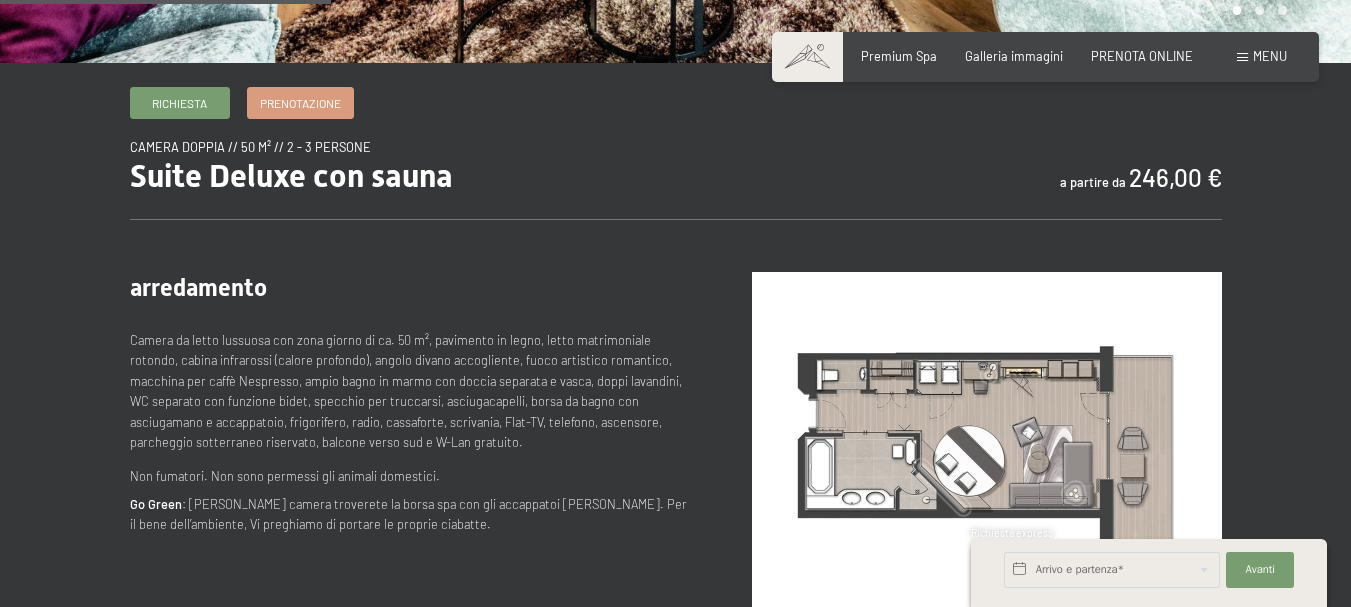 scroll, scrollTop: 600, scrollLeft: 0, axis: vertical 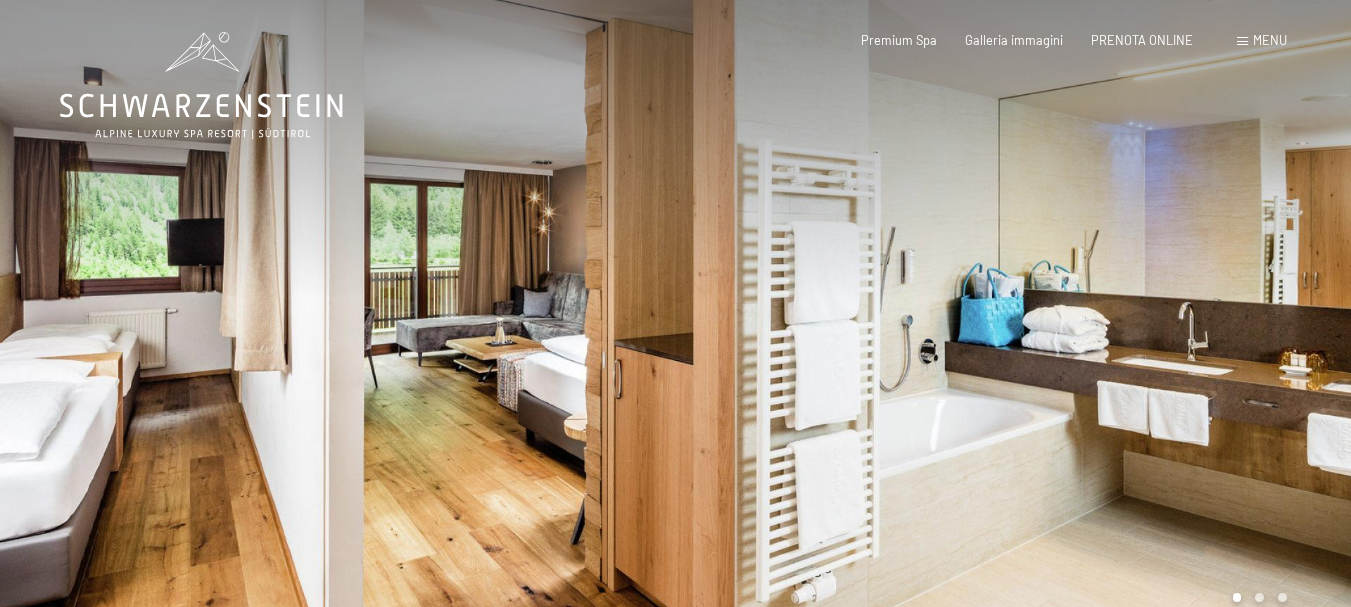 click at bounding box center (1014, 325) 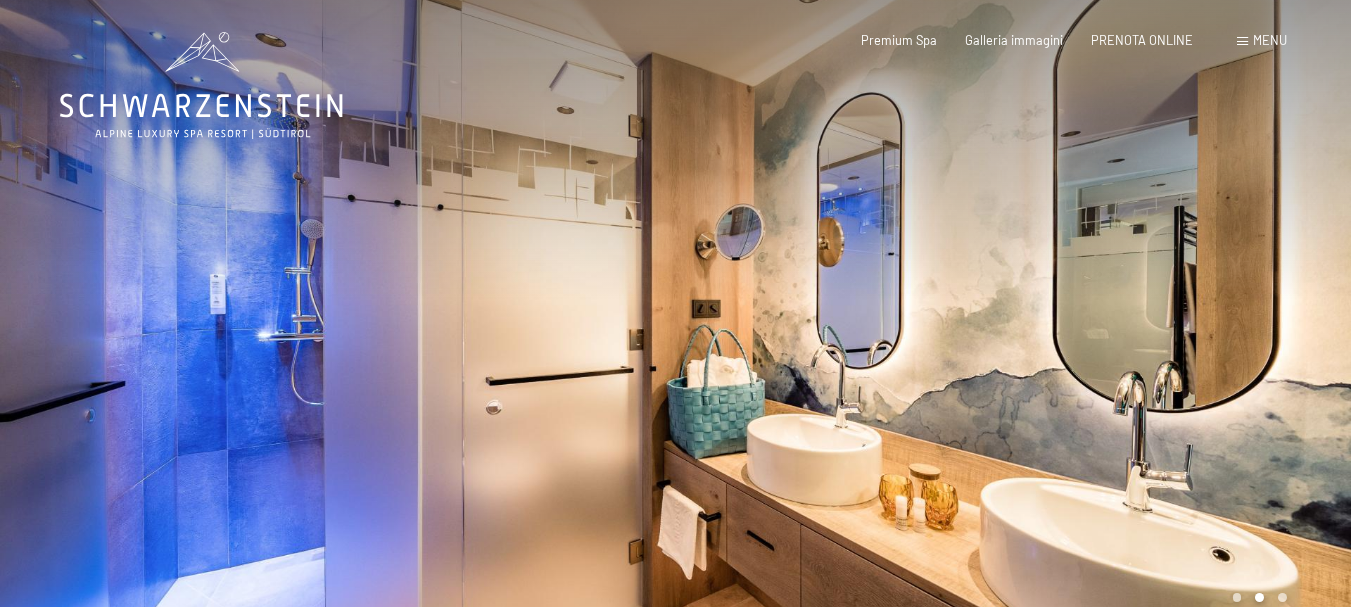 click at bounding box center (1014, 325) 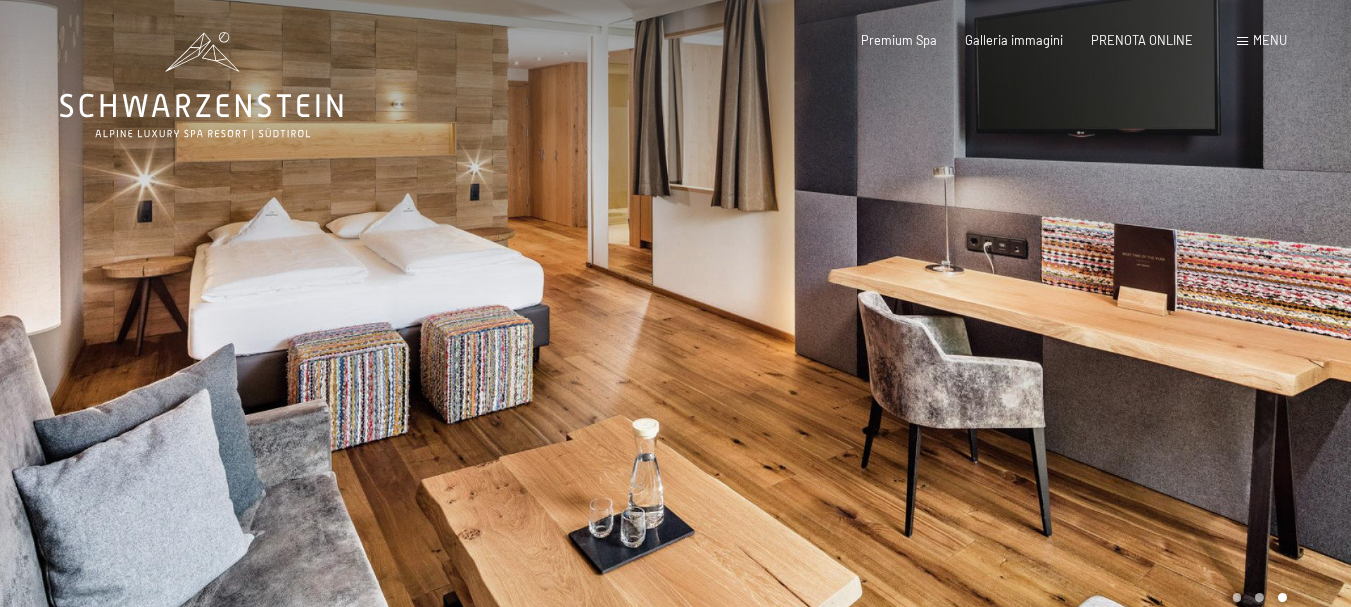 click at bounding box center (1014, 325) 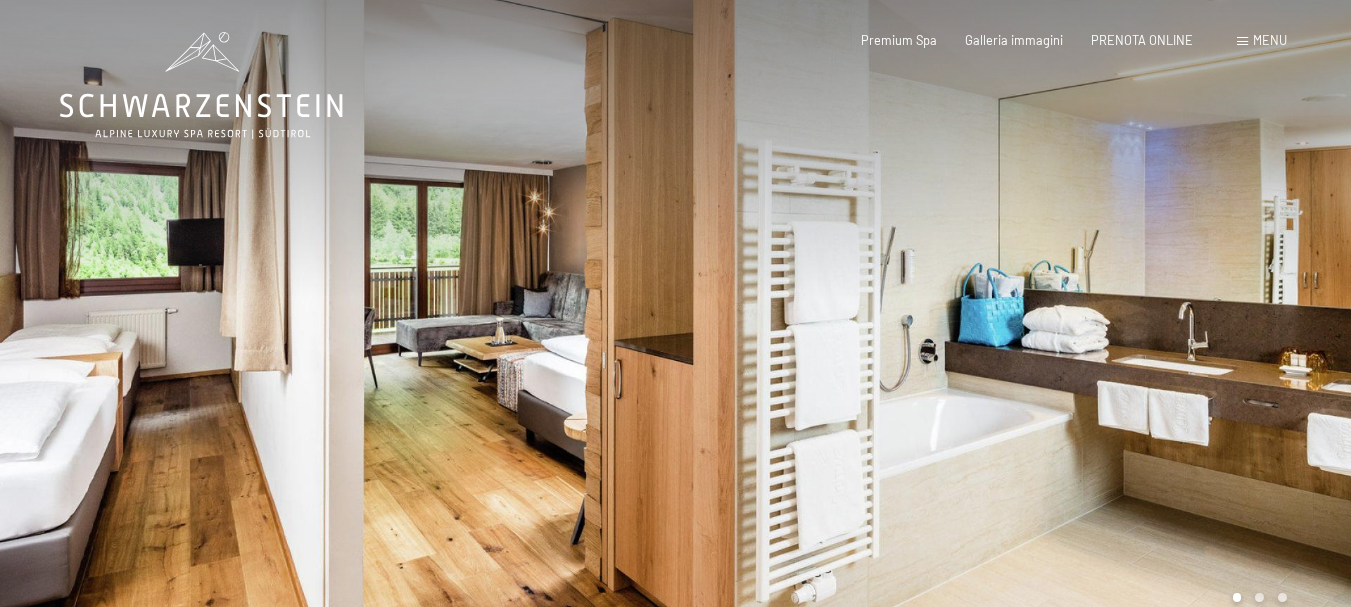 click at bounding box center (1014, 325) 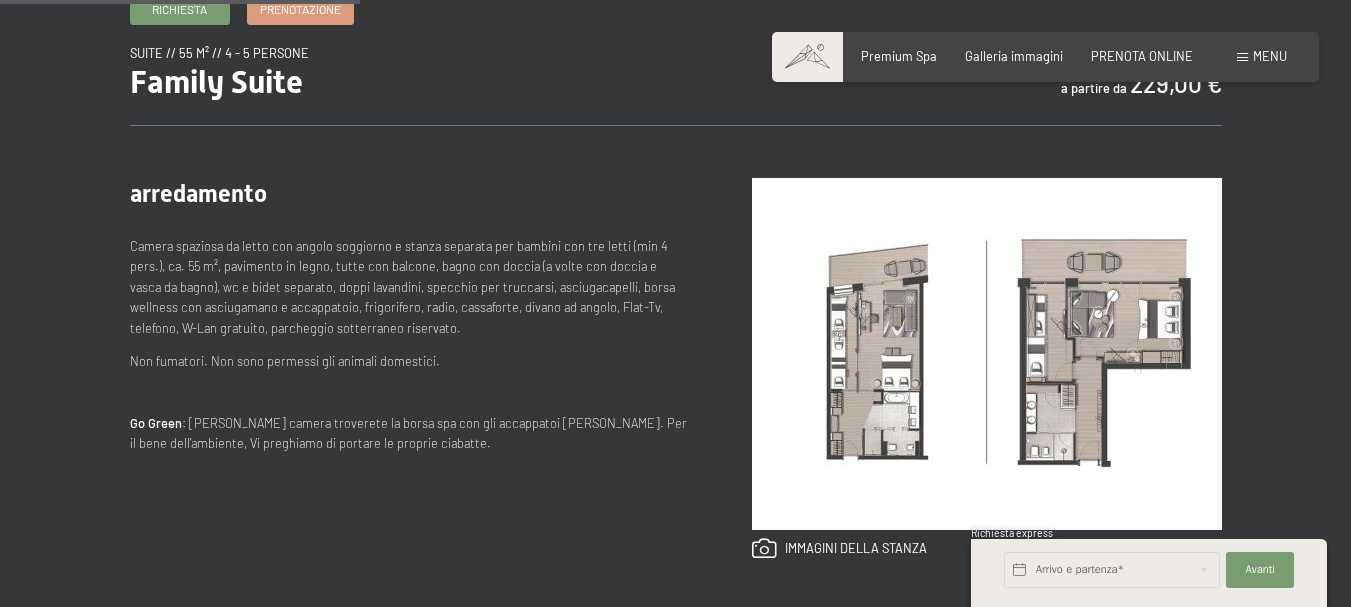 scroll, scrollTop: 700, scrollLeft: 0, axis: vertical 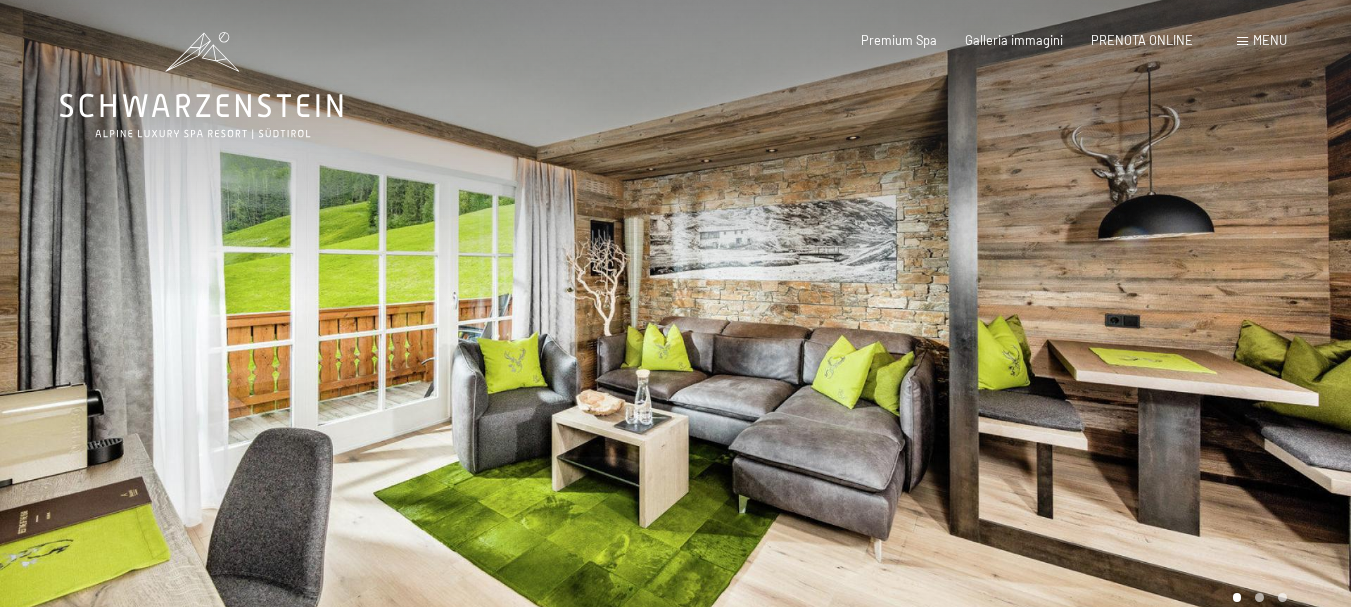 click at bounding box center [1014, 325] 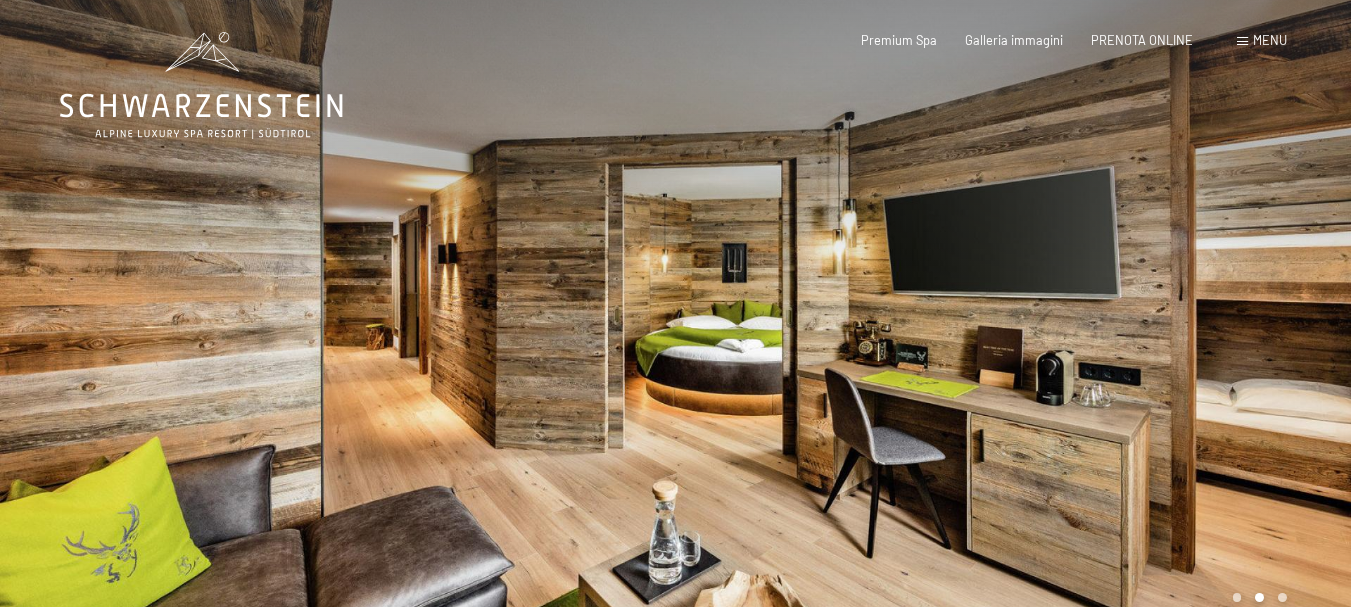 click at bounding box center (1014, 325) 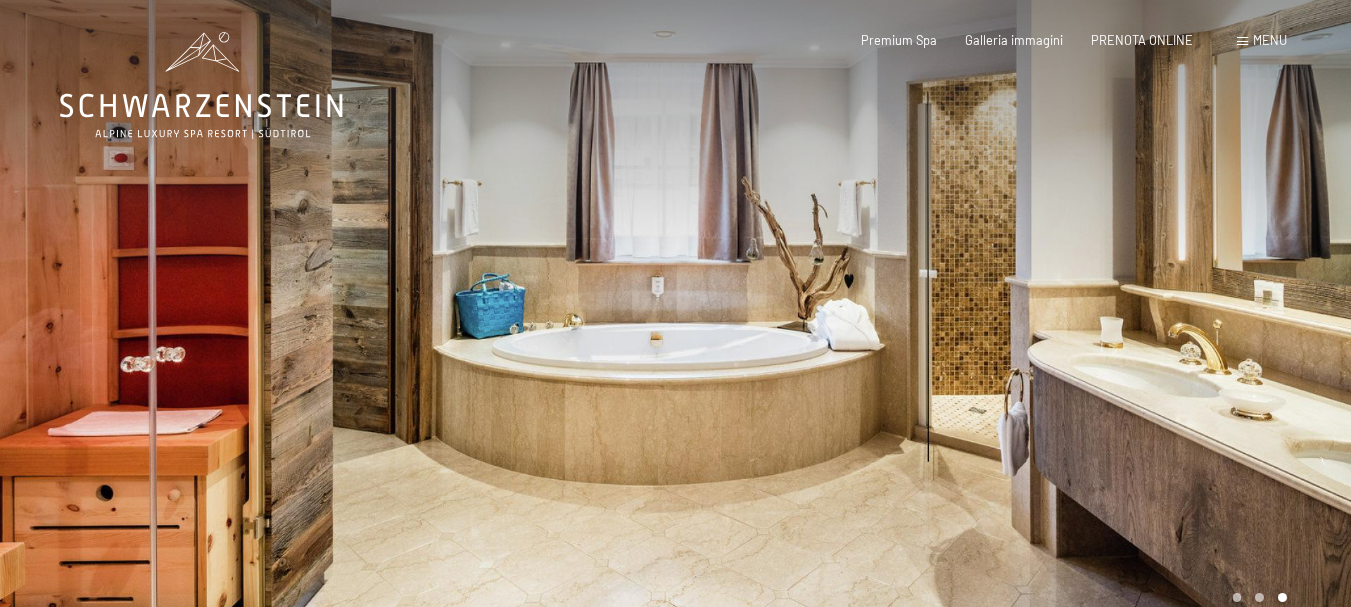 click at bounding box center (1014, 325) 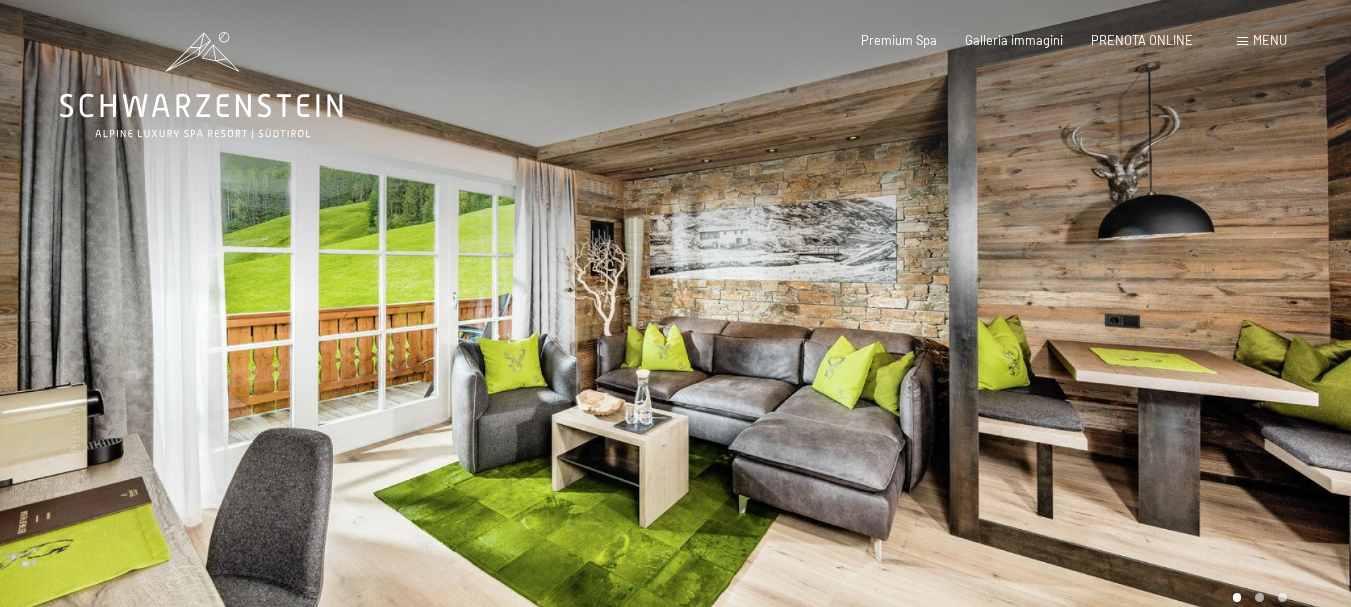 click at bounding box center (1014, 325) 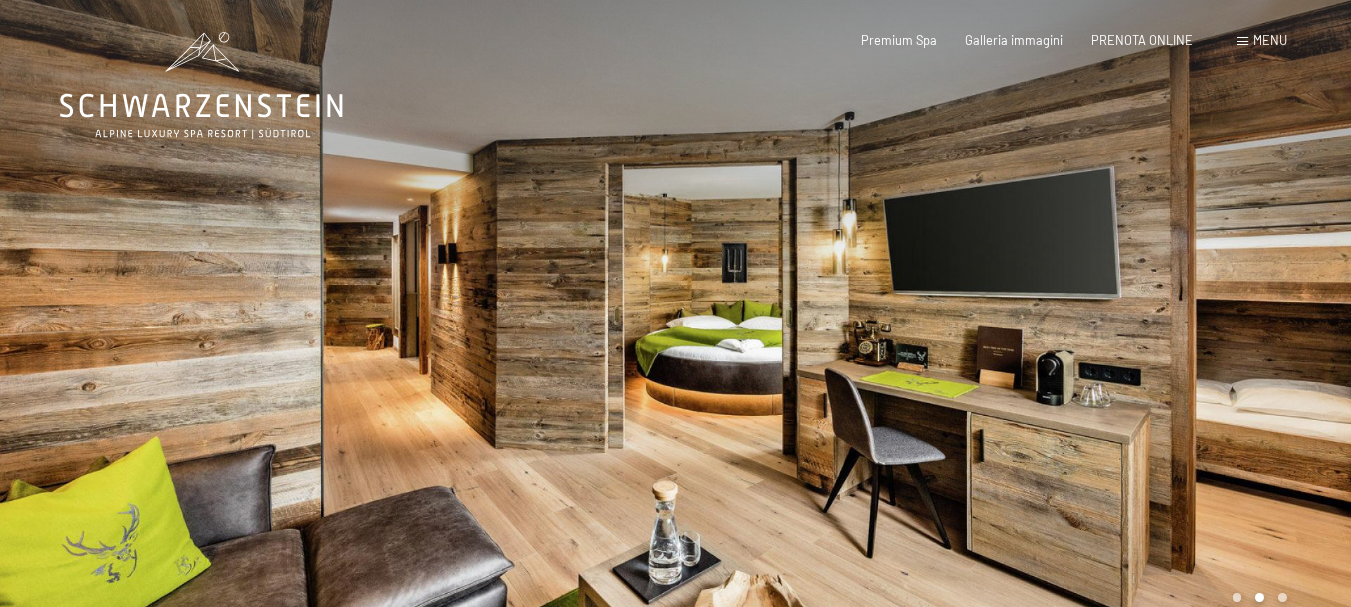 click at bounding box center (1014, 325) 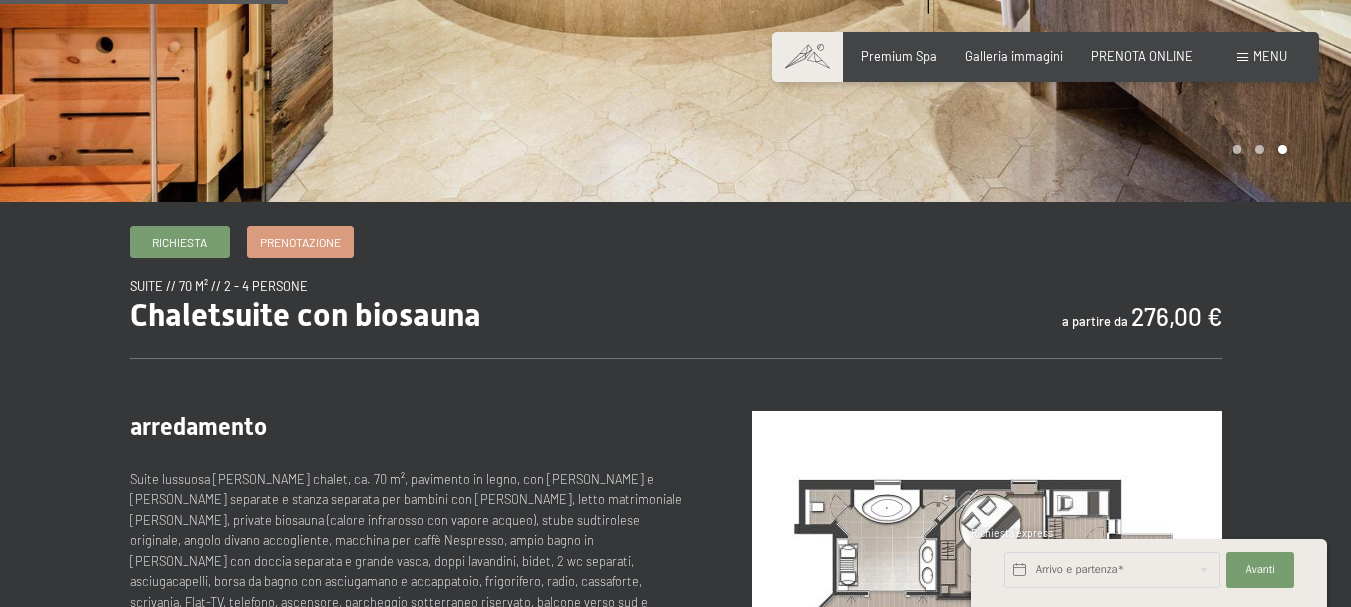 scroll, scrollTop: 500, scrollLeft: 0, axis: vertical 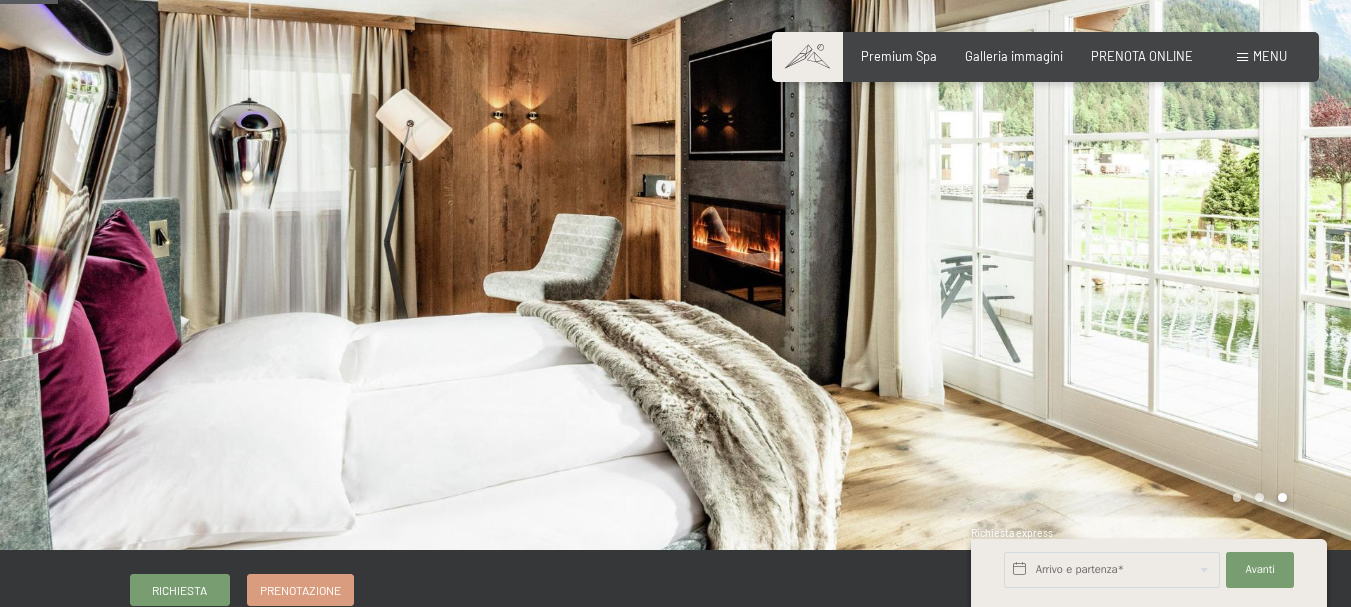 click at bounding box center [1014, 225] 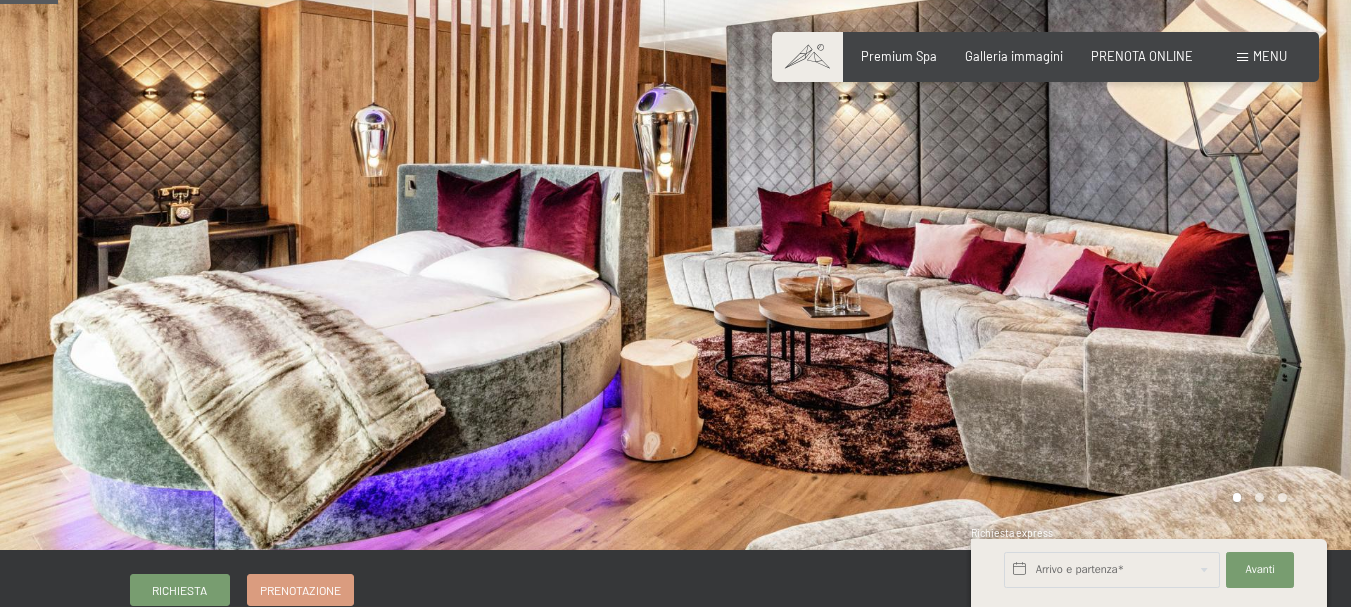 click at bounding box center [1014, 225] 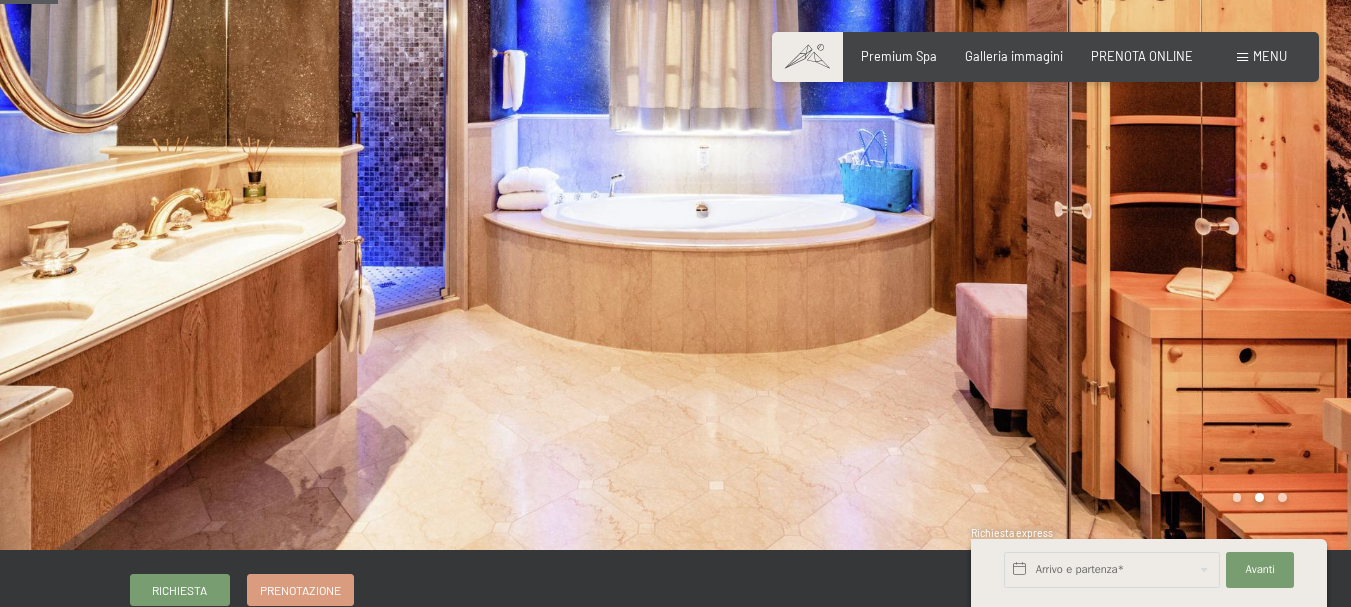 click at bounding box center [1014, 225] 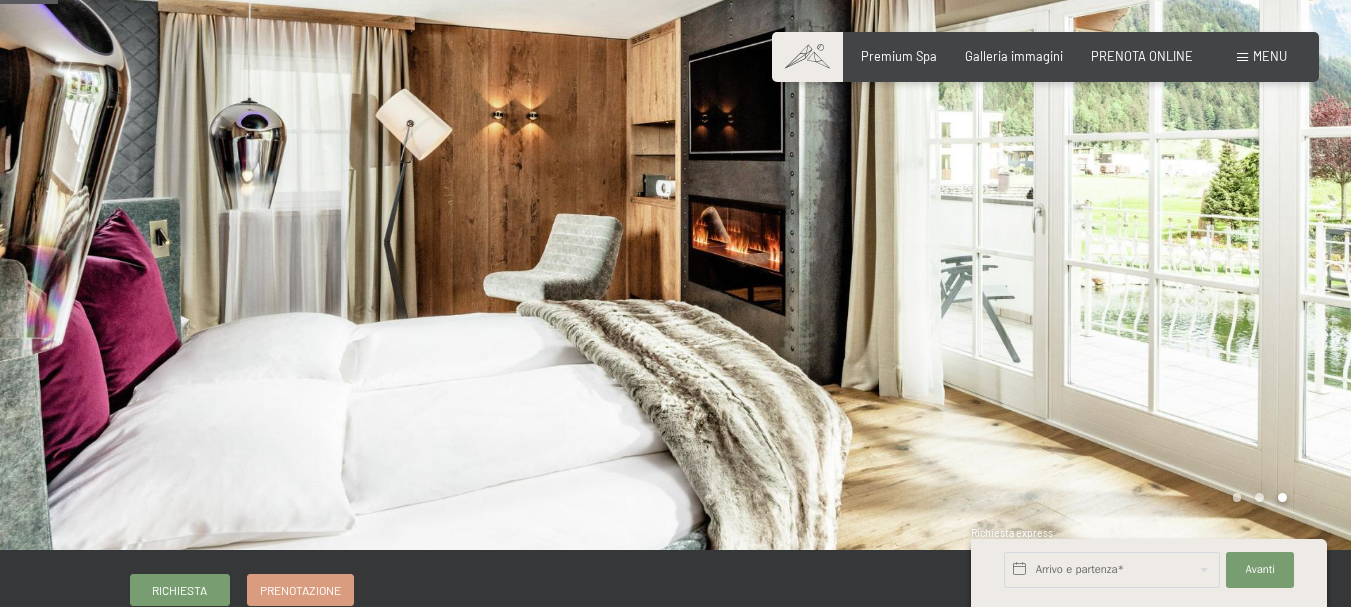 click at bounding box center (1014, 225) 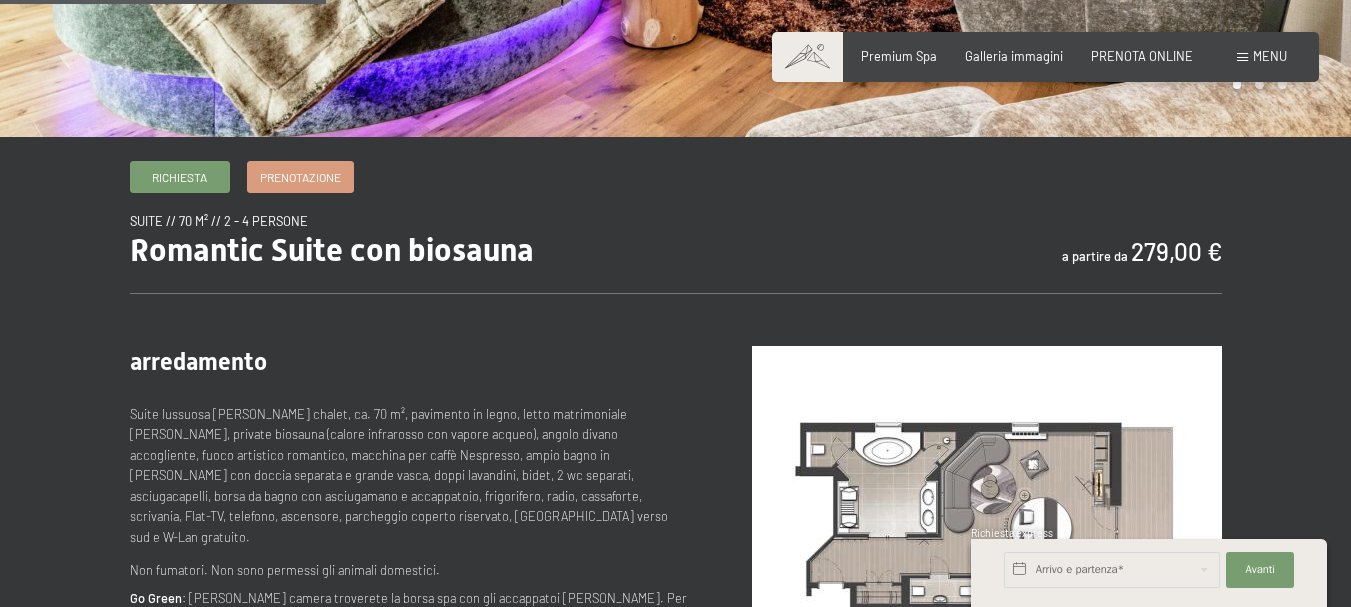 scroll, scrollTop: 600, scrollLeft: 0, axis: vertical 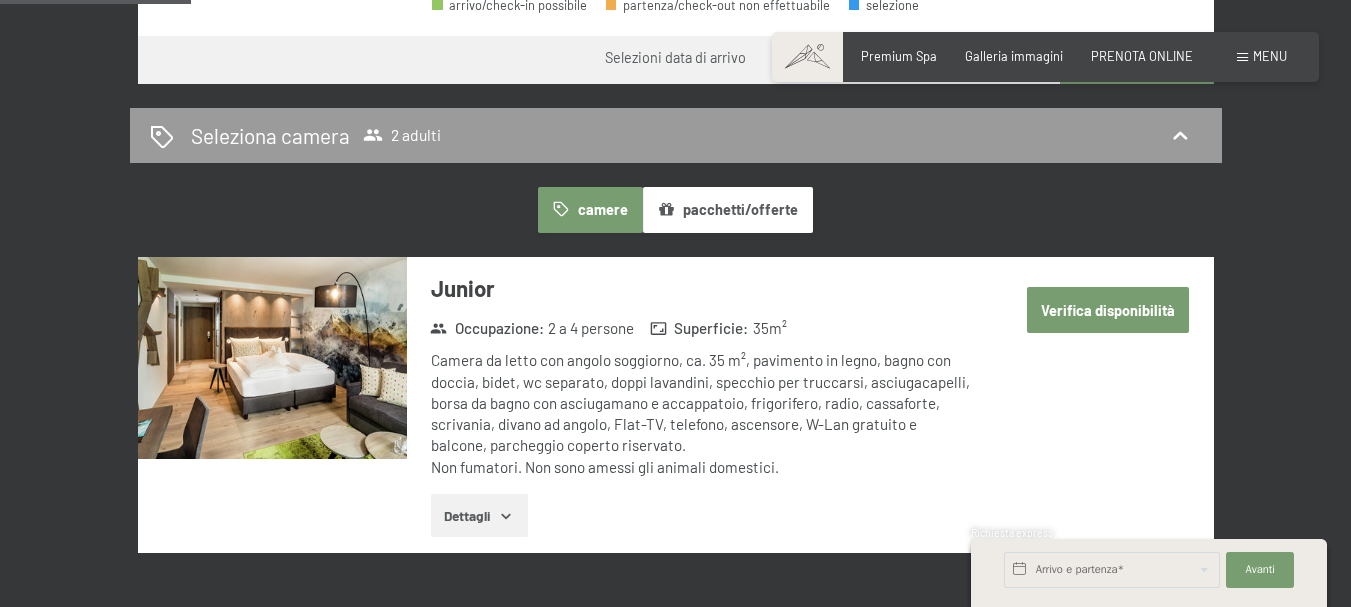 click on "pacchetti/offerte" at bounding box center (728, 210) 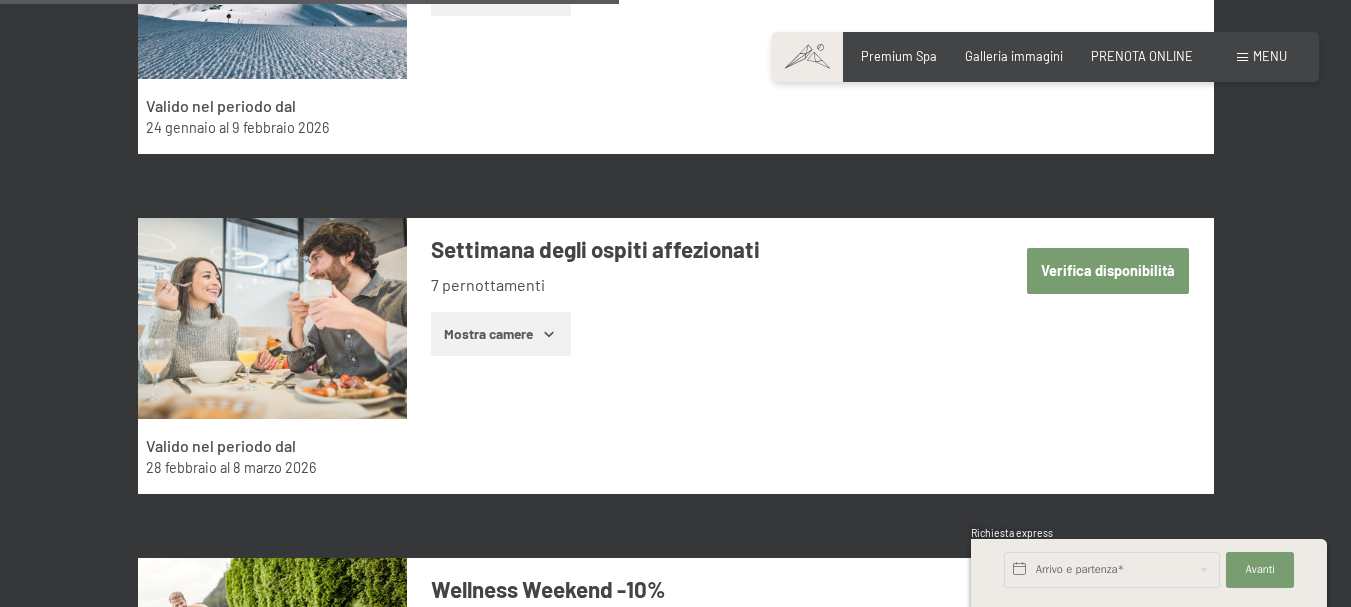 scroll, scrollTop: 3200, scrollLeft: 0, axis: vertical 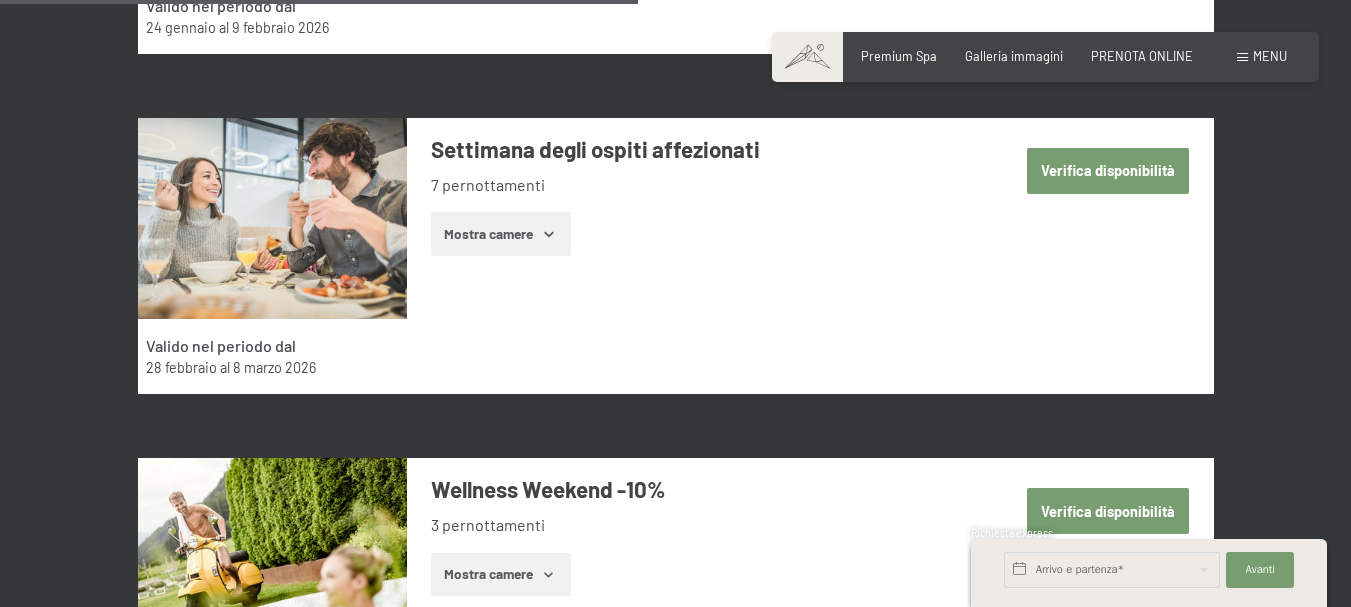 click on "Mostra camere" at bounding box center (501, 234) 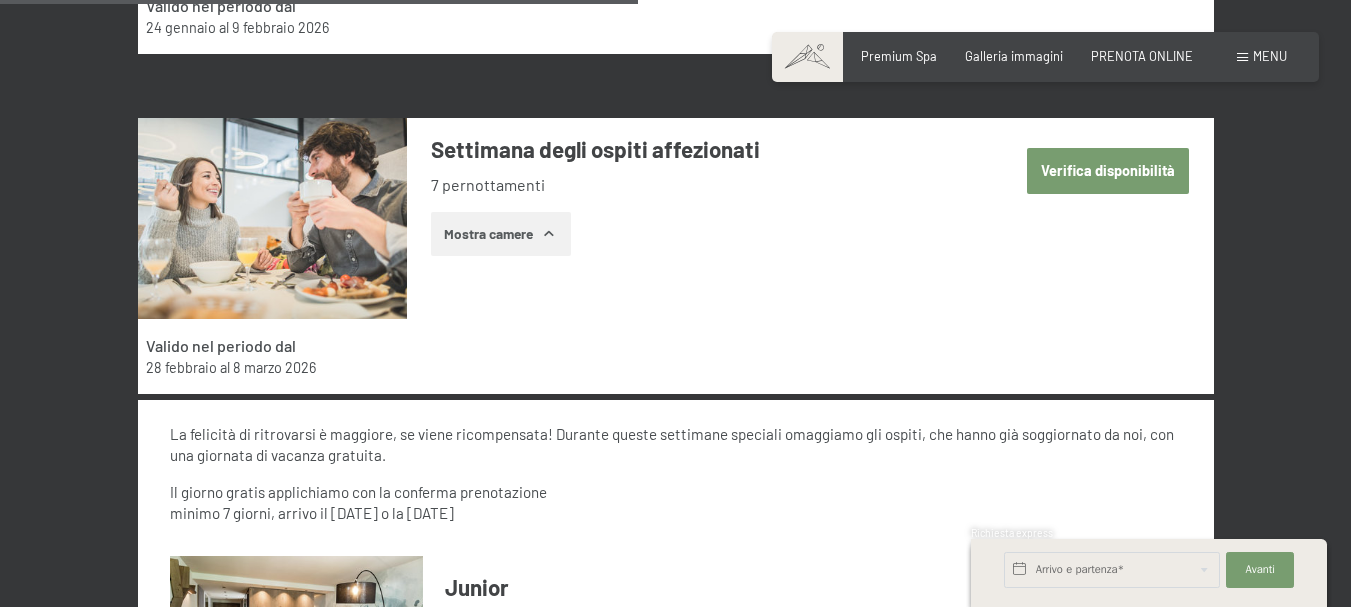 click on "Mostra camere" at bounding box center [501, 234] 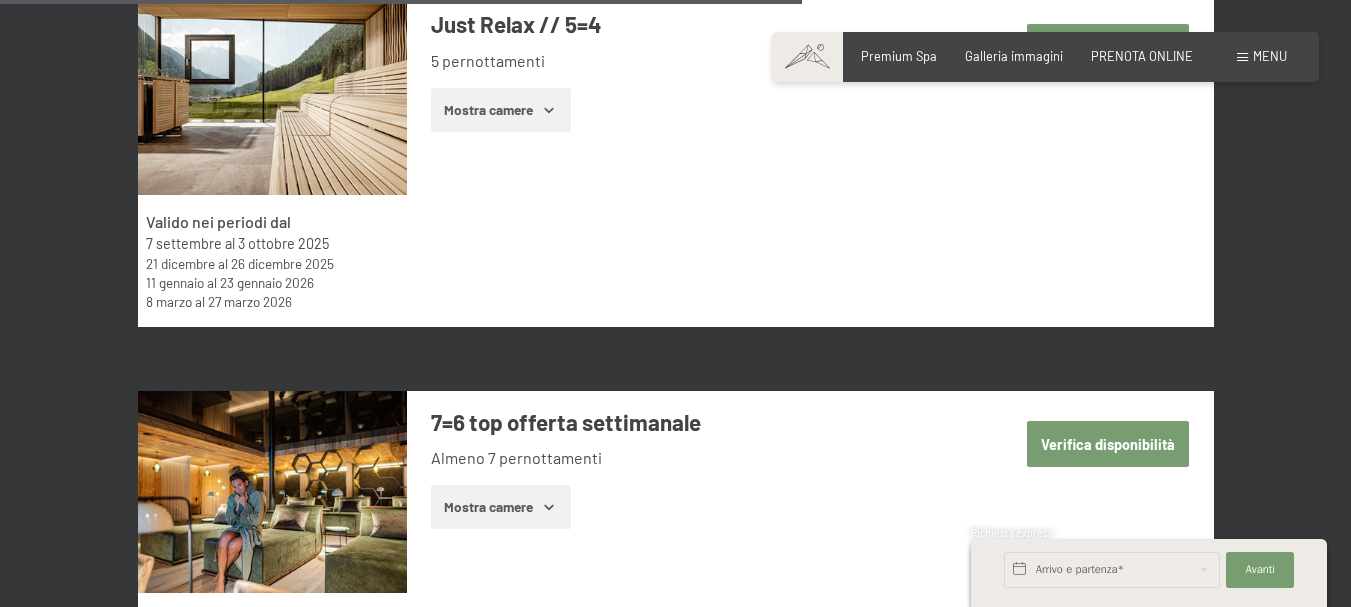 scroll, scrollTop: 4000, scrollLeft: 0, axis: vertical 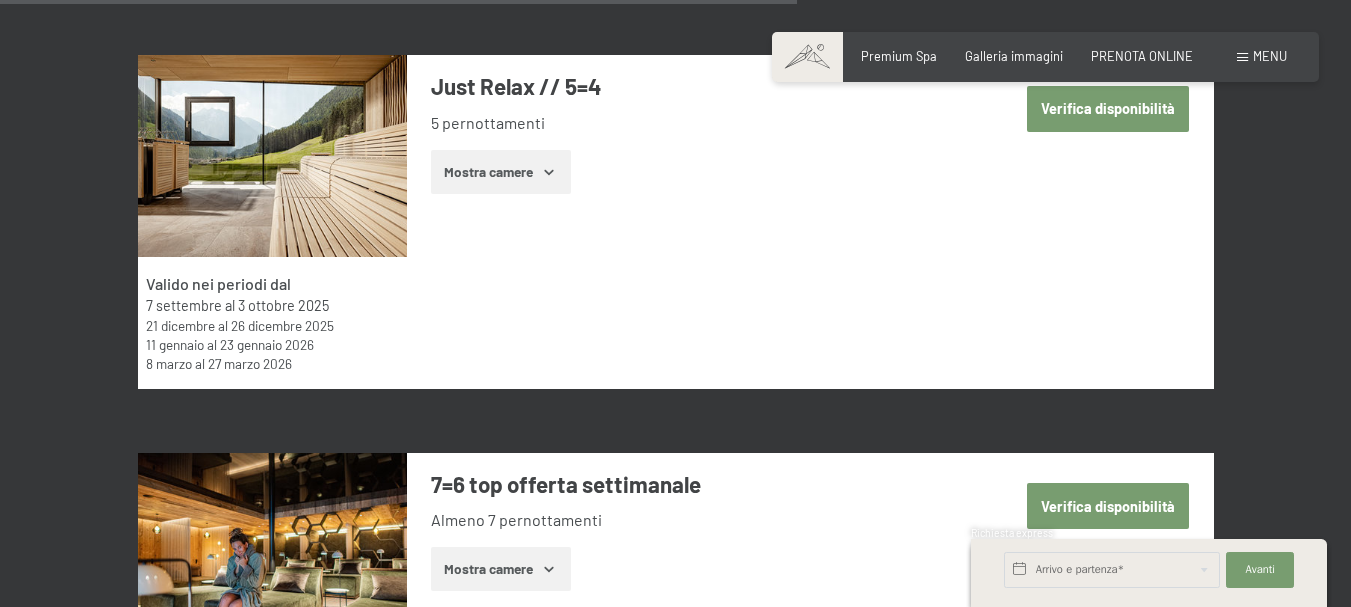 click 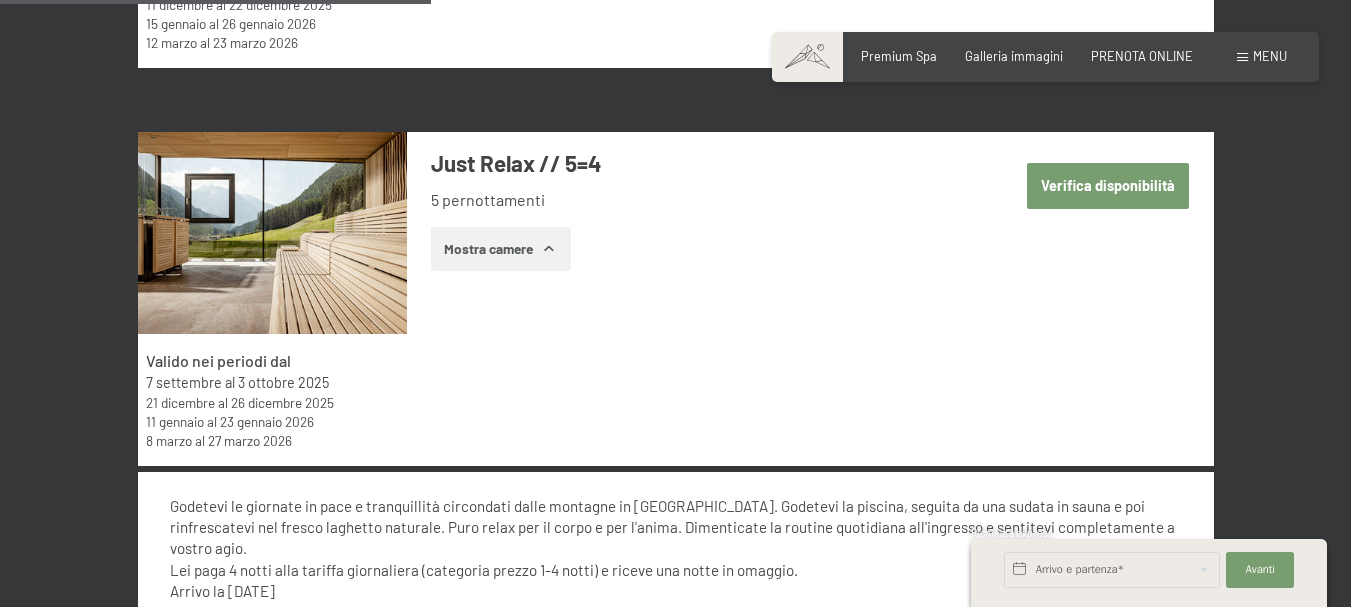 scroll, scrollTop: 3800, scrollLeft: 0, axis: vertical 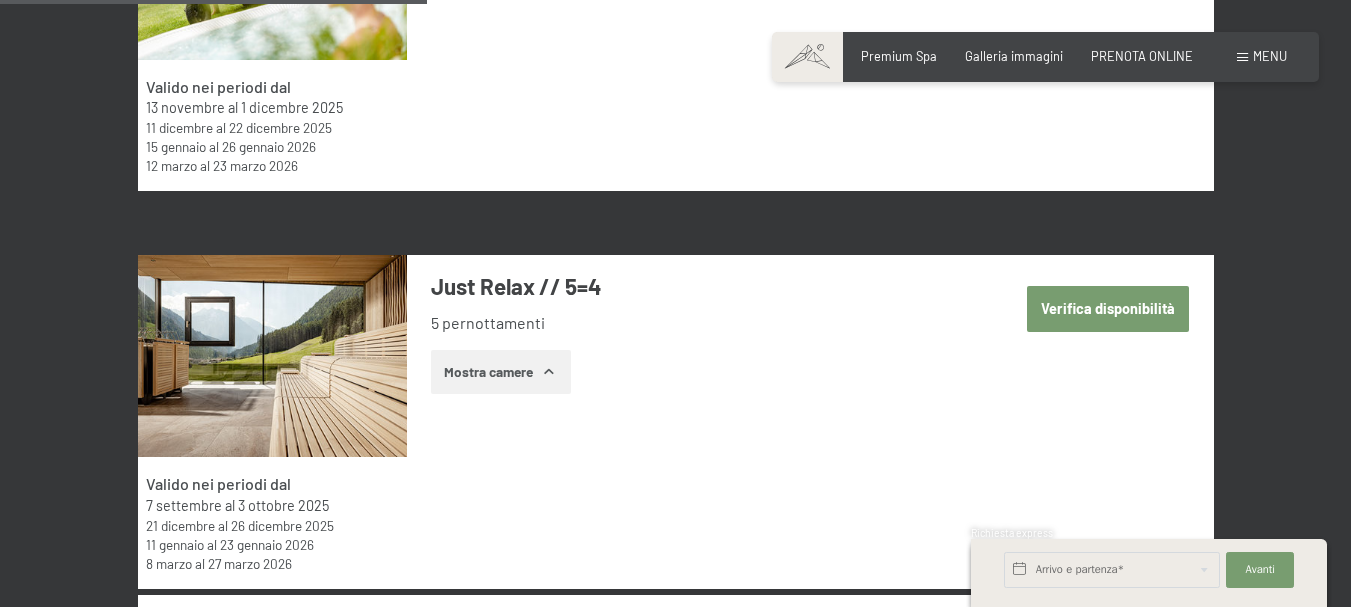 click on "Verifica disponibilità" at bounding box center [1108, 309] 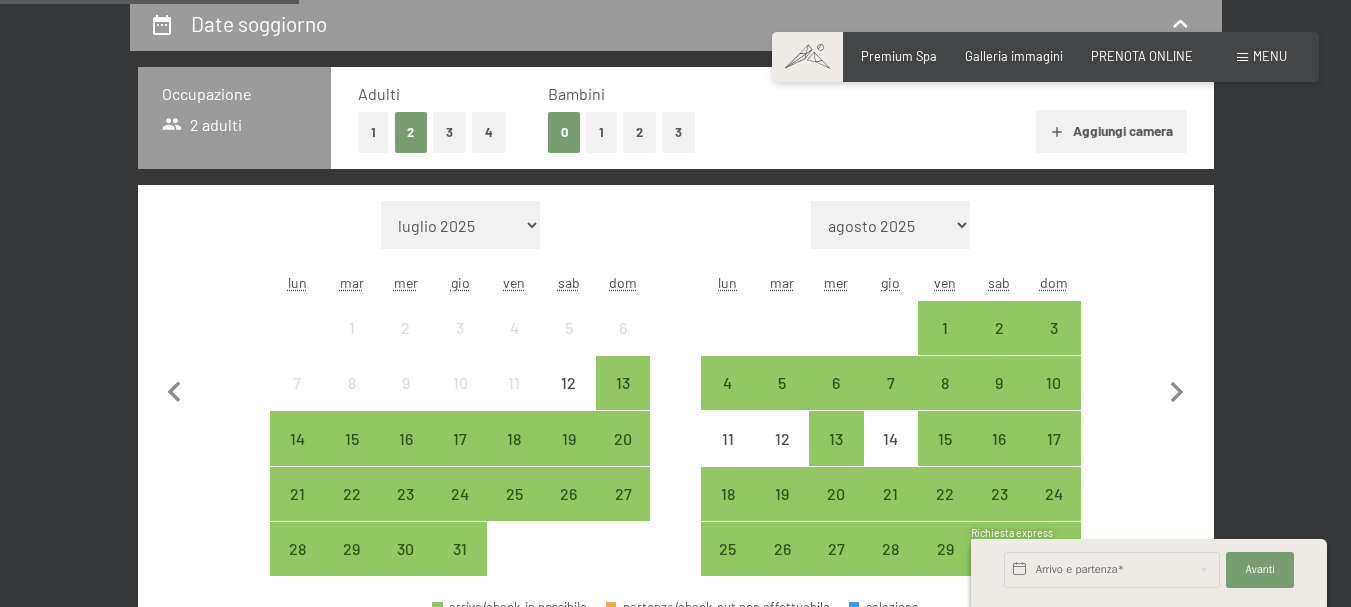scroll, scrollTop: 395, scrollLeft: 0, axis: vertical 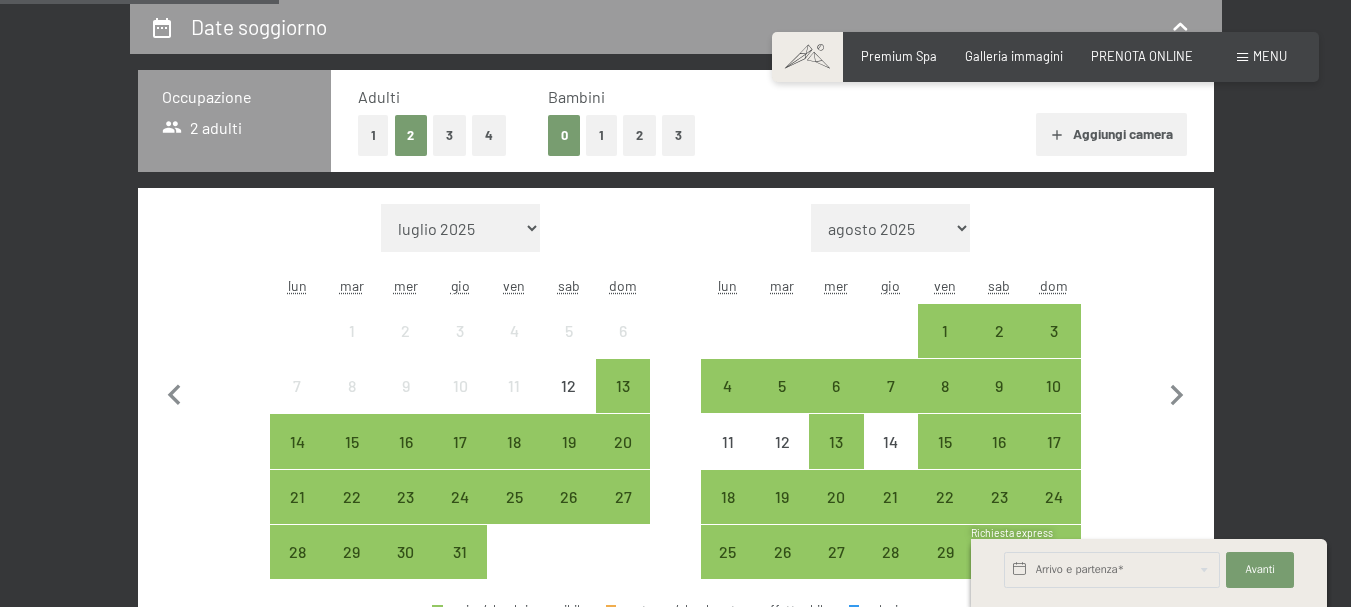 click on "[DATE] [DATE] [DATE] [DATE] [DATE] [DATE] [DATE] [DATE] [DATE] [DATE] [DATE] [DATE] [DATE] [DATE] [DATE] [DATE] [DATE] [DATE] [DATE] [DATE] [DATE] [DATE] [DATE] [DATE] [DATE]" at bounding box center [460, 228] 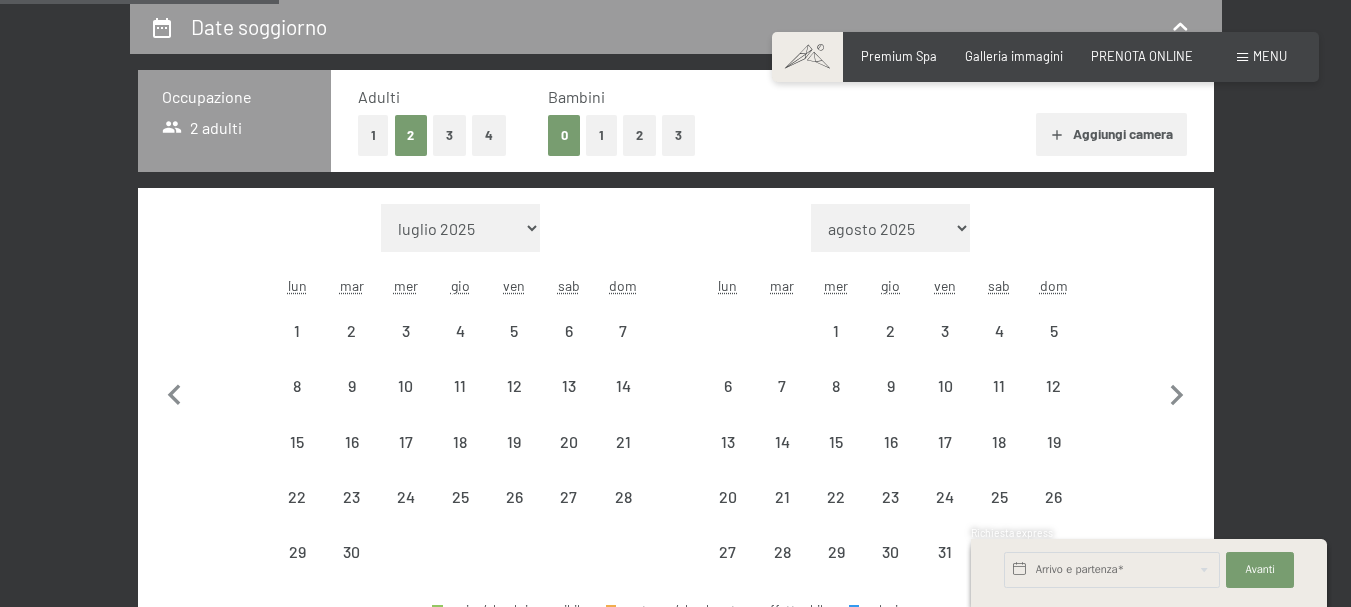 select on "[DATE]" 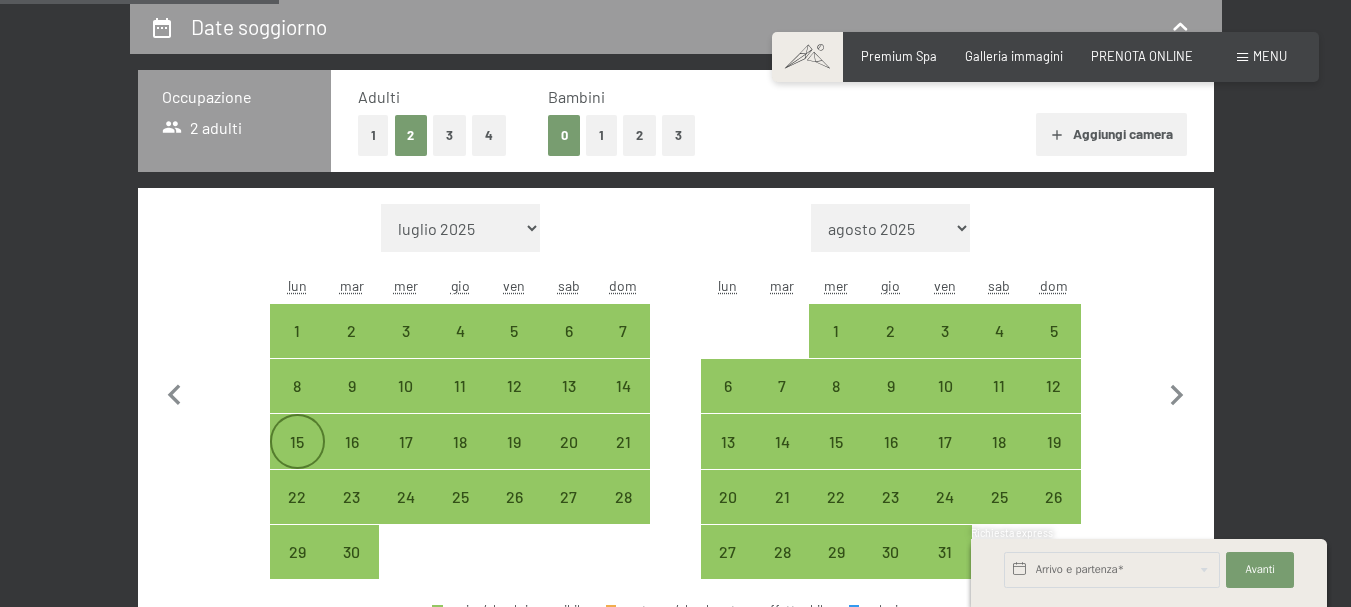 click on "15" at bounding box center (297, 459) 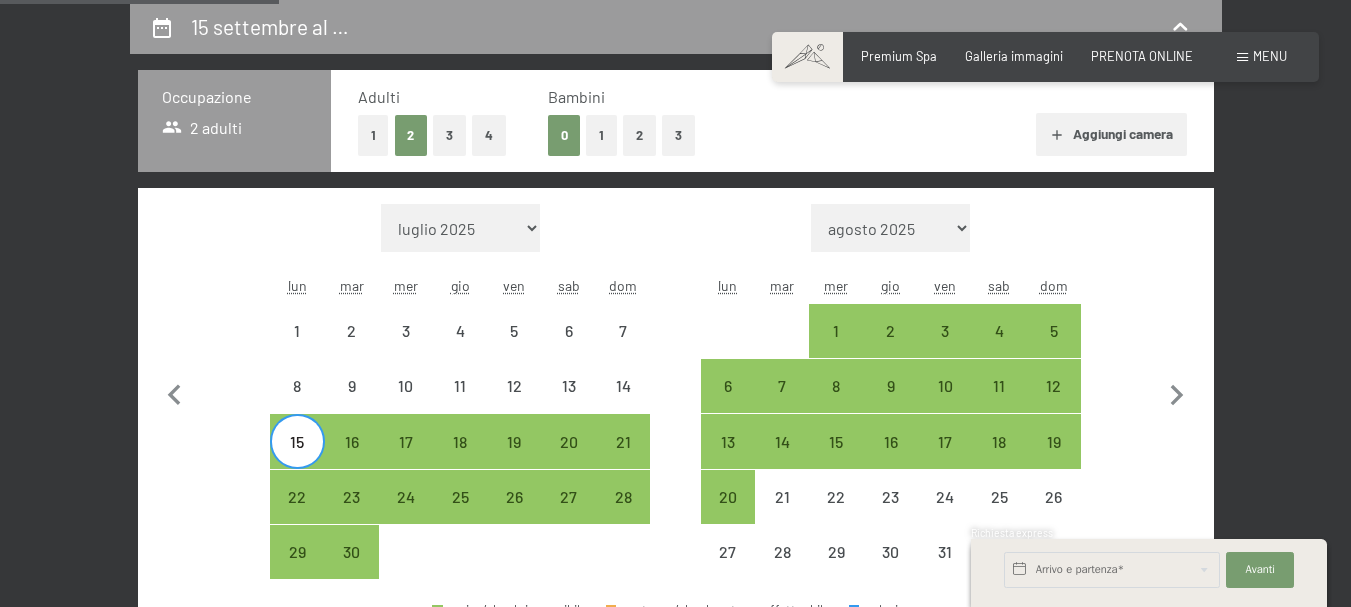 click on "[DATE] [DATE] [DATE] [DATE] [DATE] [DATE] [DATE] [DATE] [DATE] [DATE] [DATE] [DATE] [DATE] [DATE] [DATE] [DATE] [DATE] [DATE] [DATE] [DATE] [DATE] [DATE] [DATE] [DATE] [DATE]" at bounding box center (890, 228) 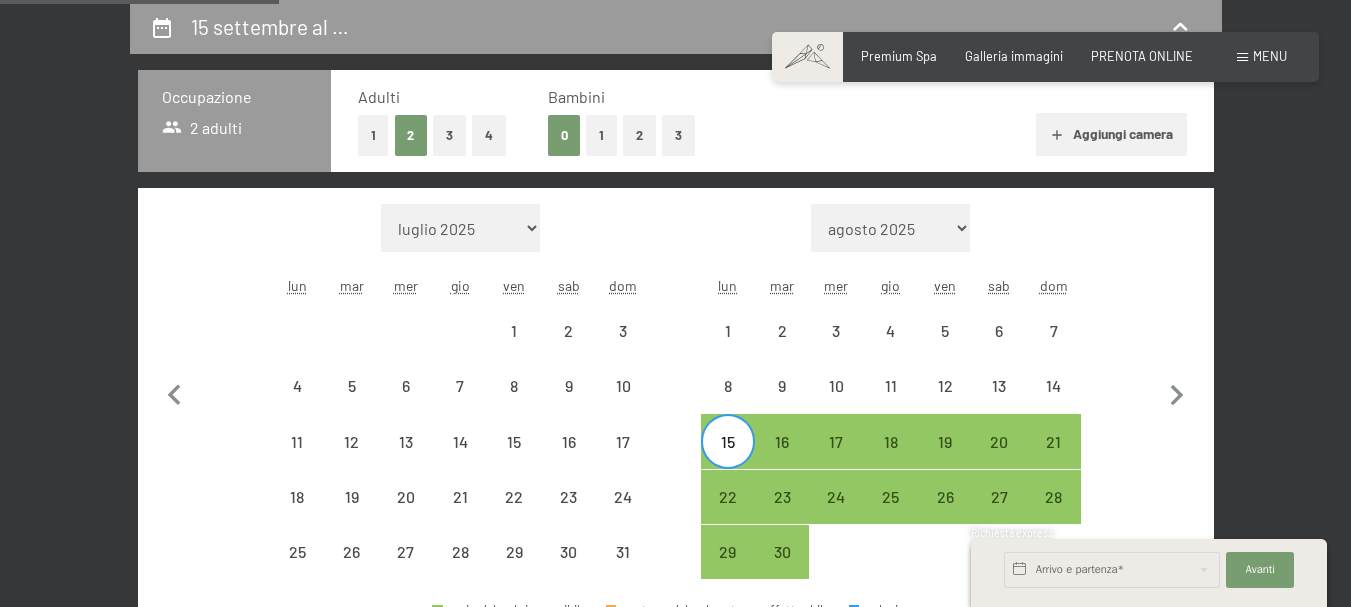 click on "[DATE] [DATE] [DATE] [DATE] [DATE] [DATE] [DATE] [DATE] [DATE] [DATE] [DATE] [DATE] [DATE] [DATE] [DATE] [DATE] [DATE] [DATE] [DATE] [DATE] [DATE] [DATE] [DATE] [DATE] [DATE]" at bounding box center [890, 228] 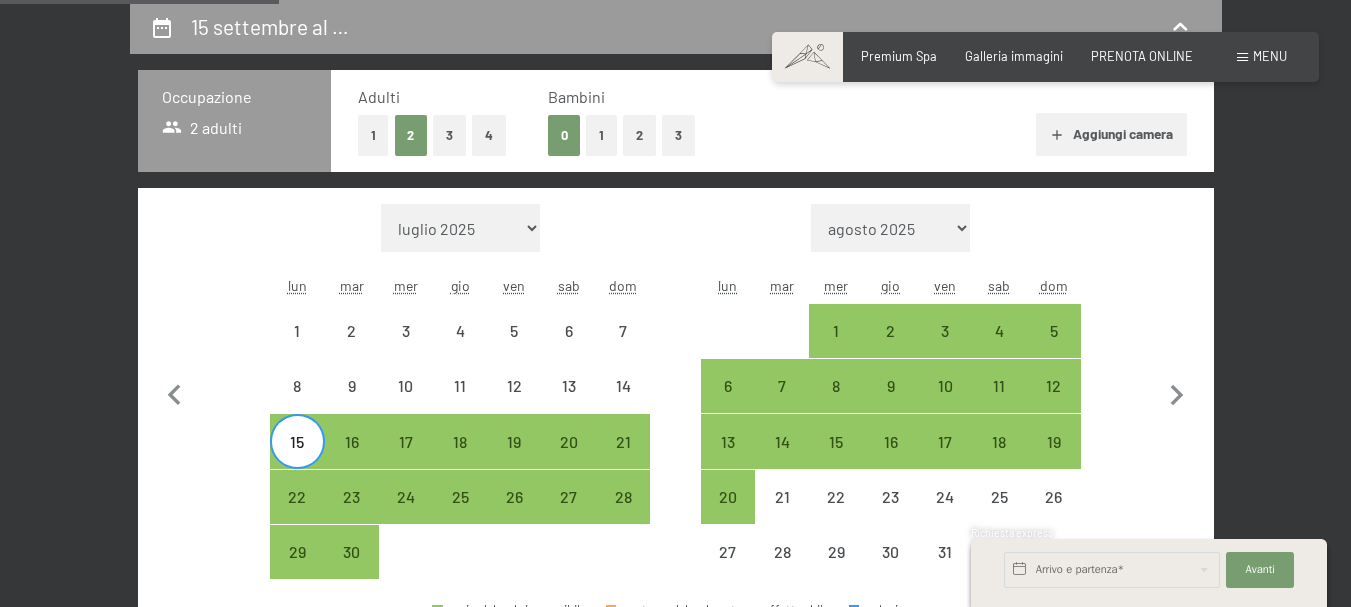 click on "15" at bounding box center [297, 459] 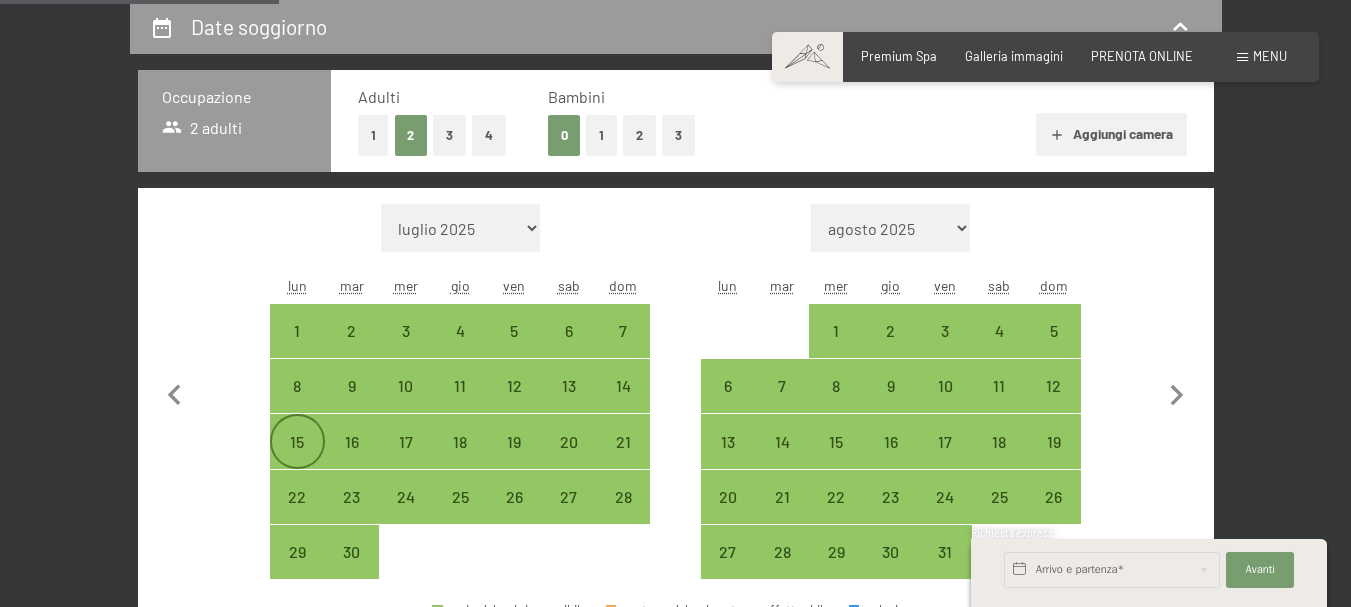 click on "15" at bounding box center (297, 459) 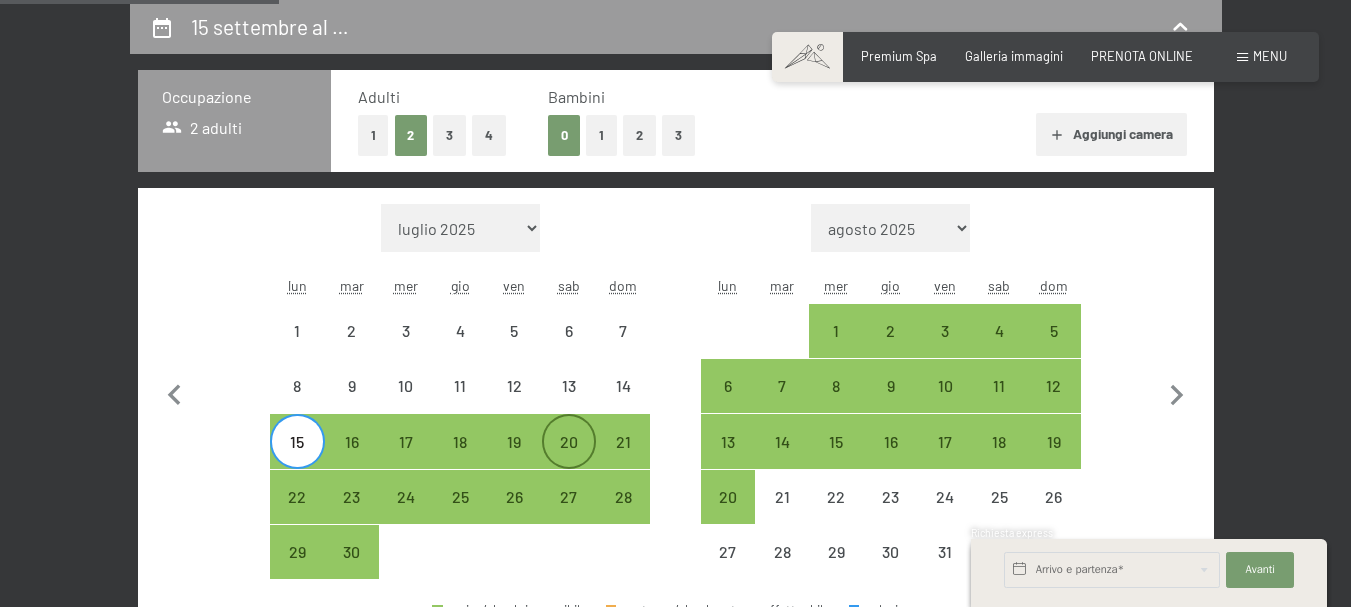 click on "20" at bounding box center (569, 459) 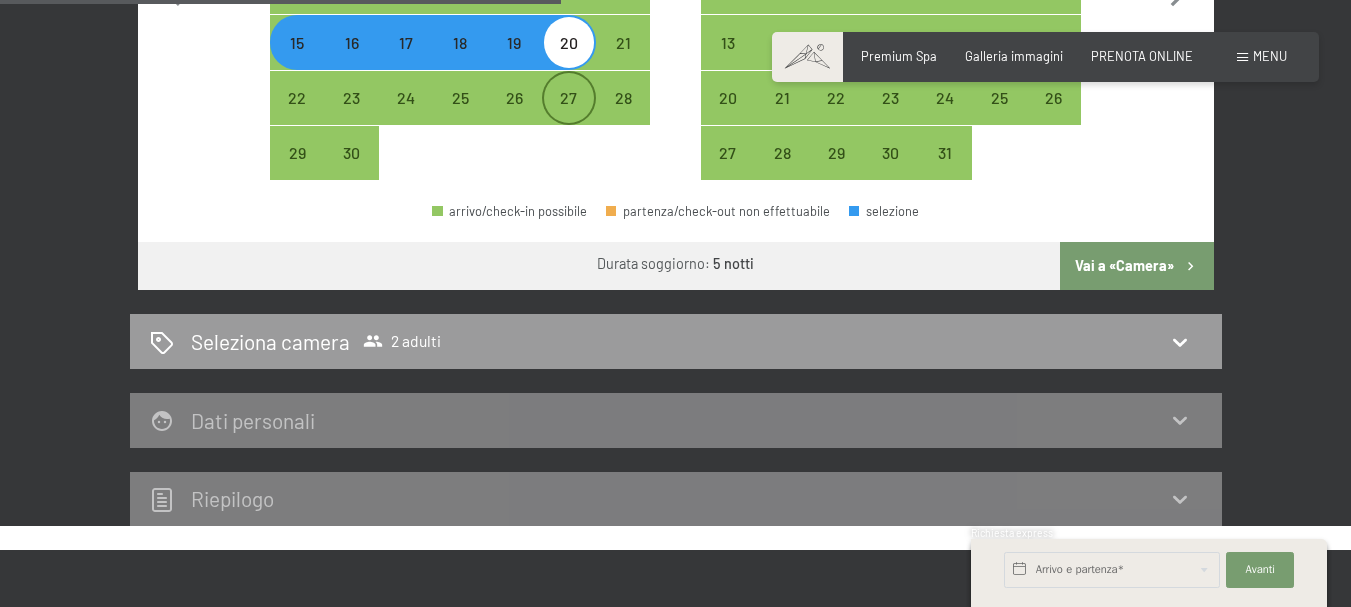 scroll, scrollTop: 795, scrollLeft: 0, axis: vertical 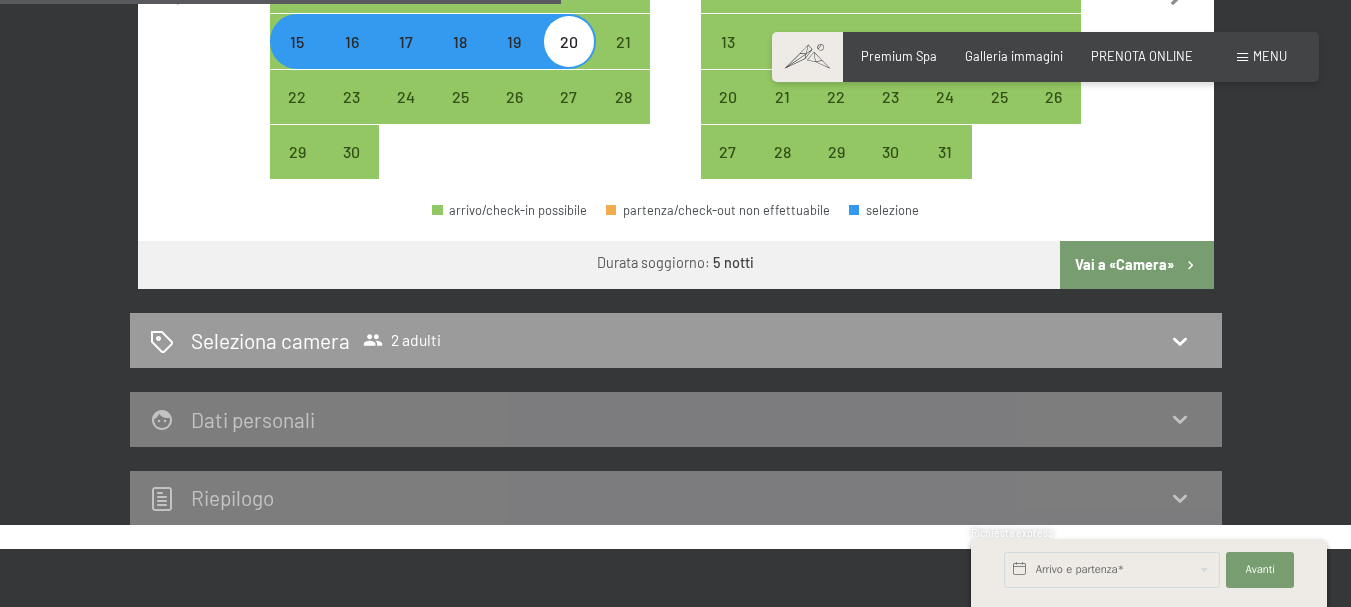 click on "Vai a «Camera»" at bounding box center (1136, 265) 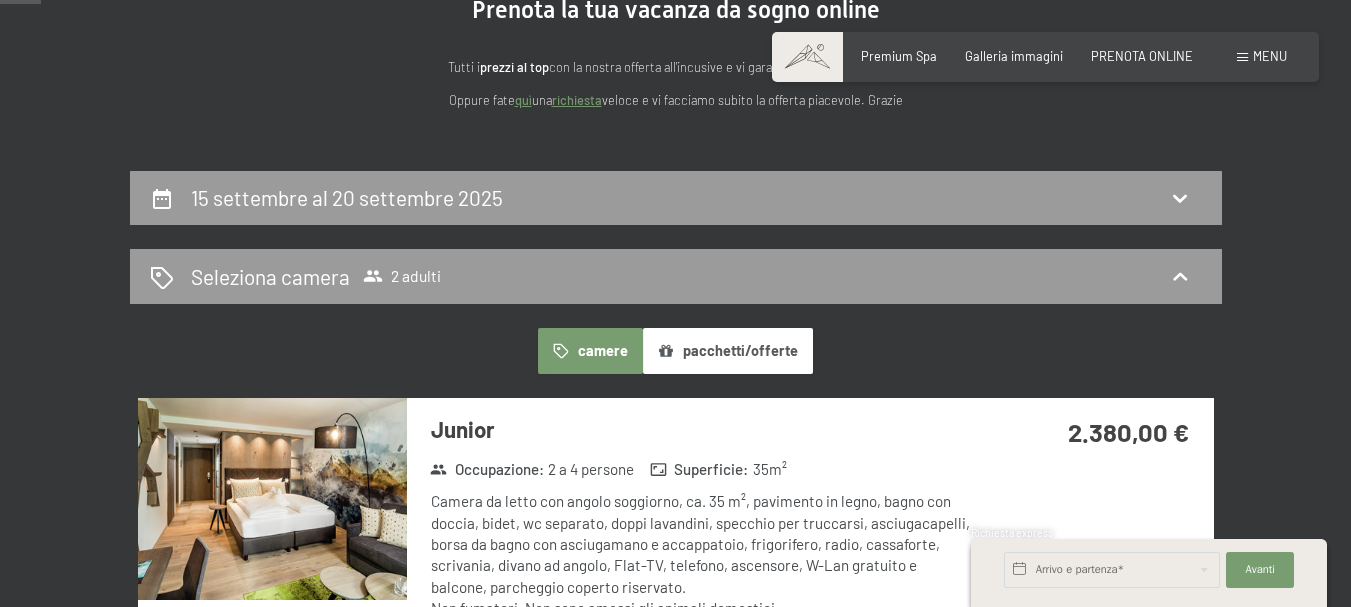 scroll, scrollTop: 195, scrollLeft: 0, axis: vertical 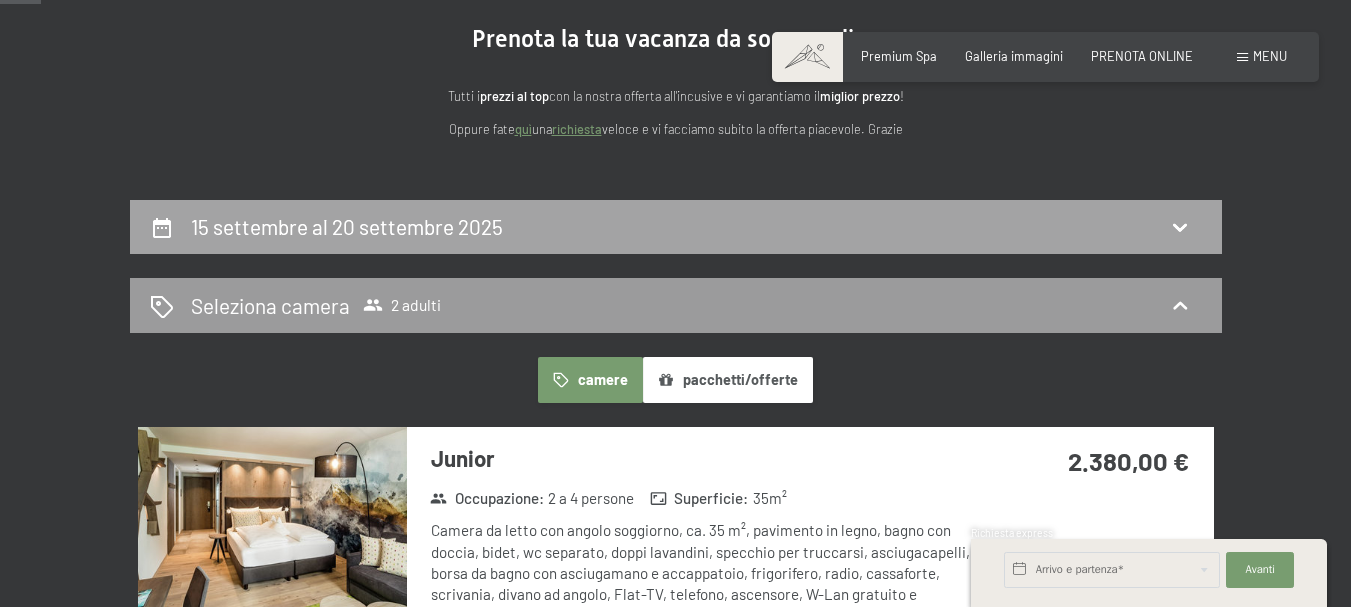 click 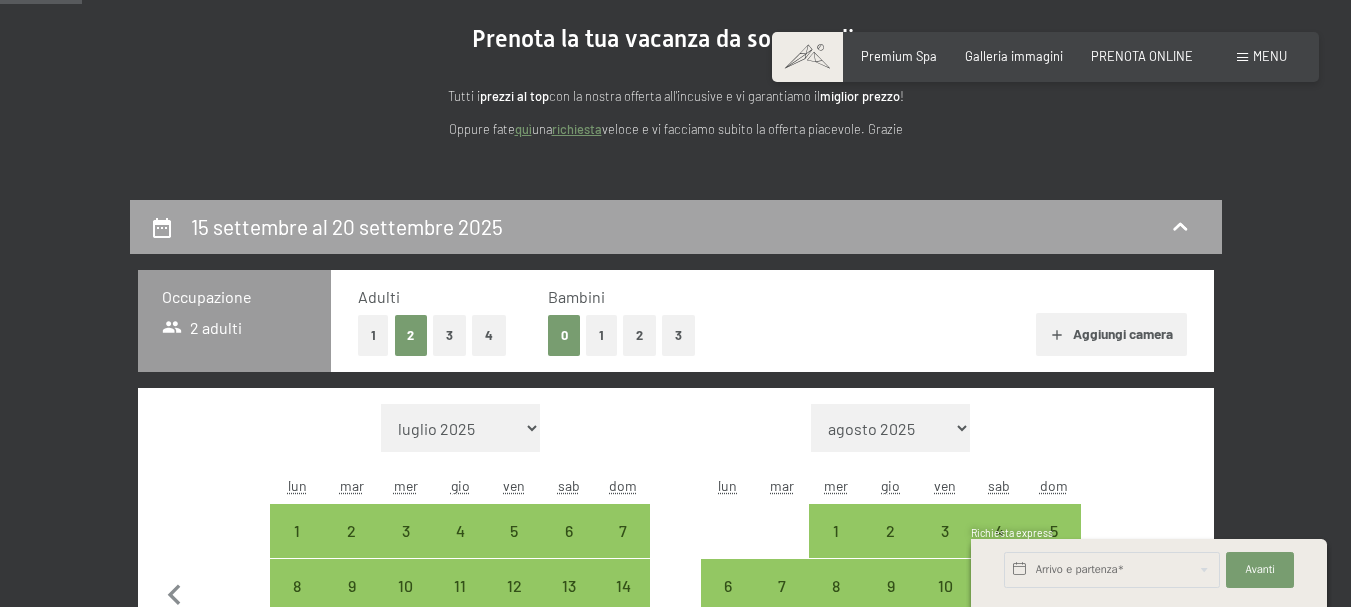 scroll, scrollTop: 395, scrollLeft: 0, axis: vertical 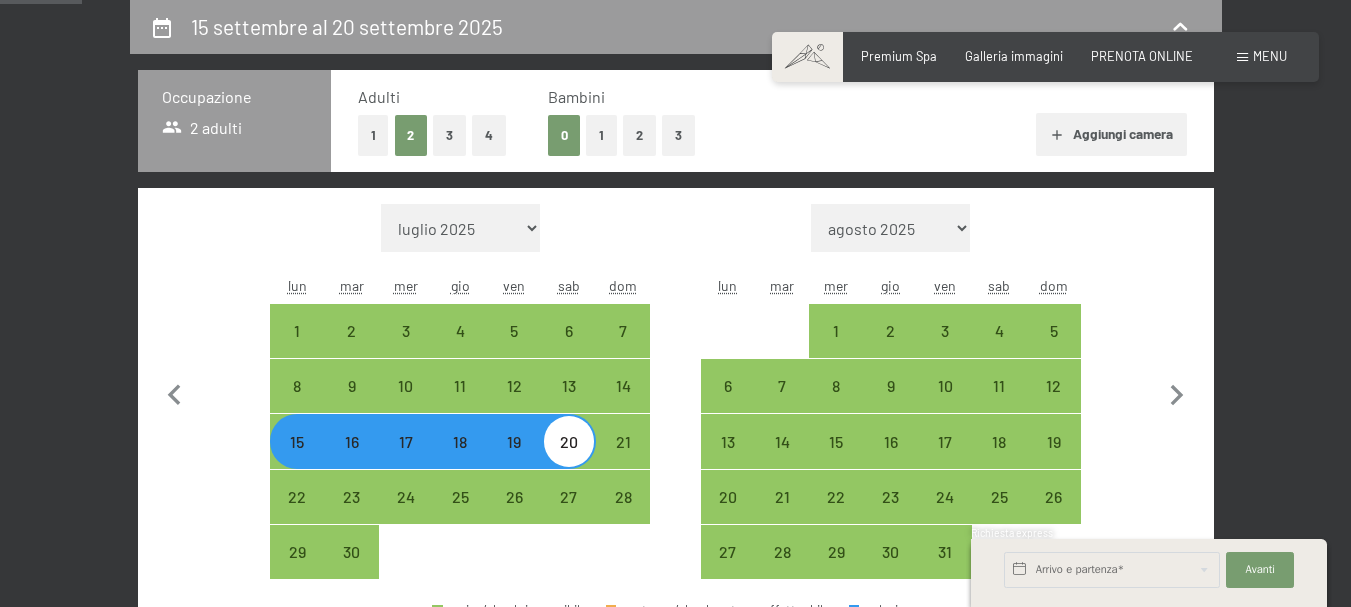 click on "20" at bounding box center [569, 459] 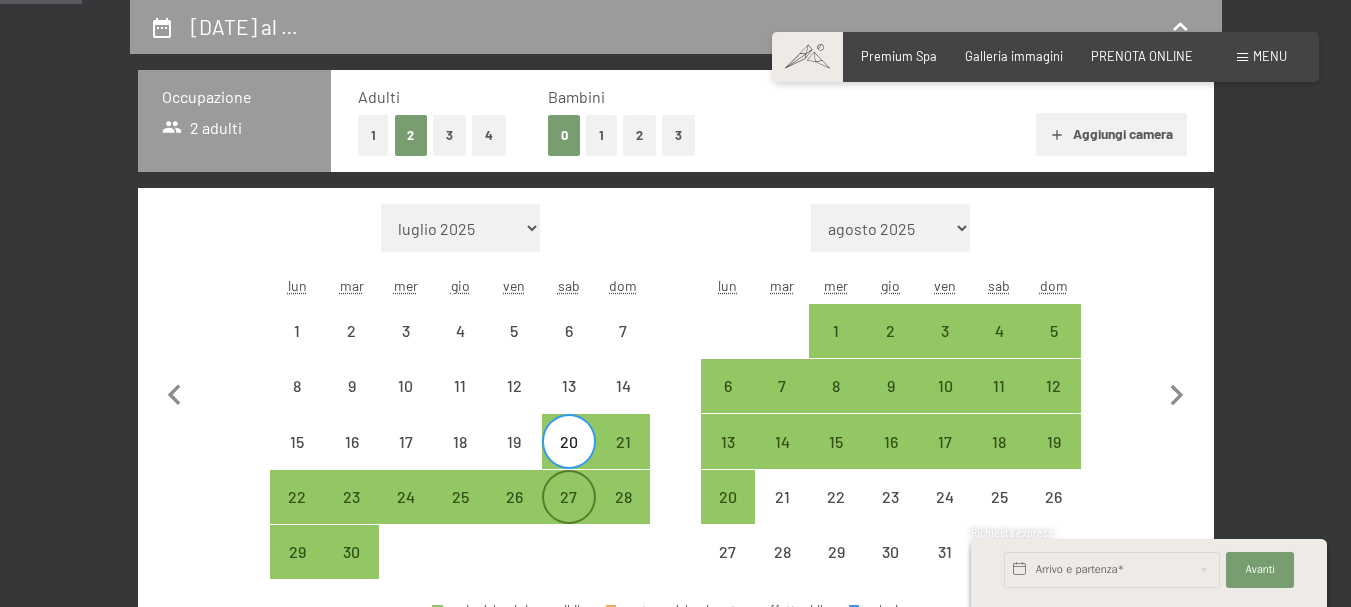 click on "27" at bounding box center [569, 514] 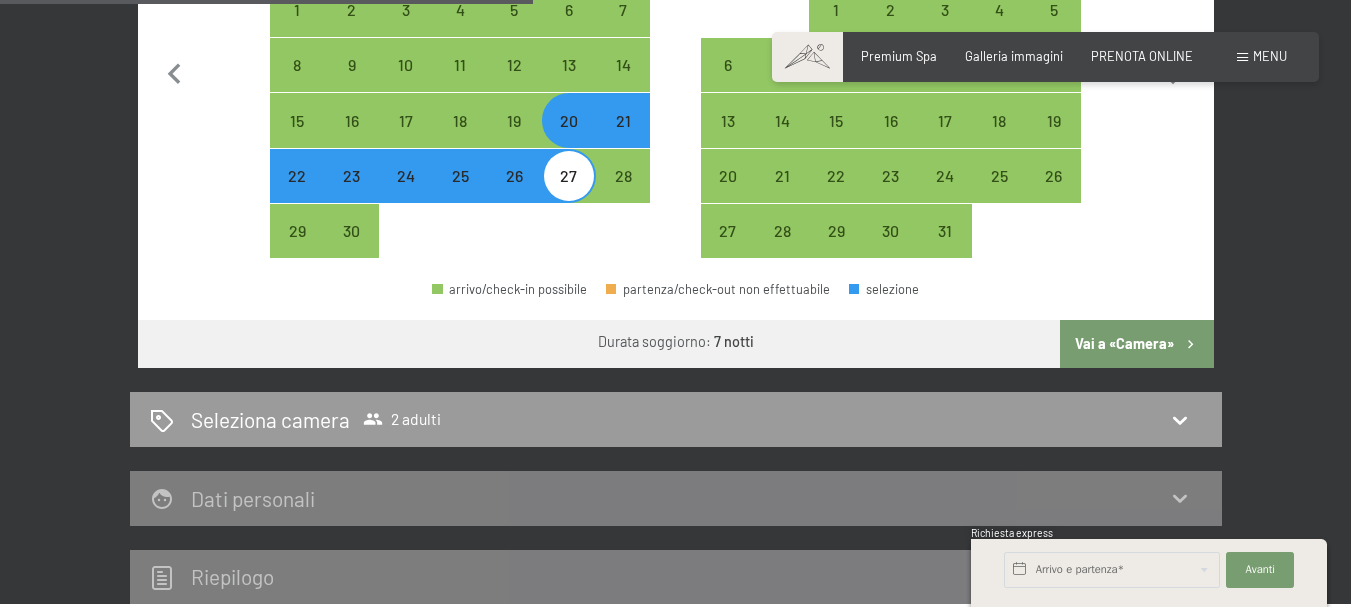 scroll, scrollTop: 795, scrollLeft: 0, axis: vertical 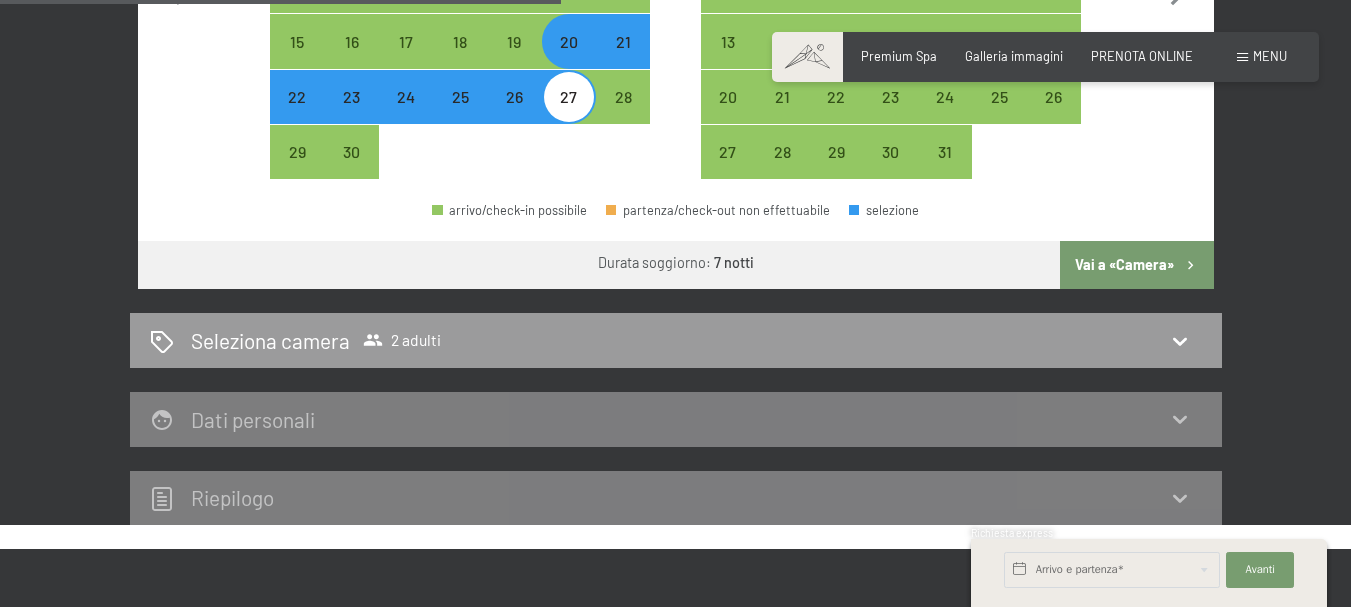 click 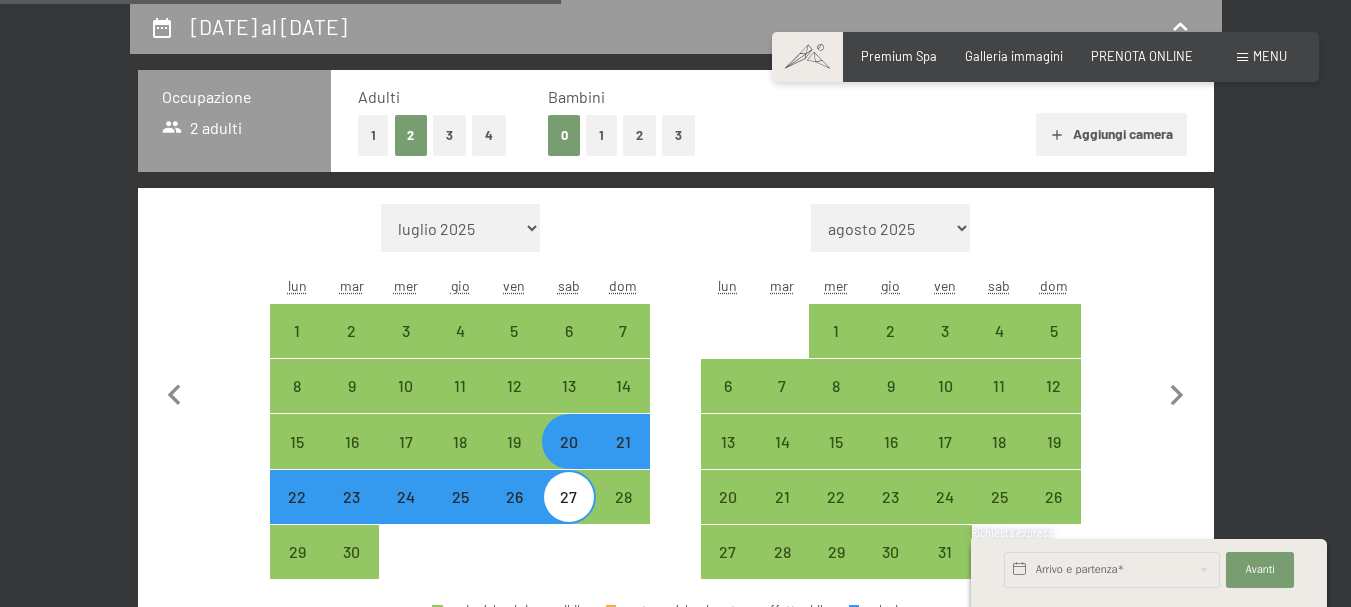 select on "[DATE]" 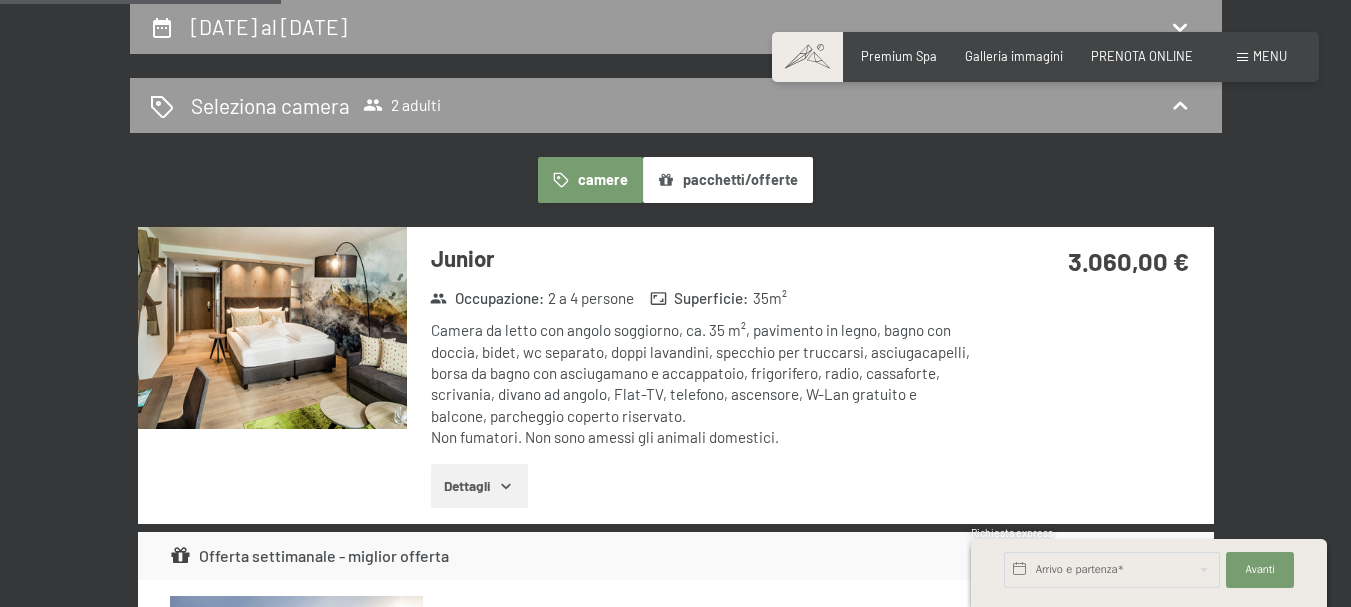 click on "pacchetti/offerte" at bounding box center (728, 180) 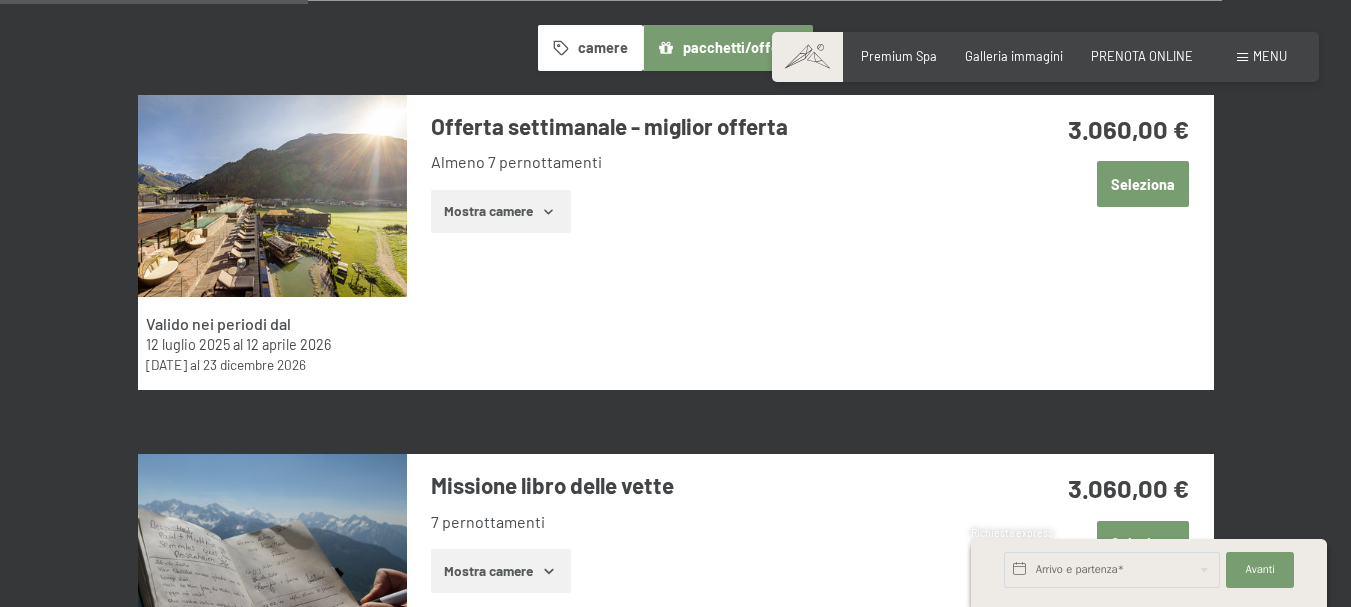 scroll, scrollTop: 495, scrollLeft: 0, axis: vertical 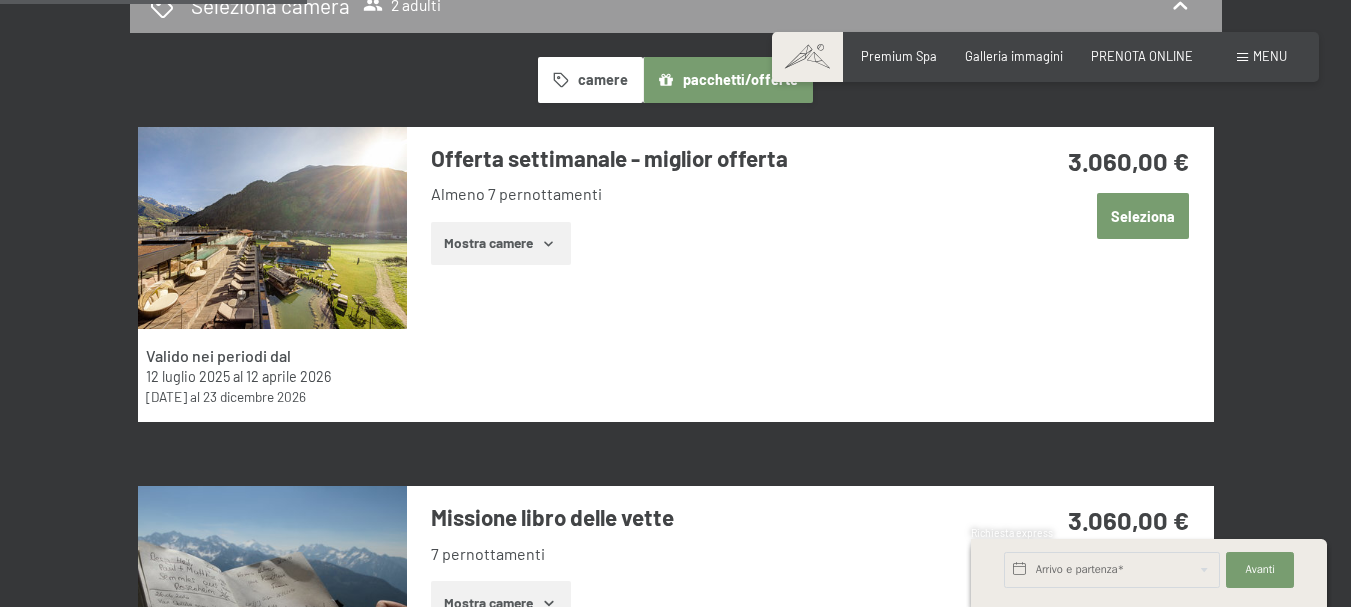 click on "Seleziona" at bounding box center [1143, 216] 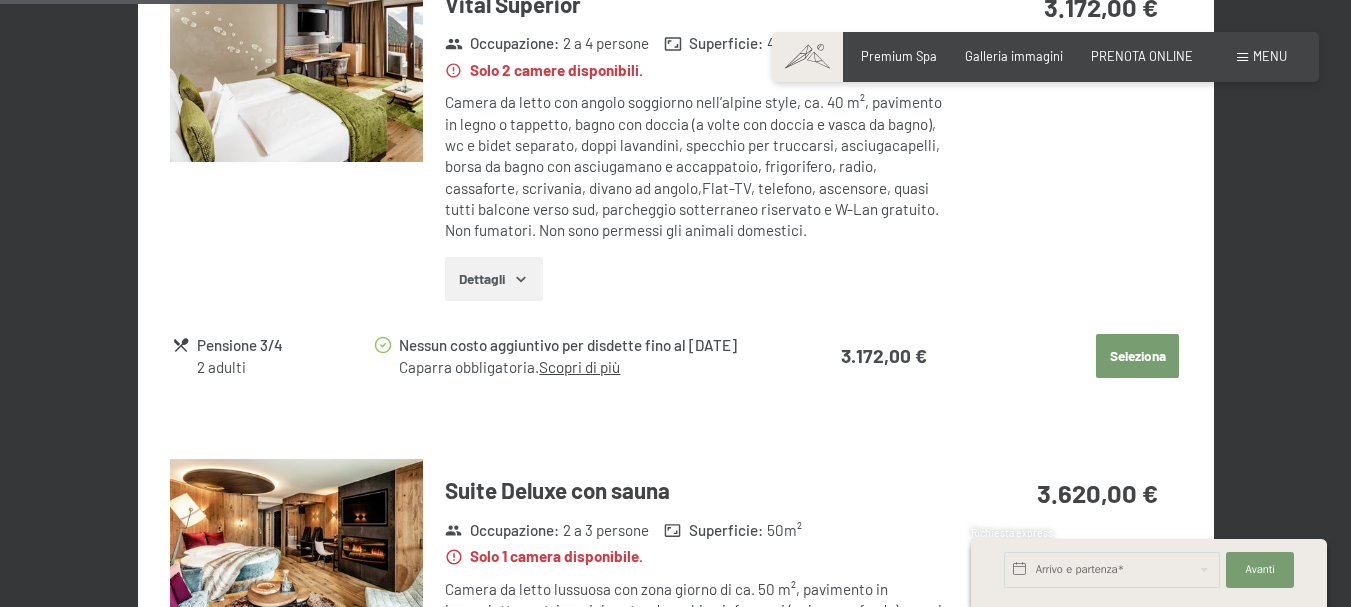 scroll, scrollTop: 1617, scrollLeft: 0, axis: vertical 